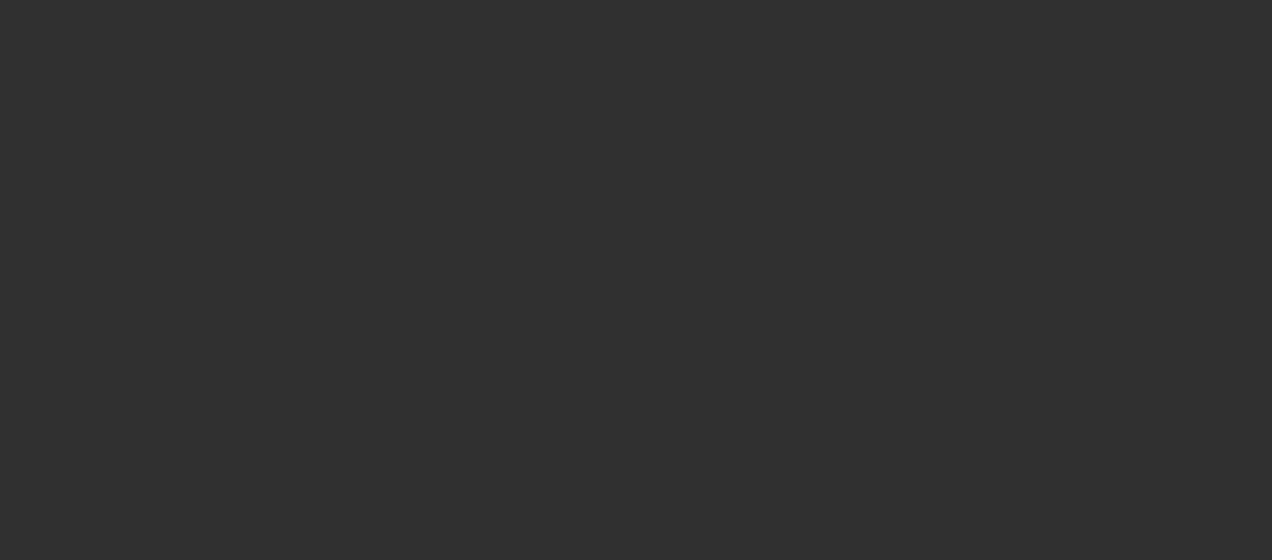 scroll, scrollTop: 0, scrollLeft: 0, axis: both 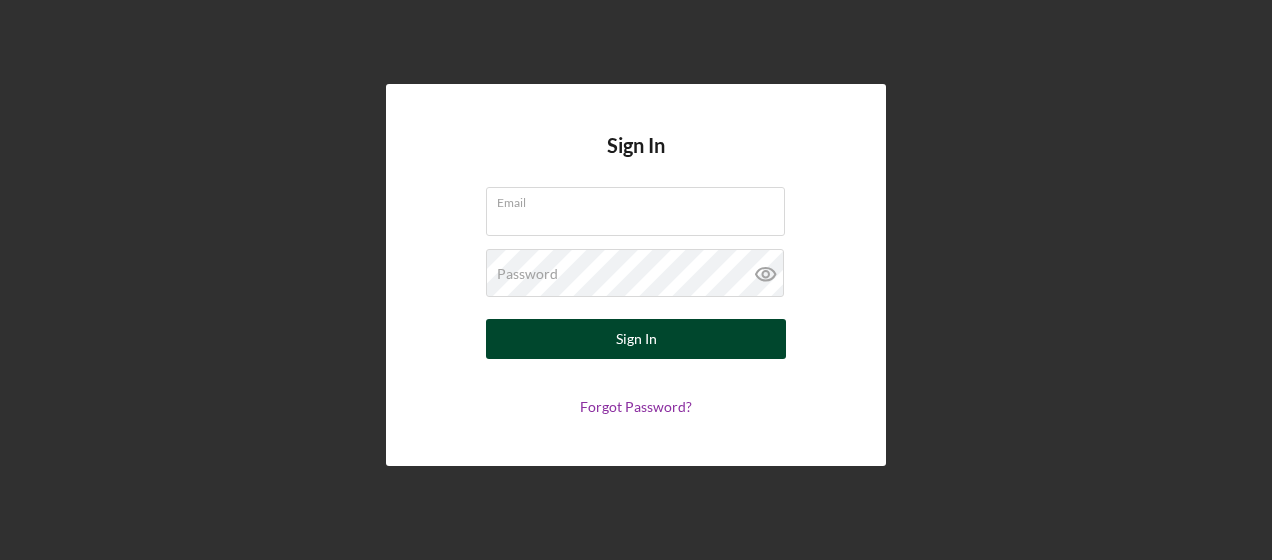 type on "[EMAIL]" 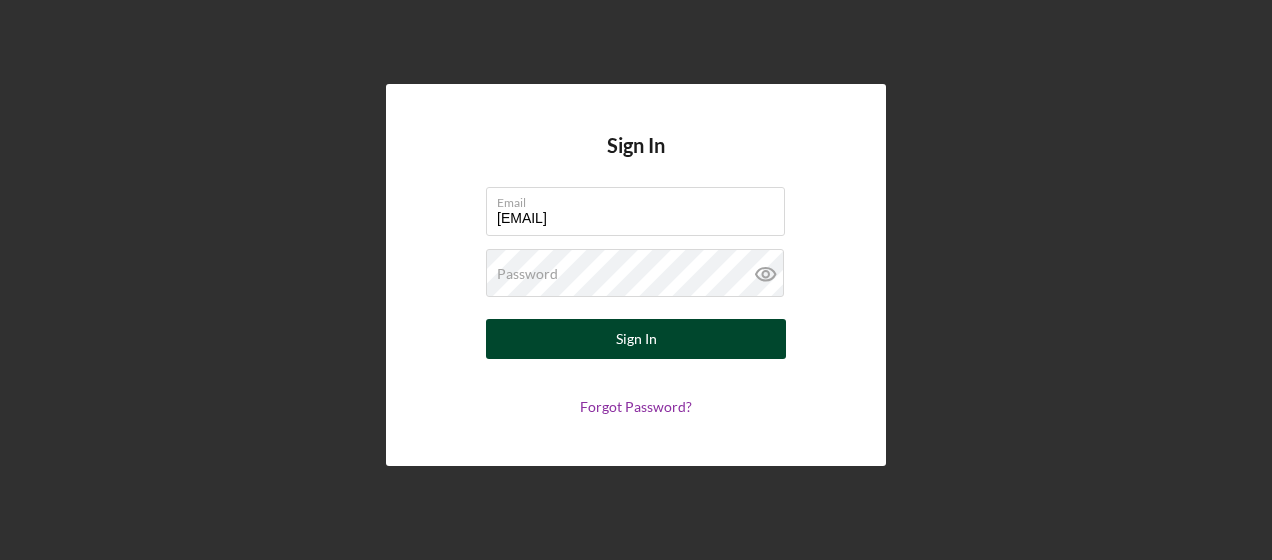 click on "Sign In" at bounding box center (636, 339) 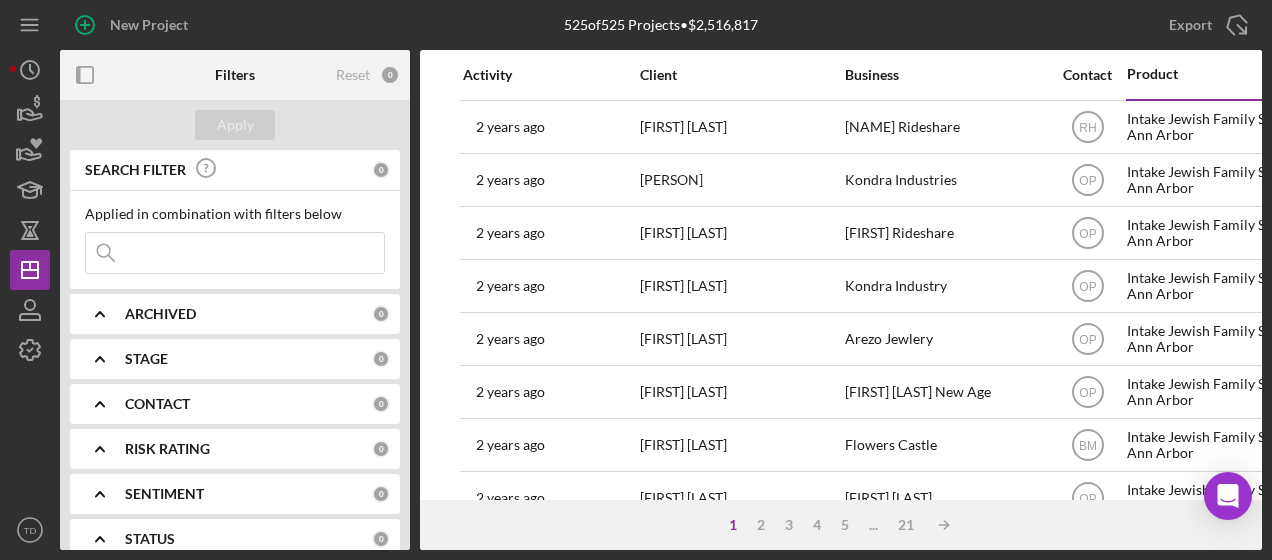 click at bounding box center (235, 253) 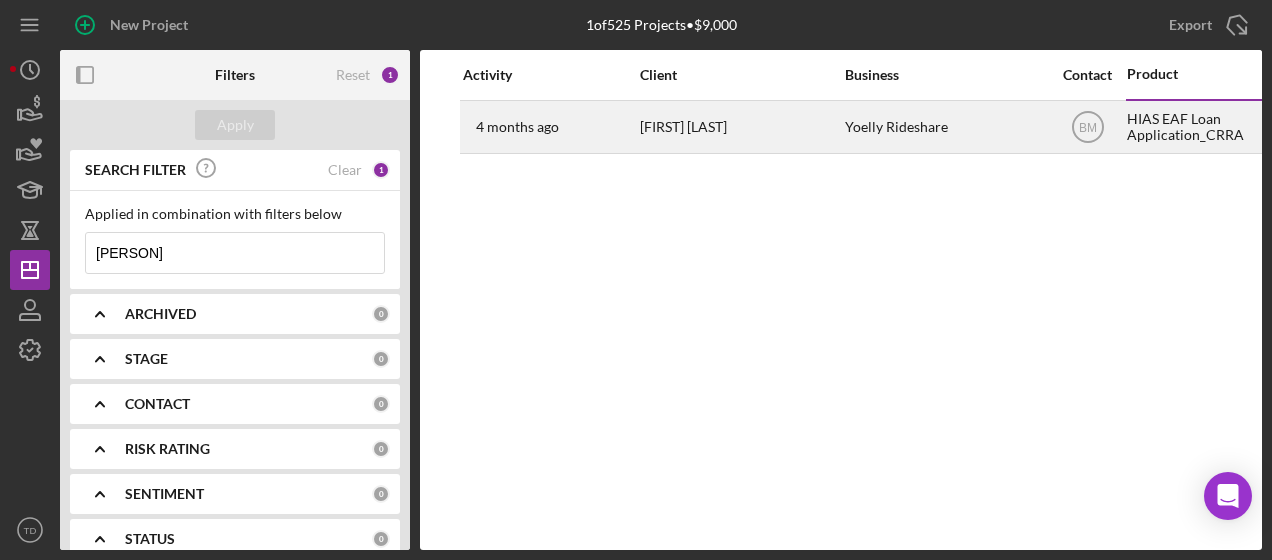type on "[PERSON]" 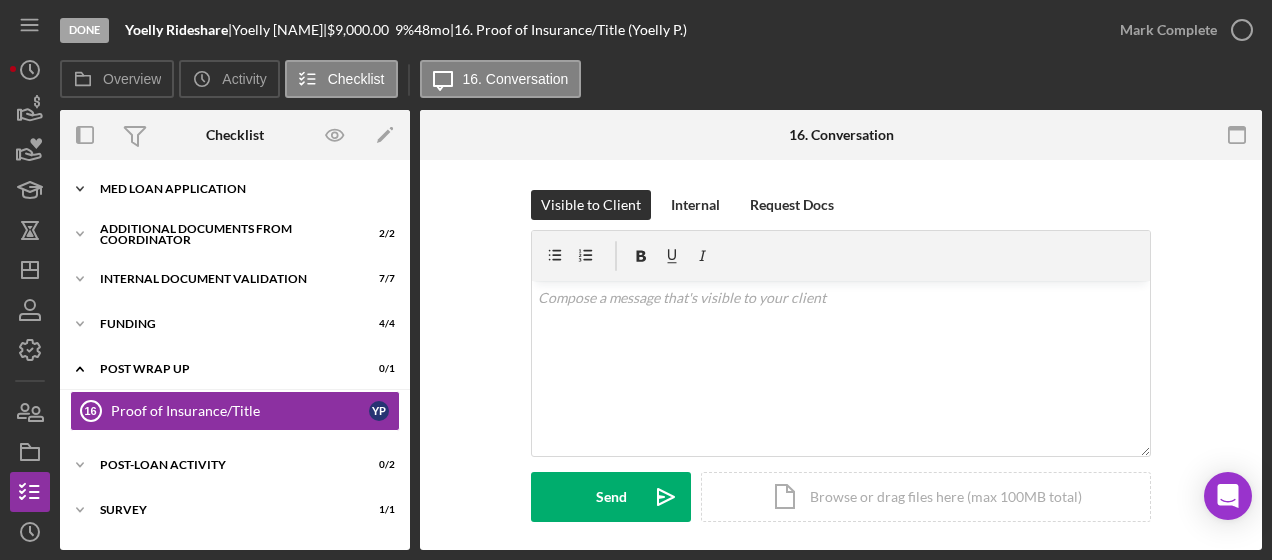 click on "Icon/Expander MED Loan Application 16 / 16" at bounding box center (235, 189) 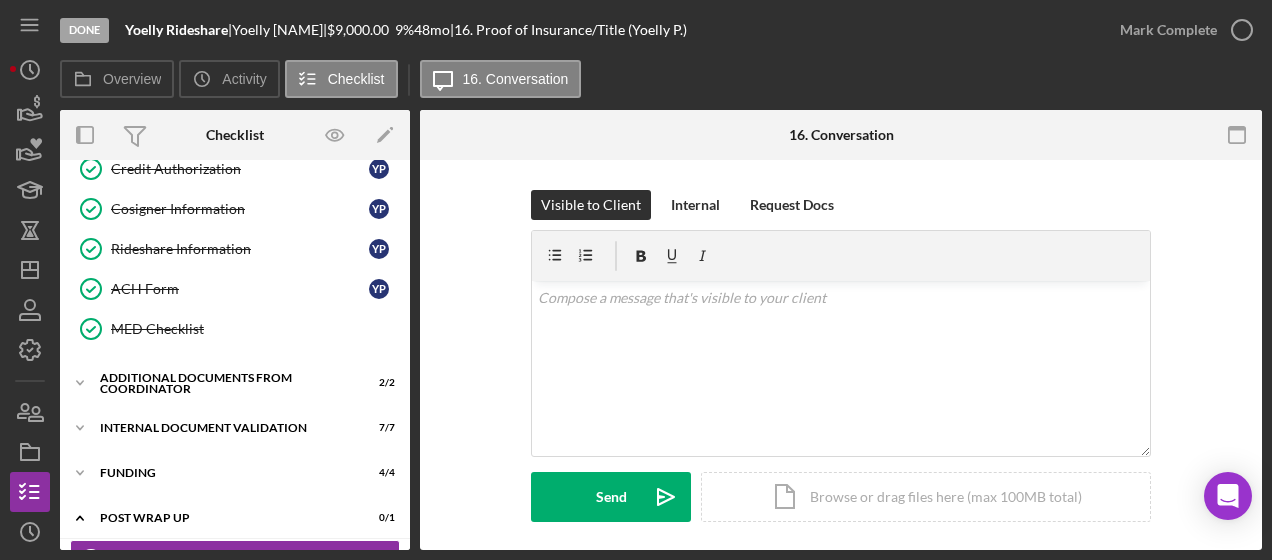 scroll, scrollTop: 501, scrollLeft: 0, axis: vertical 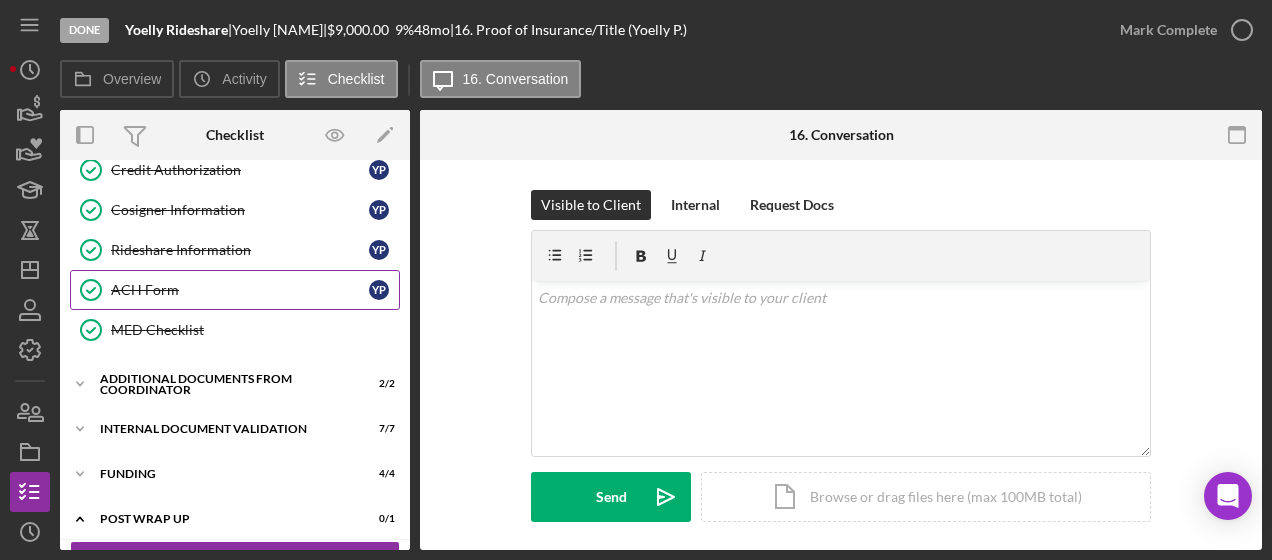 click on "ACH Form ACH Form Y P" at bounding box center [235, 290] 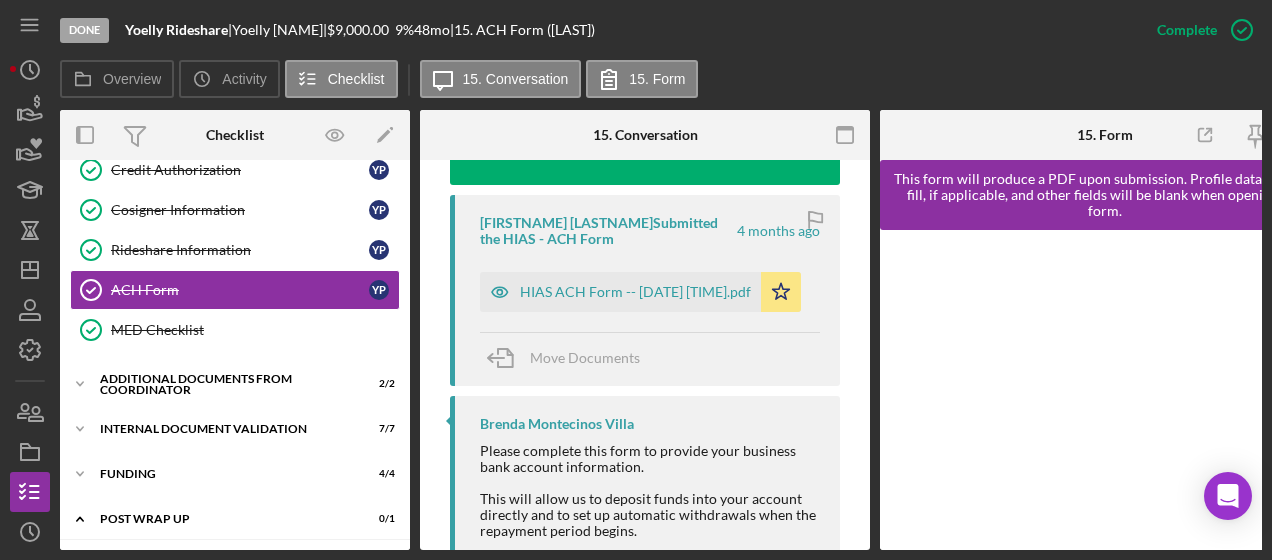 scroll, scrollTop: 792, scrollLeft: 0, axis: vertical 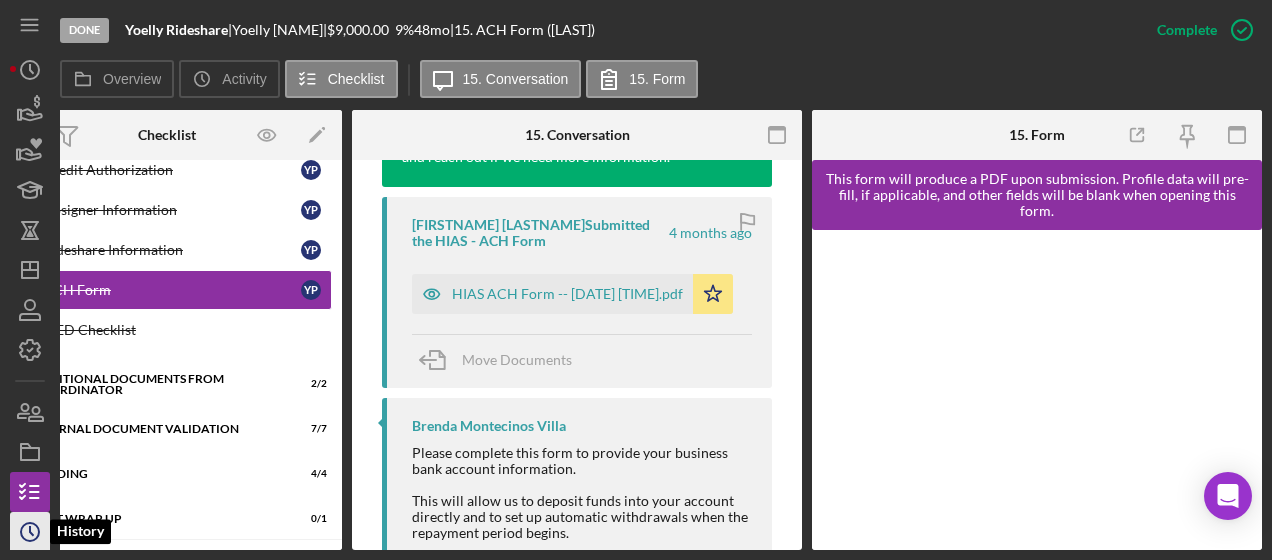 click on "Icon/History" 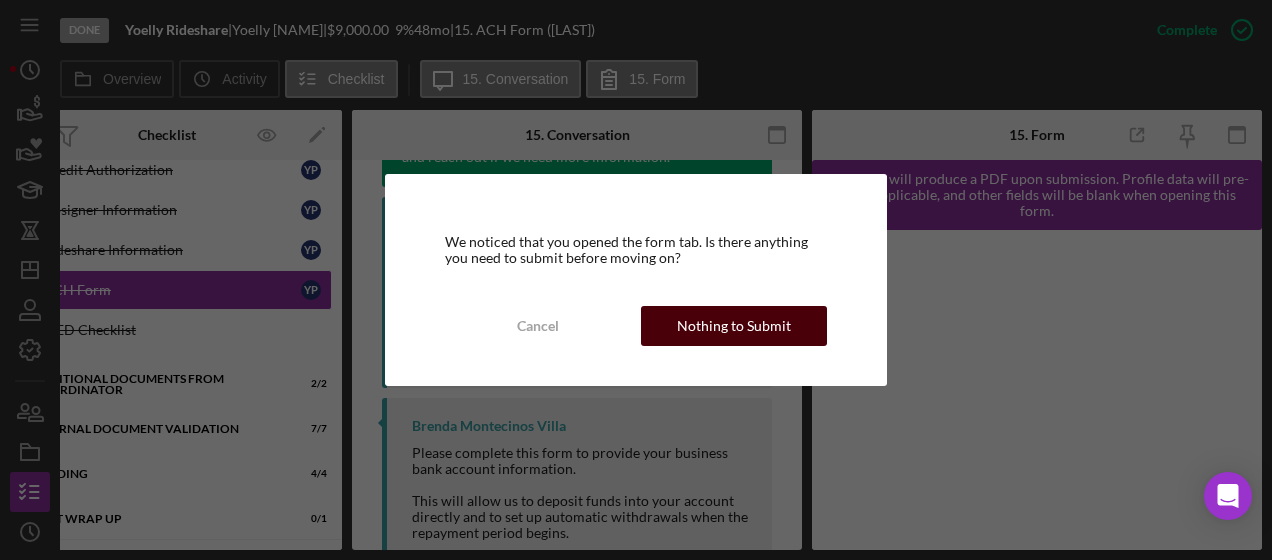 click on "Nothing to Submit" at bounding box center (734, 326) 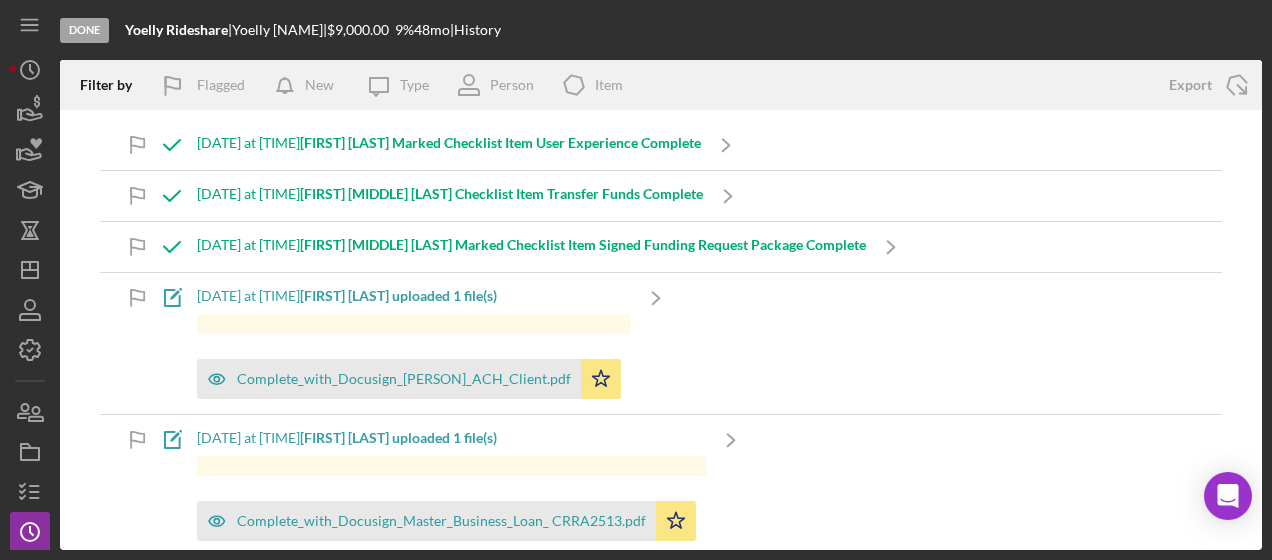 scroll, scrollTop: 2, scrollLeft: 0, axis: vertical 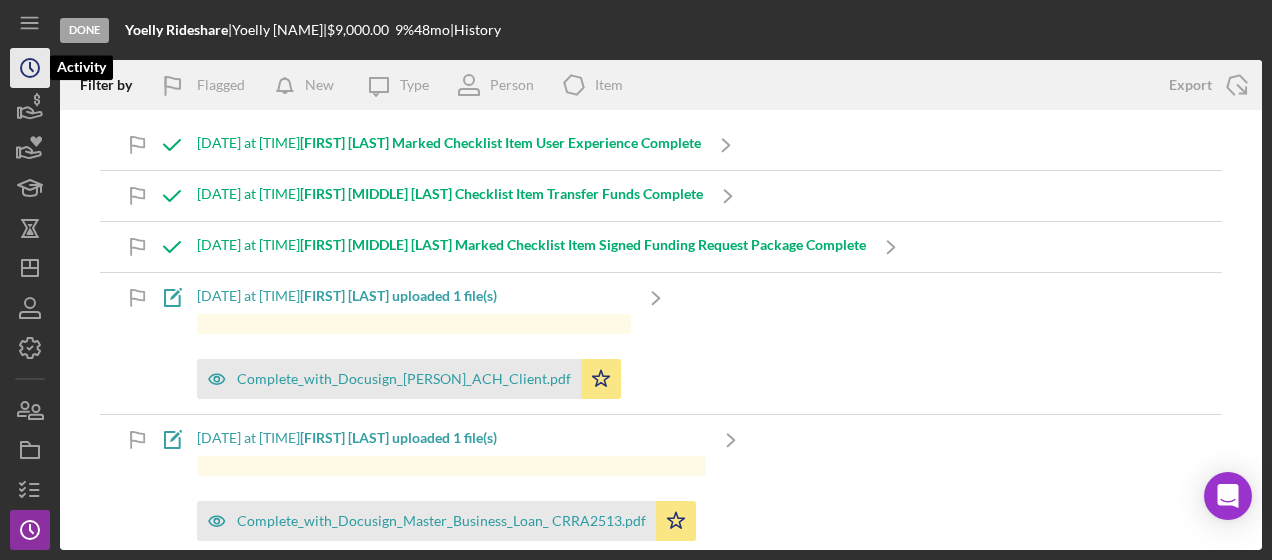click on "Icon/History" 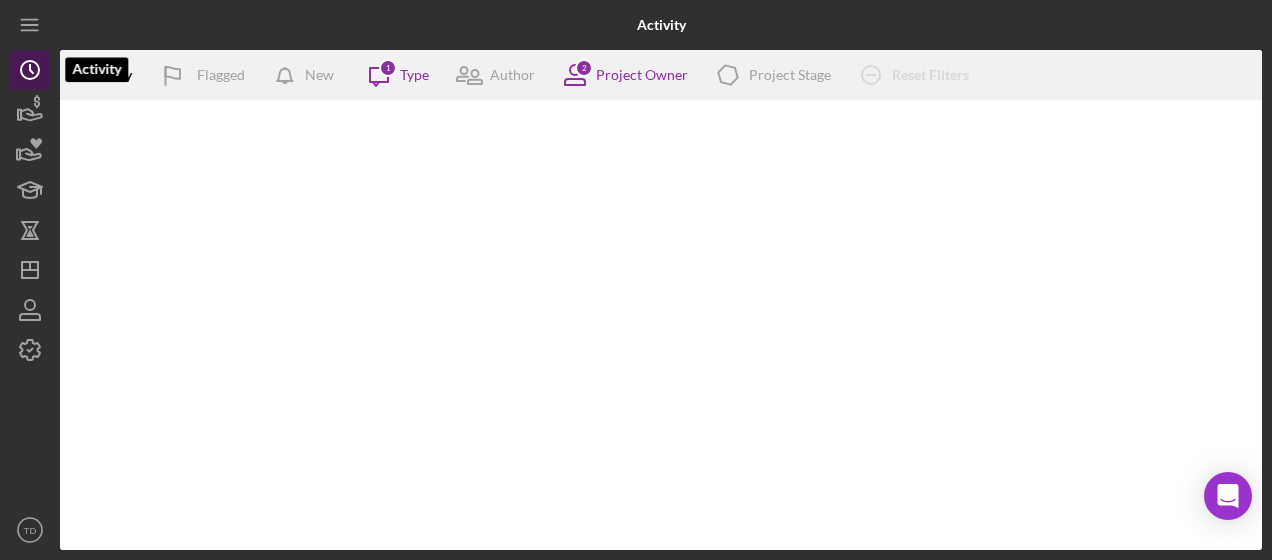 scroll, scrollTop: 0, scrollLeft: 0, axis: both 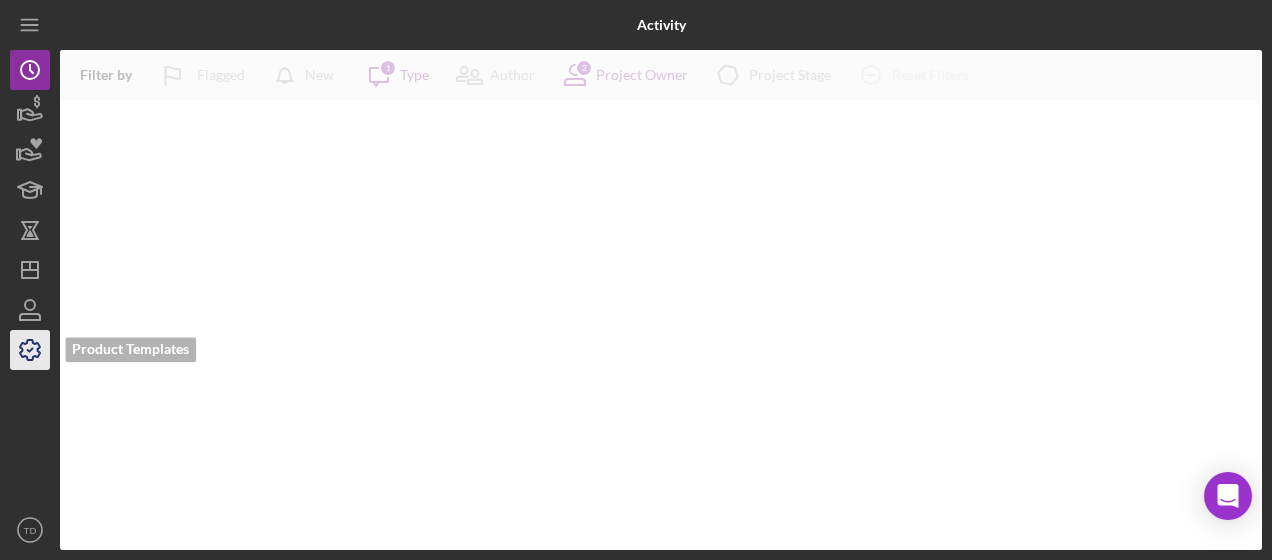 click 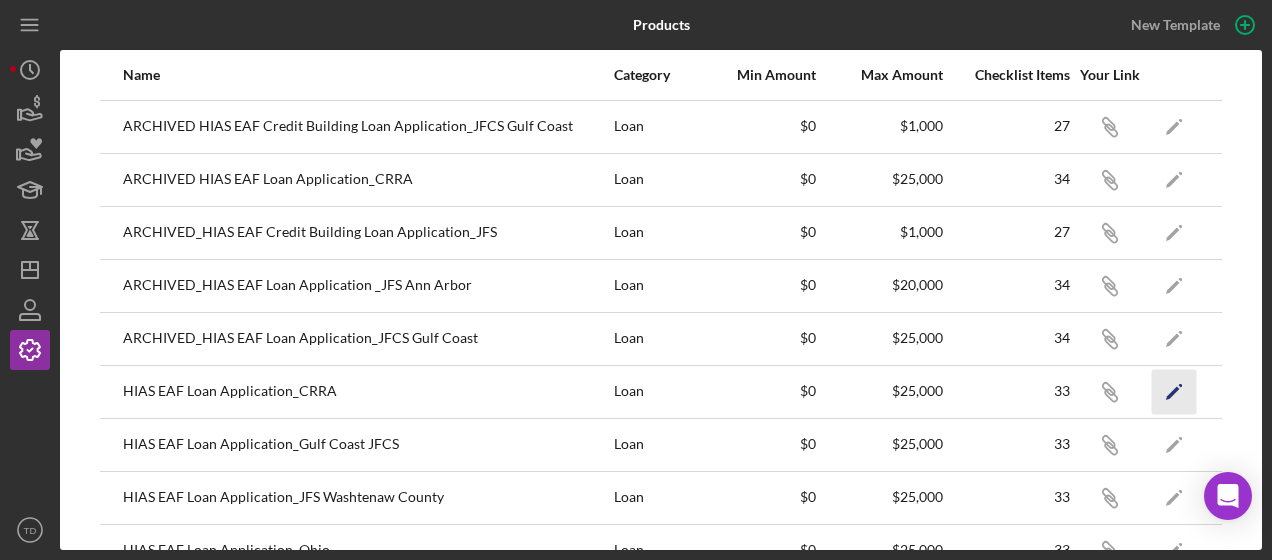 click on "Icon/Edit" 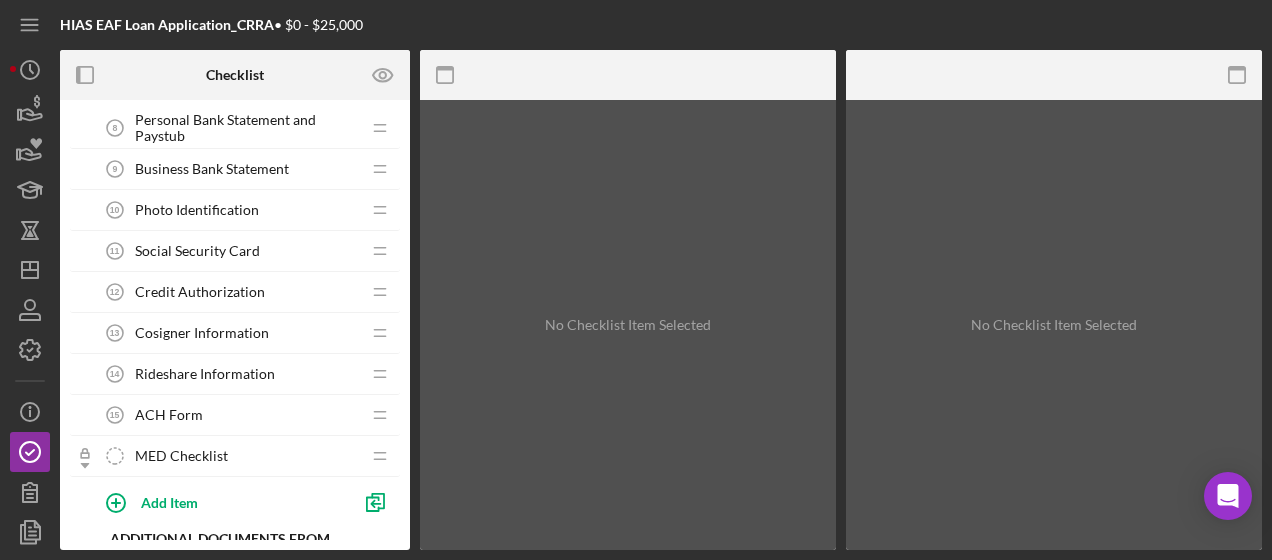 scroll, scrollTop: 543, scrollLeft: 0, axis: vertical 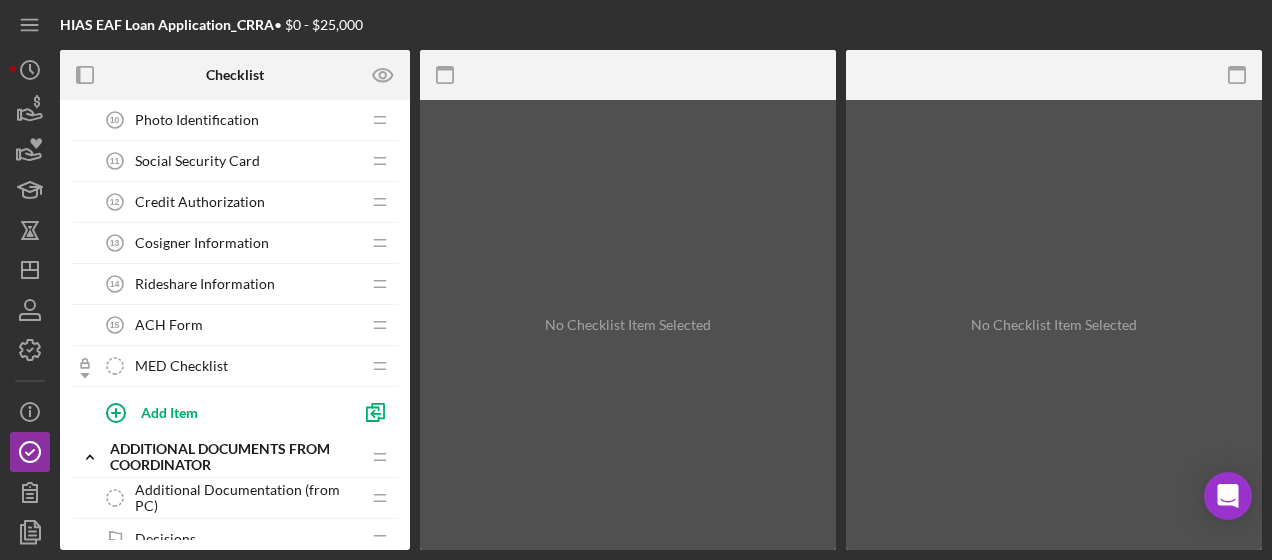 click on "ACH Form" at bounding box center [169, 325] 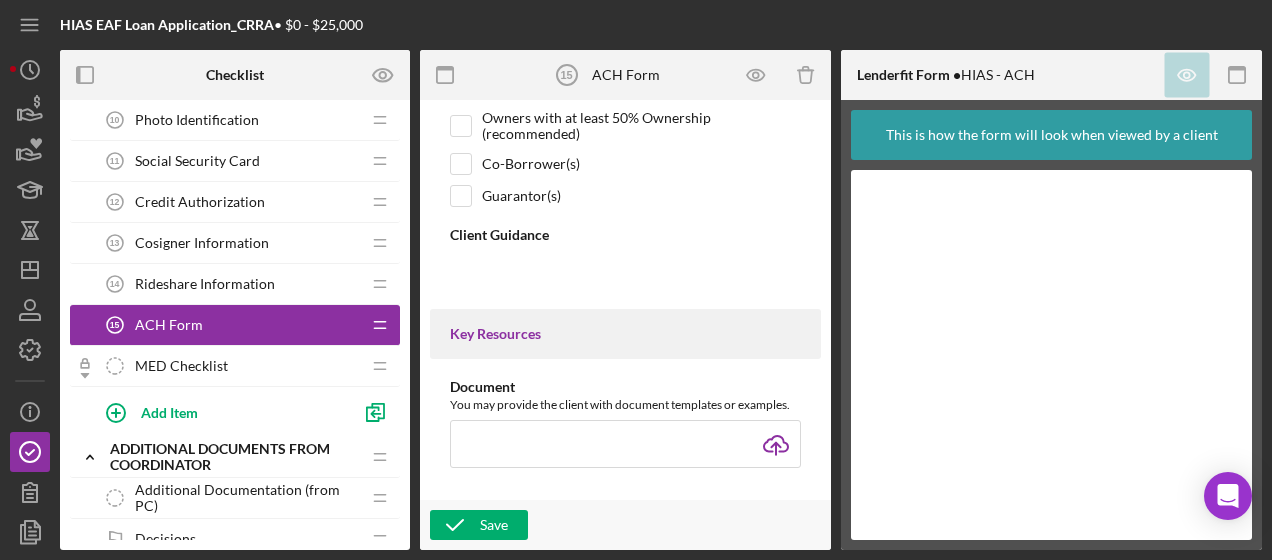type on "<div>Please complete this form to provide your business bank account information. <br><br>This will allow us to deposit funds into your account directly and to set up automatic withdrawals when the repayment period begins.<br><br><strong>Upload your banking information</strong>, including your name (or business name if business bank account), bank name, routing number, and account number.&nbsp;<br><br>A Direct Deposit Form is the best option for all the required information.</div>
<div>&nbsp;</div>
<div>Please also upload a document from your bank showing your account information (routing number, account number, etc.) such as a voided check or a direct deposit form.&nbsp;</div>" 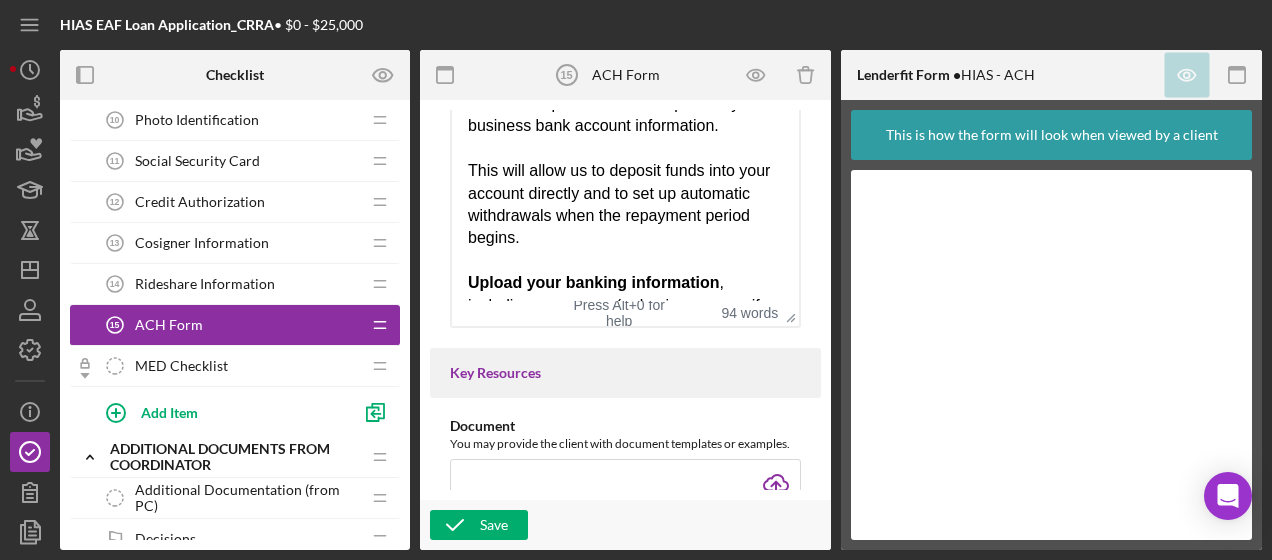 scroll, scrollTop: 820, scrollLeft: 0, axis: vertical 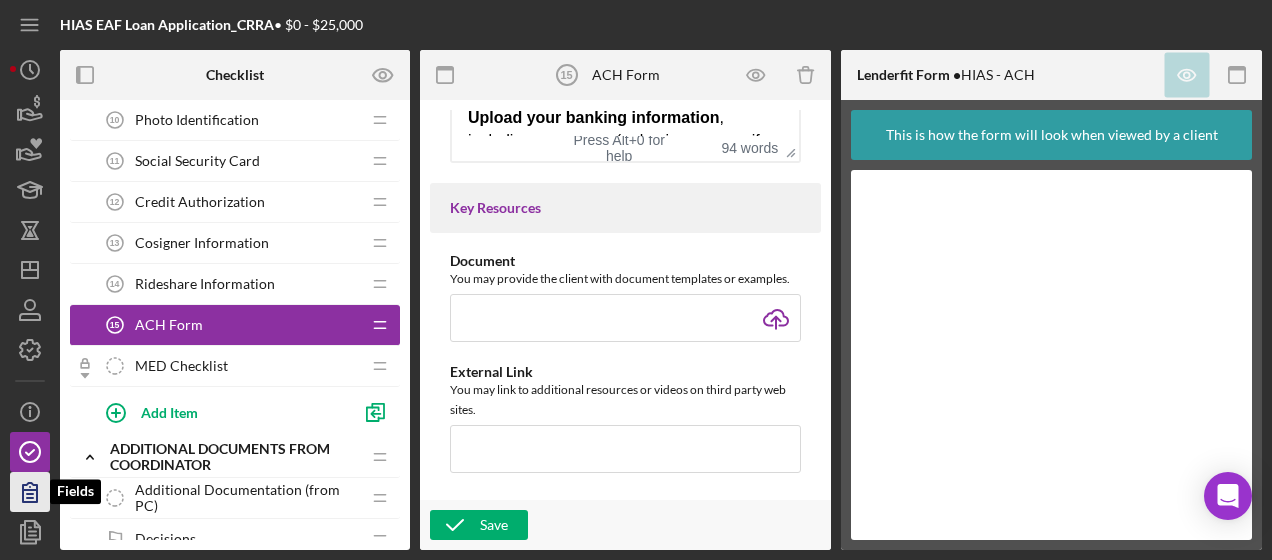 click 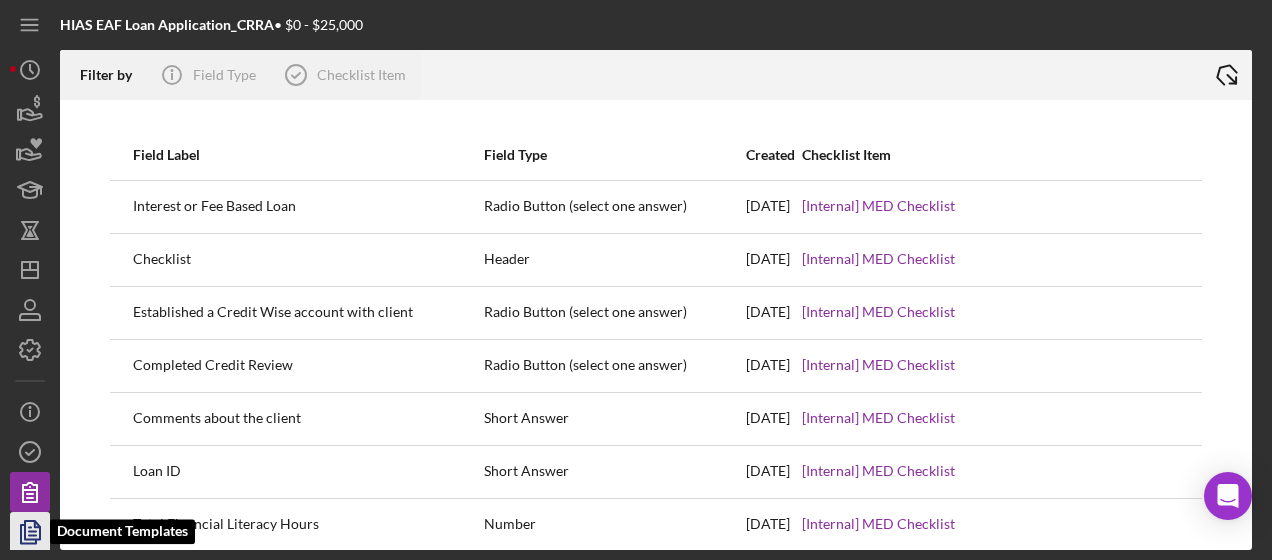 click 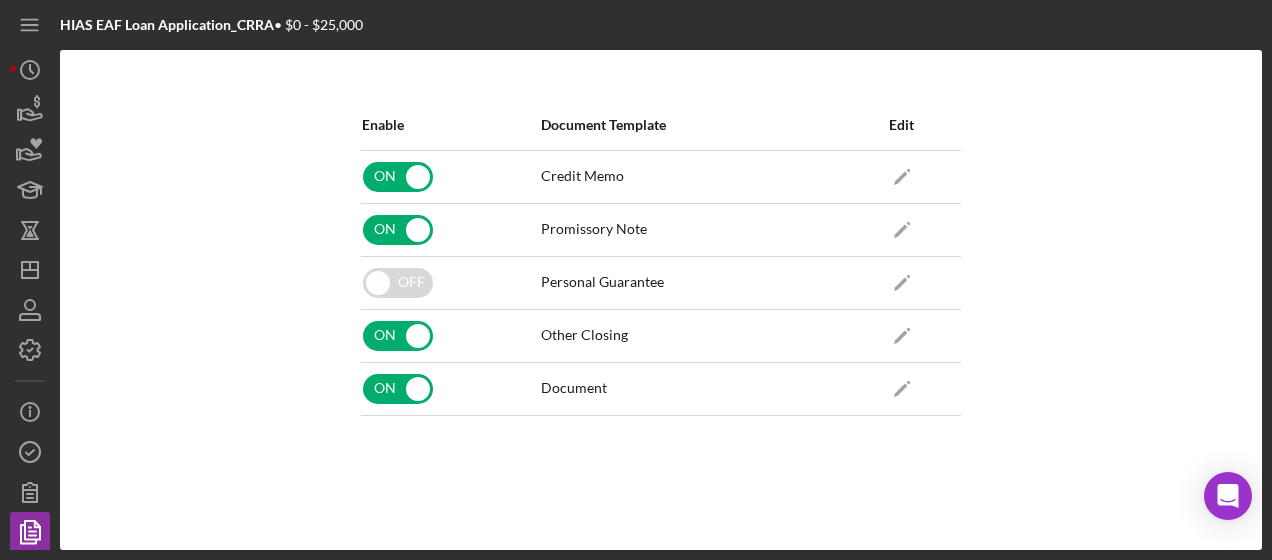 scroll, scrollTop: 82, scrollLeft: 0, axis: vertical 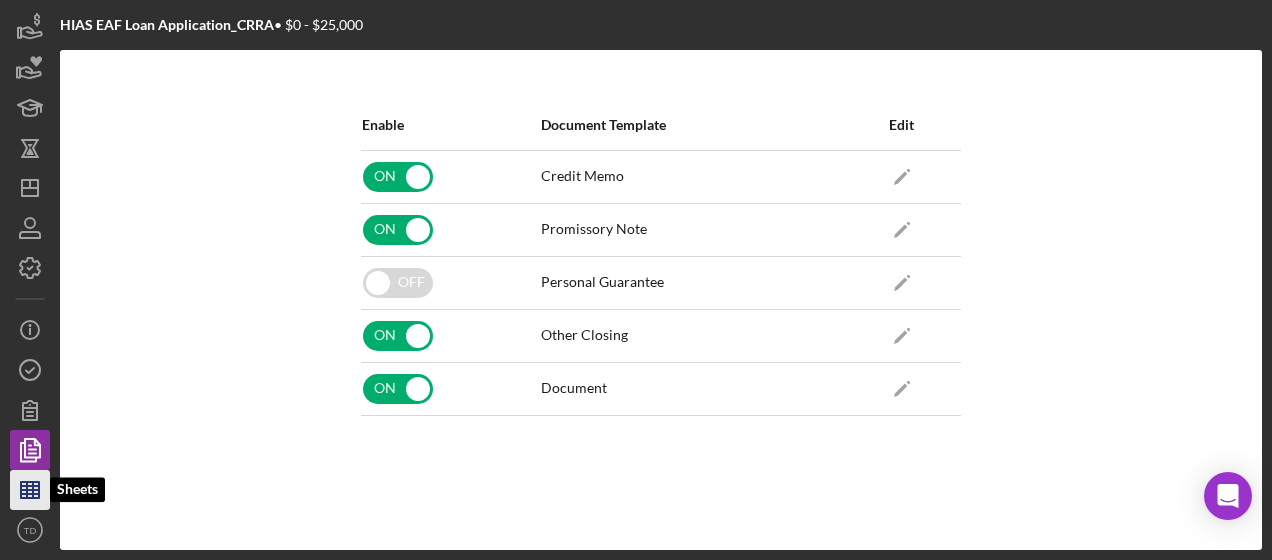 click 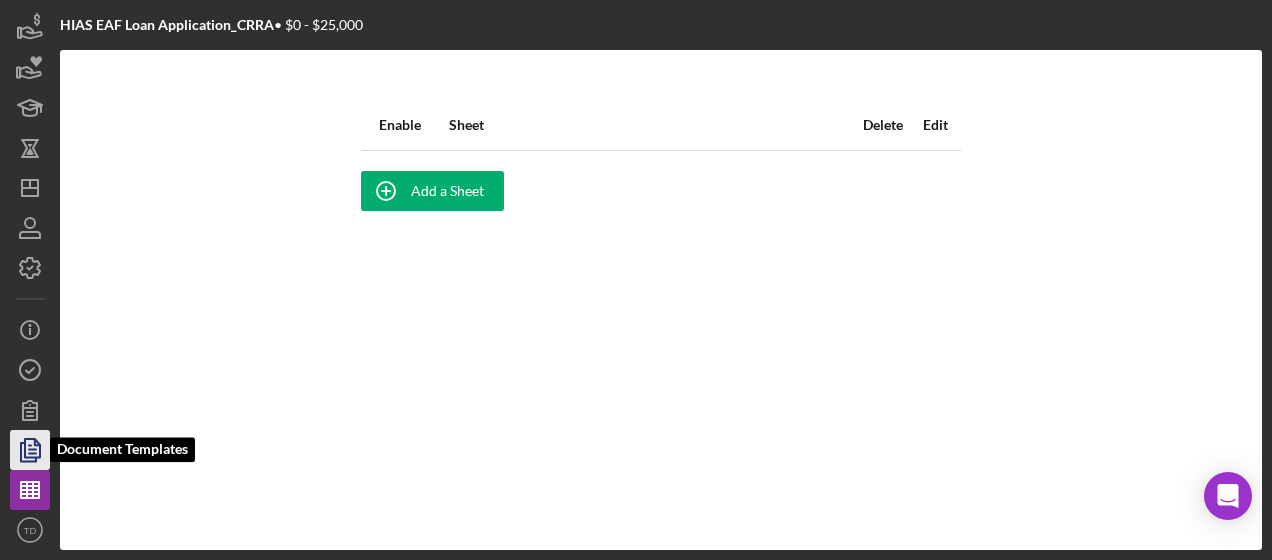click 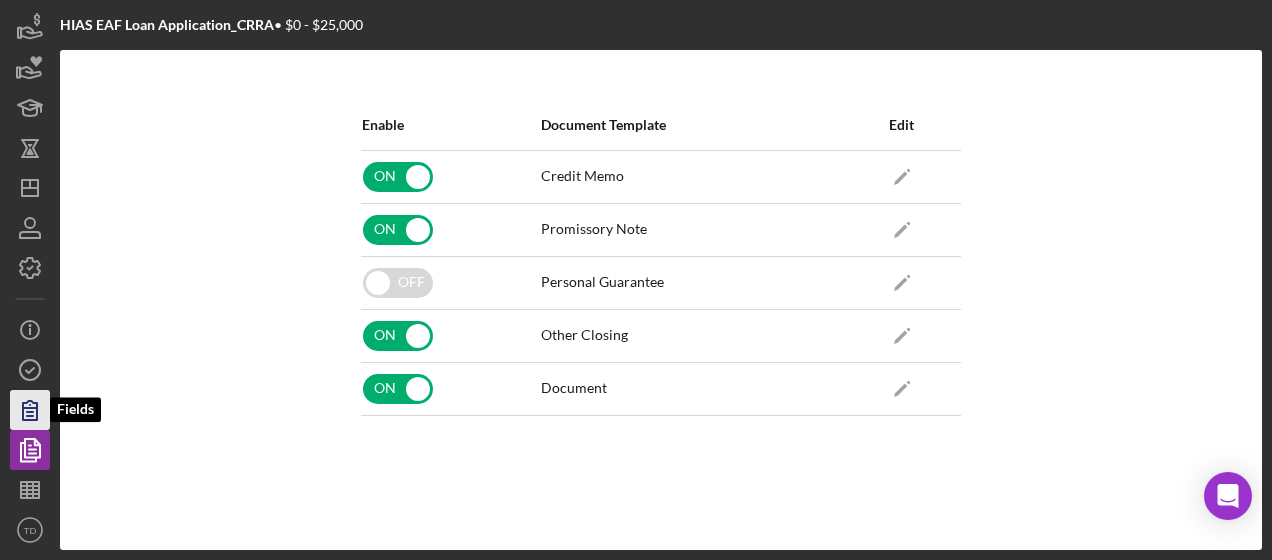 click 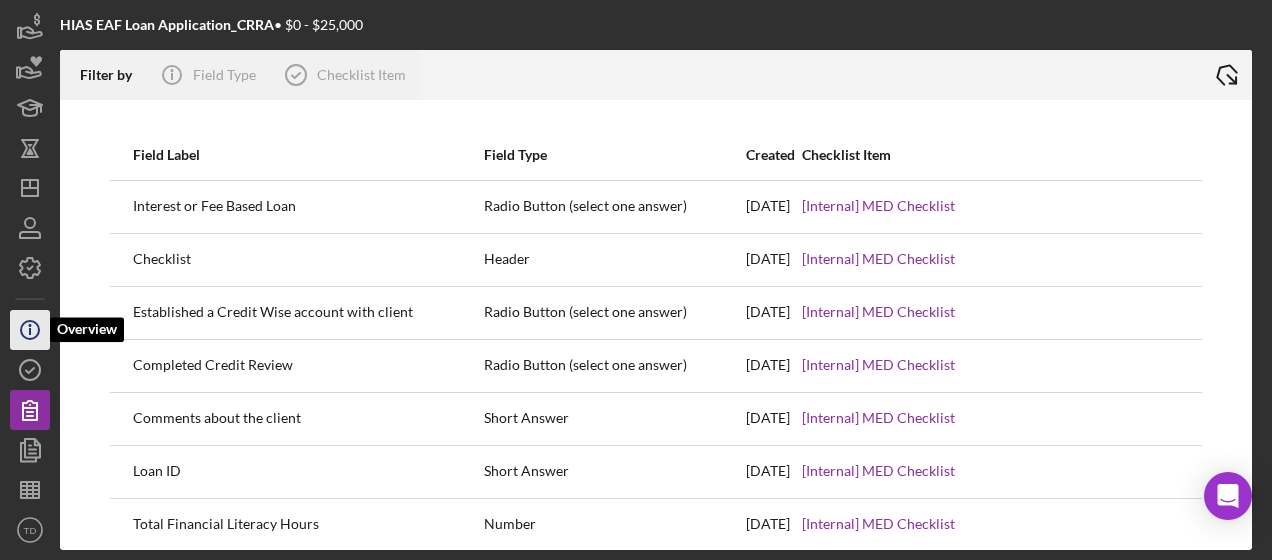 click on "Icon/Info" 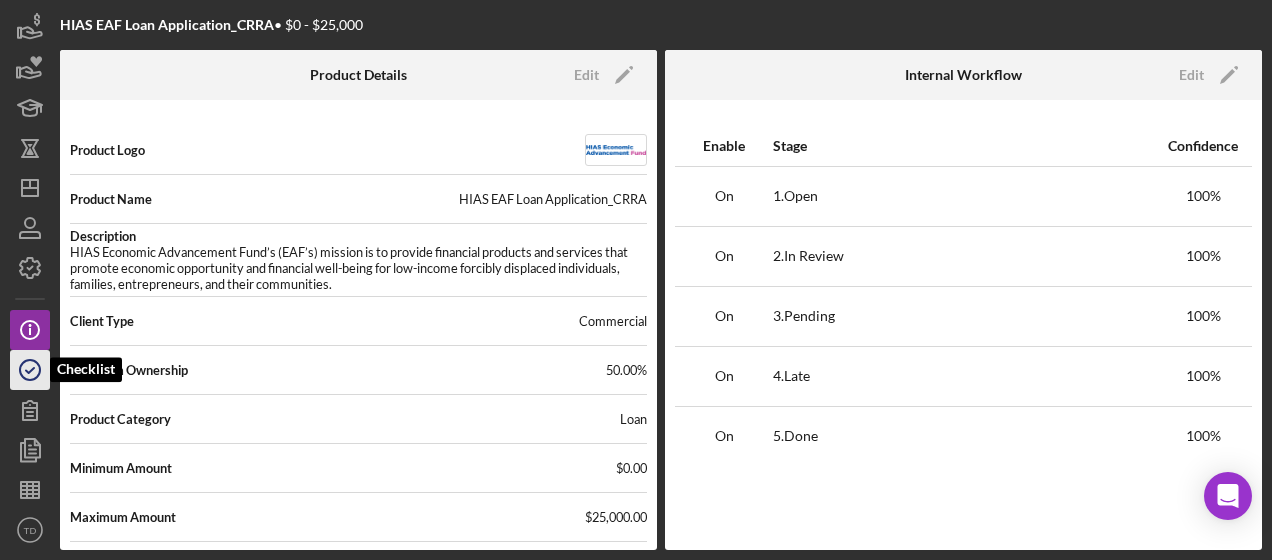 click 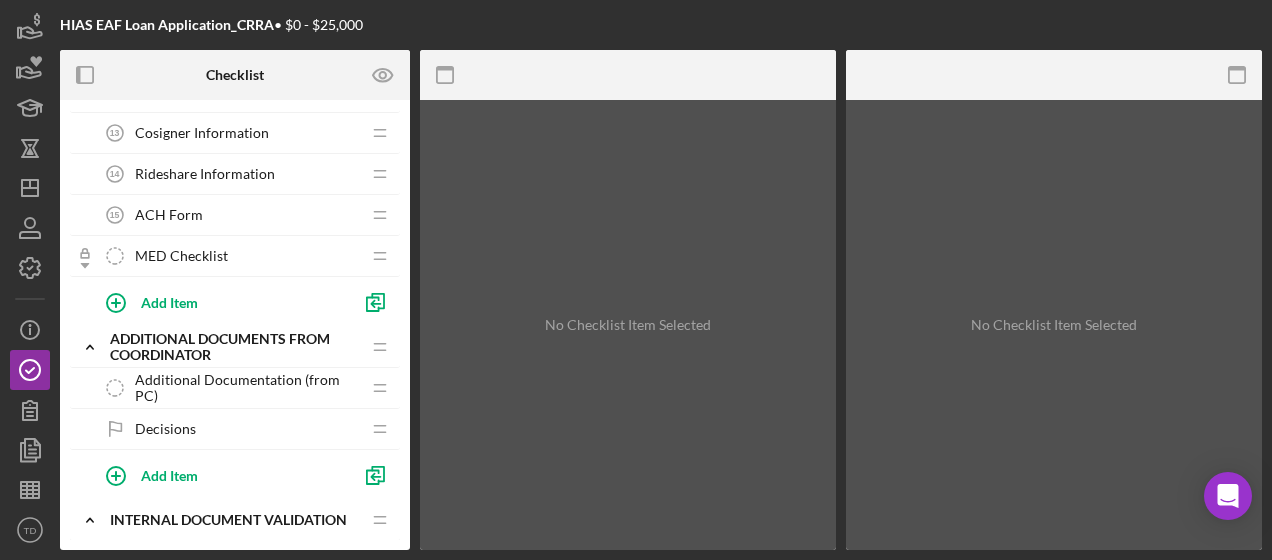 scroll, scrollTop: 659, scrollLeft: 0, axis: vertical 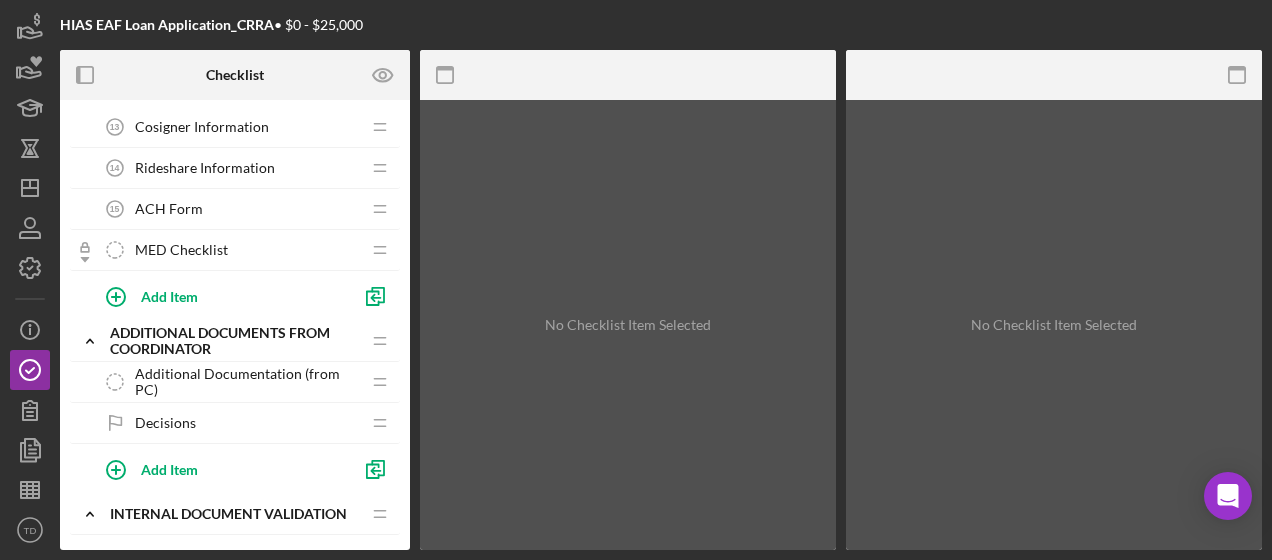 click on "ACH Form" at bounding box center (169, 209) 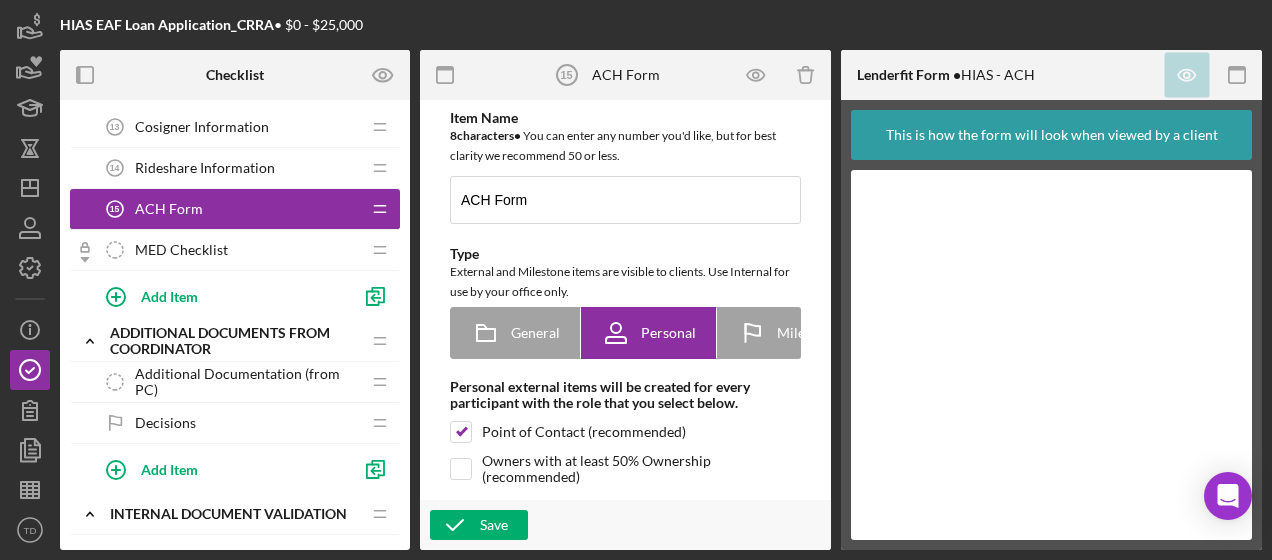scroll, scrollTop: 0, scrollLeft: 0, axis: both 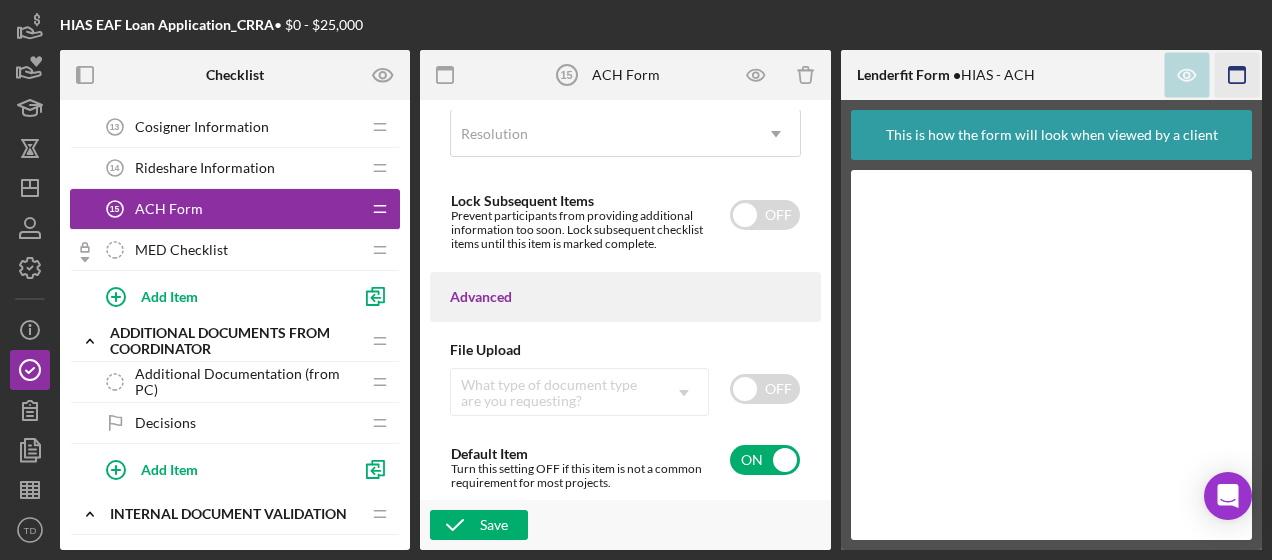 click 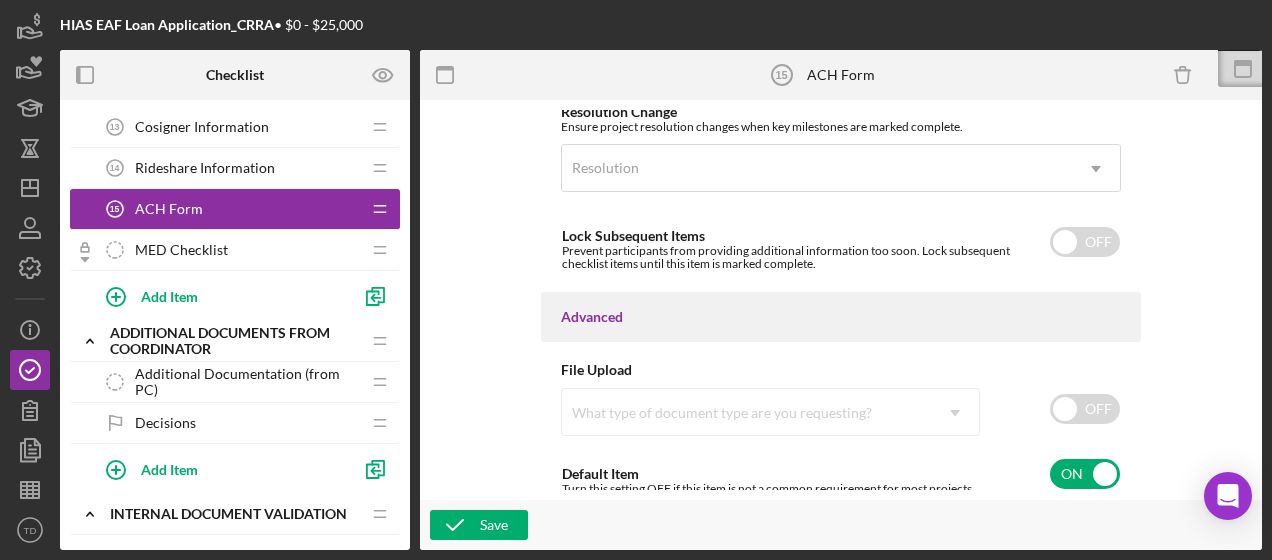 scroll, scrollTop: 1410, scrollLeft: 0, axis: vertical 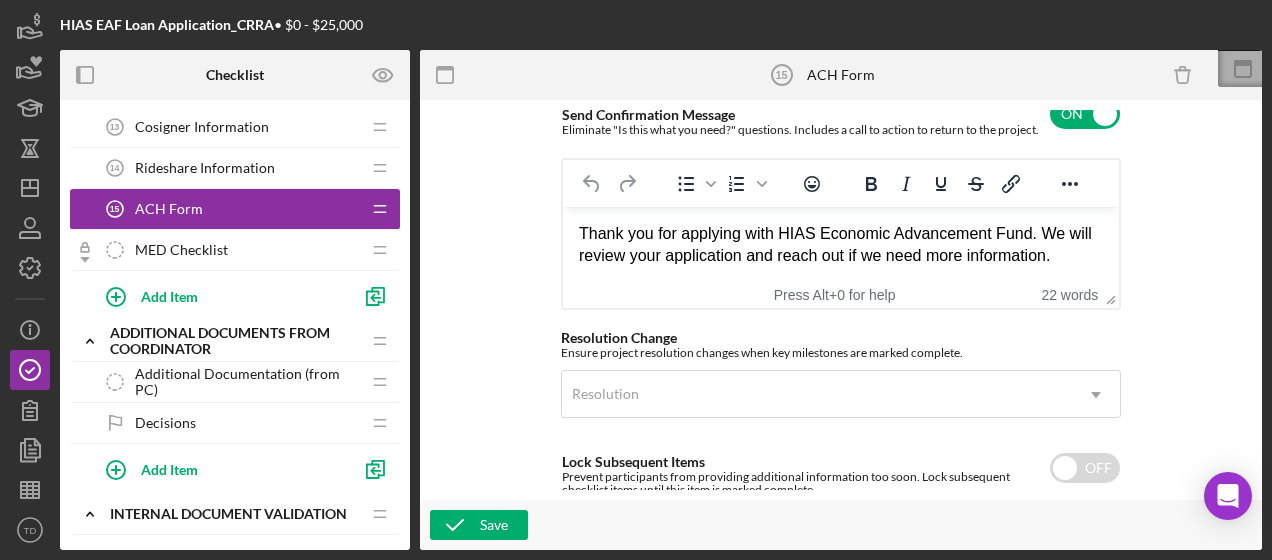click 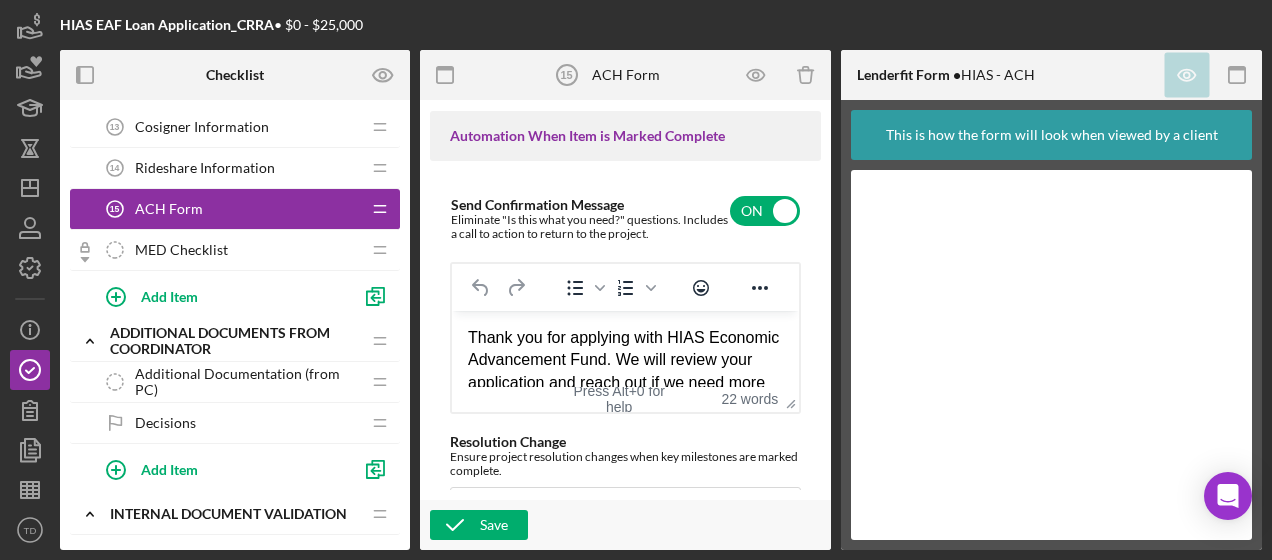 scroll, scrollTop: 1506, scrollLeft: 0, axis: vertical 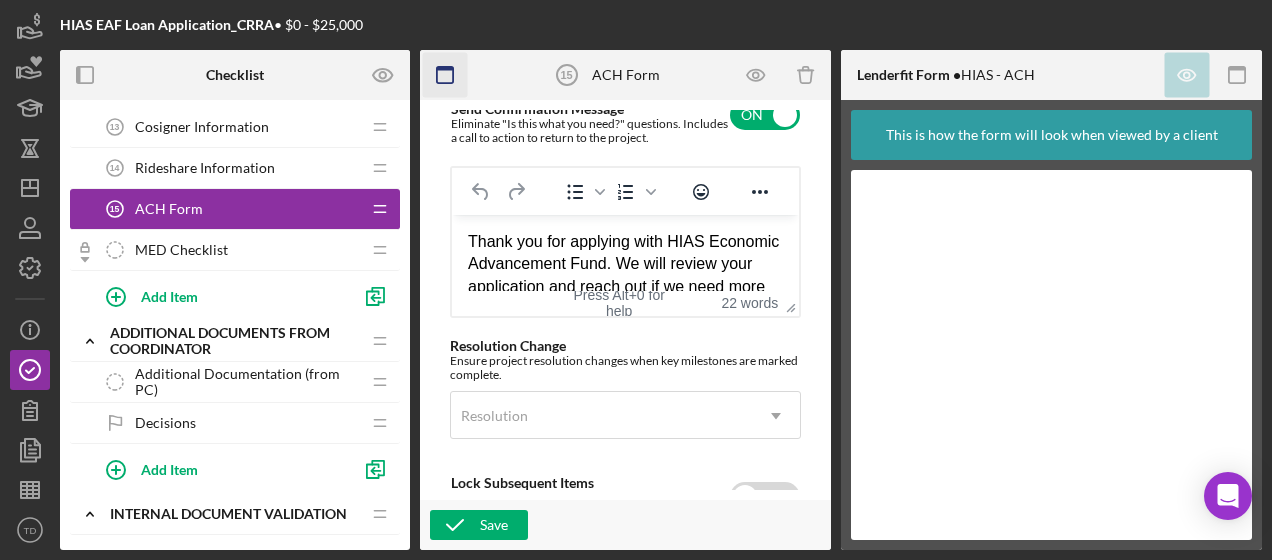 click 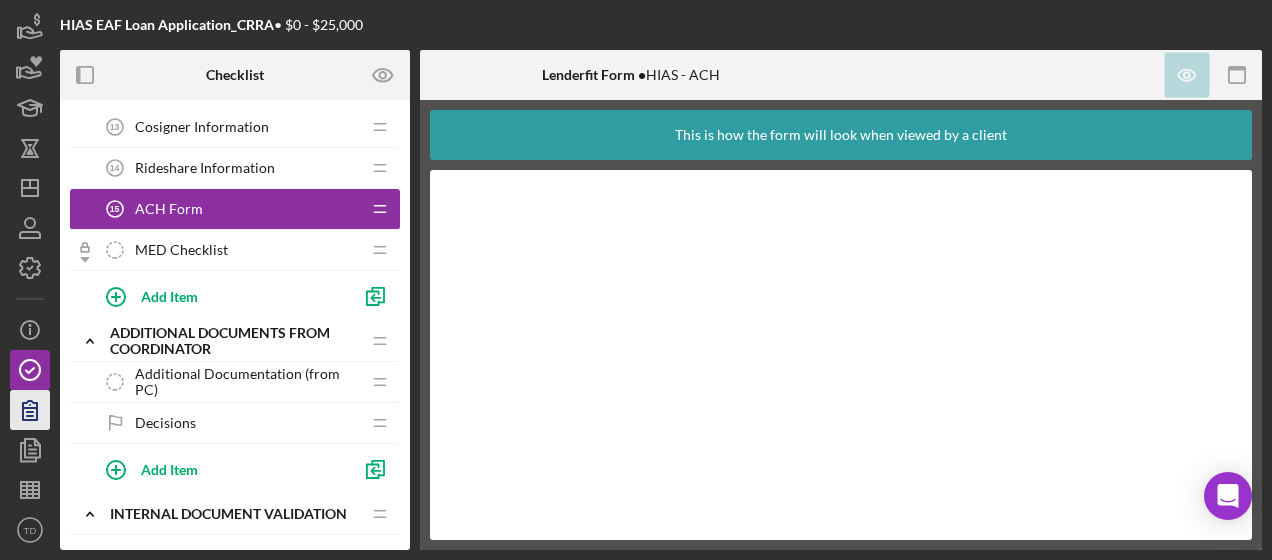 click 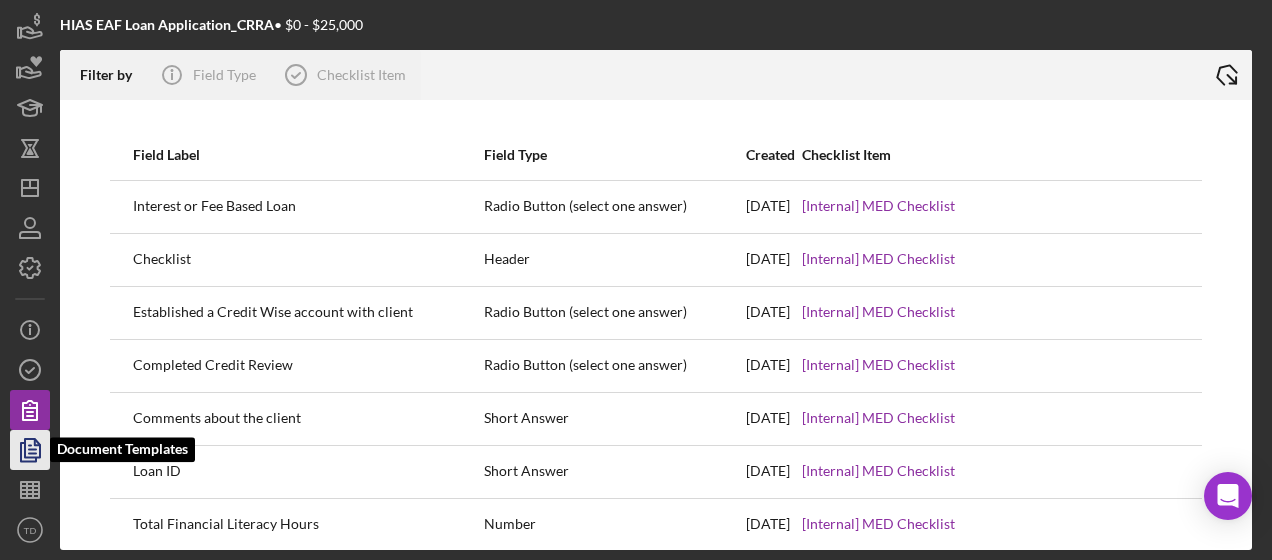 click 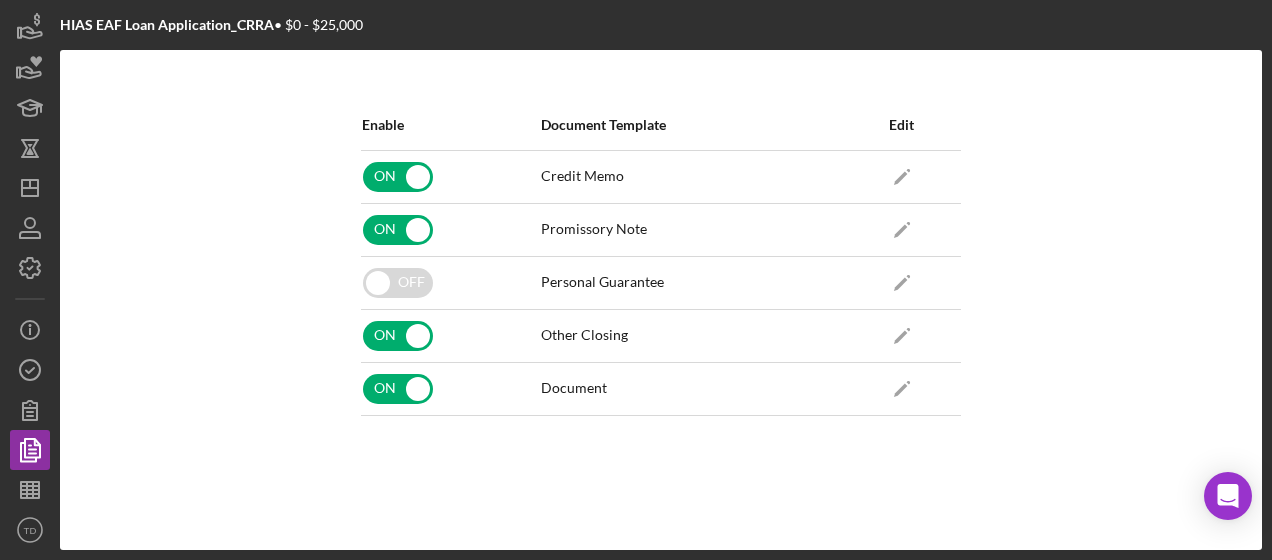 click on "Document" at bounding box center [686, 389] 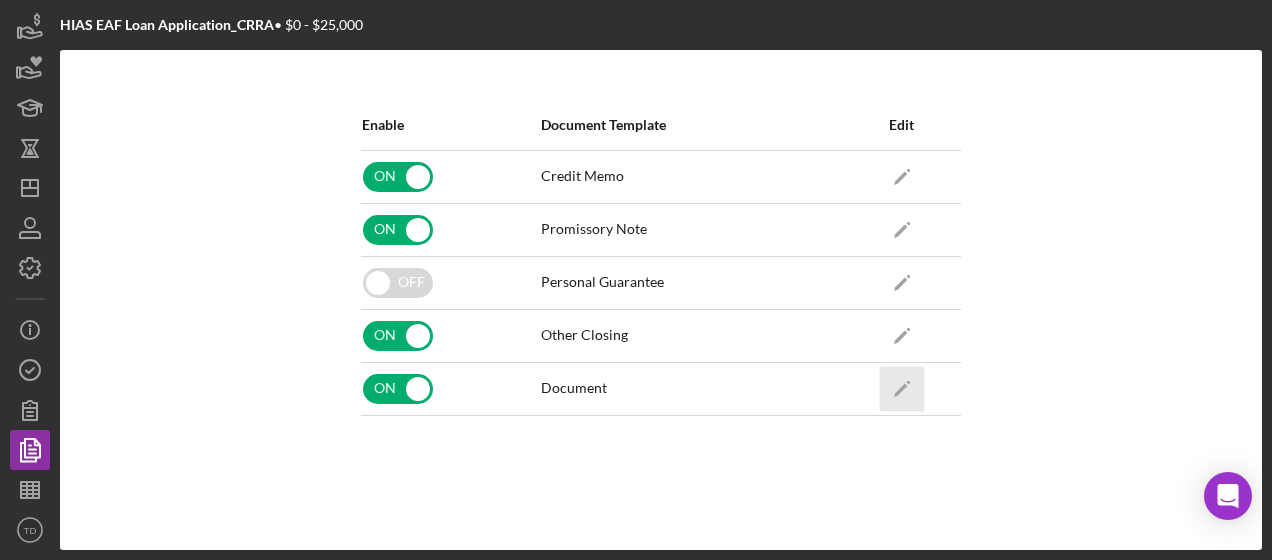 click on "Icon/Edit" 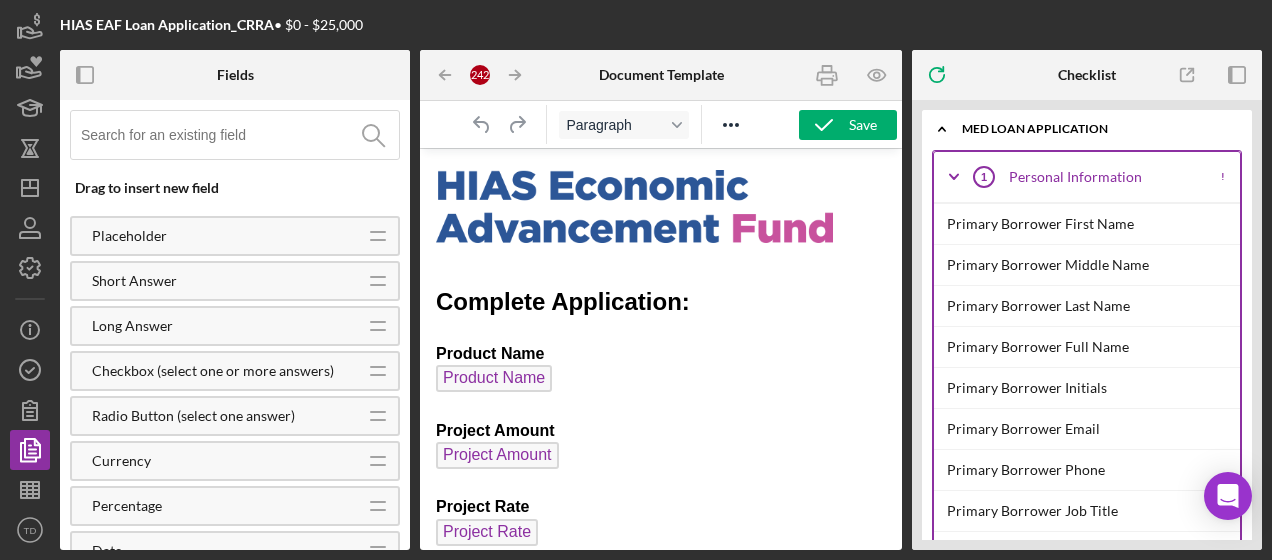 scroll, scrollTop: 0, scrollLeft: 0, axis: both 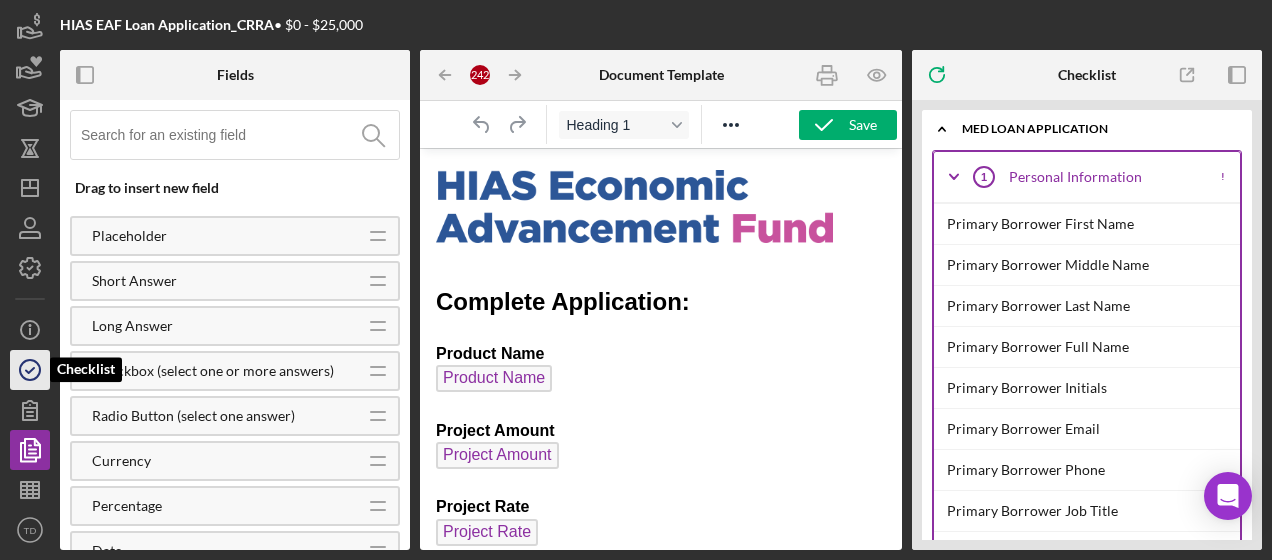click 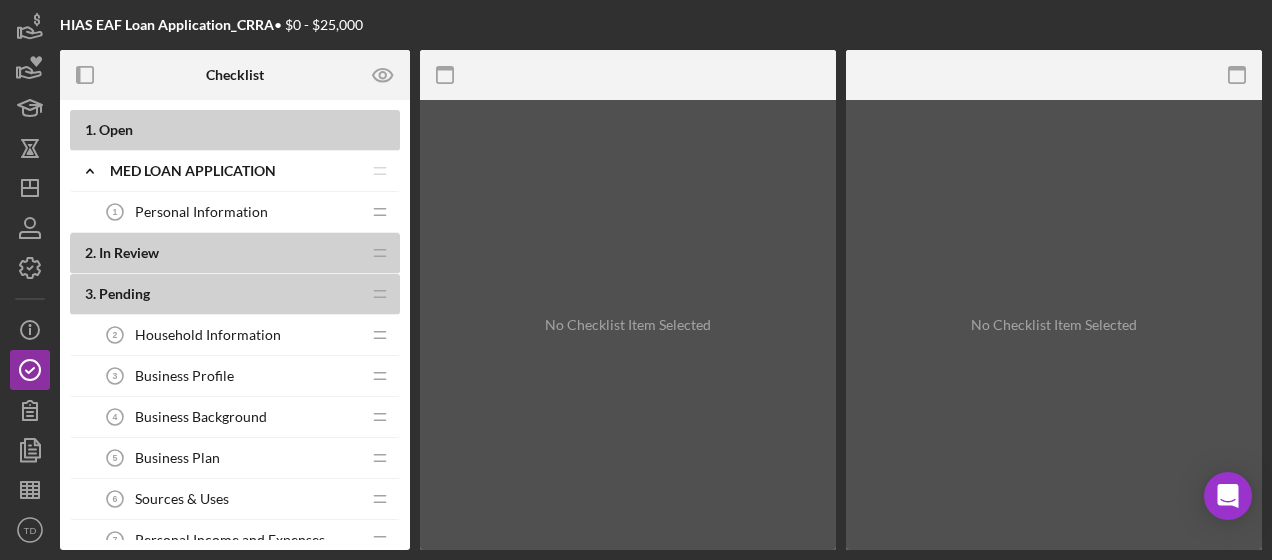 click on "Icon/Menu Icon/Dashboard Dashboard Clients Product Templates Icon/Info Overview Checklist Fields Document Templates Sheets Icon/User Photo TD [NAME] Icon/Overflow Account Settings Organization Settings Permissions Chat with Support Support Articles Logout Icon/Menu Close Close Account Settings Organization Settings Permissions Chat with Support Support Articles Logout Icon/History Activity Loans Grants Educational Long-Term Icon/Dashboard Dashboard Clients Product Templates Icon/Info Overview Checklist Fields Document Templates Sheets Icon/User Photo TD [NAME] Icon/Overflow Account Settings Organization Settings Permissions Chat with Support Support Articles Logout Icon/Menu Close Close Account Settings Organization Settings Permissions Chat with Support Support Articles Logout" at bounding box center [35, 275] 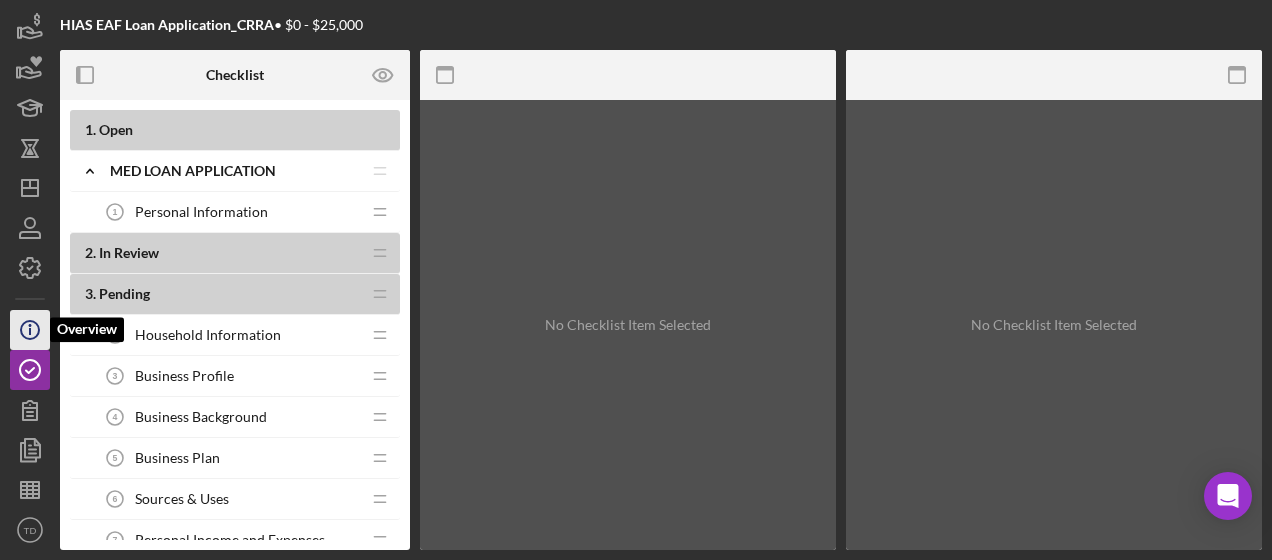 click on "Icon/Info" 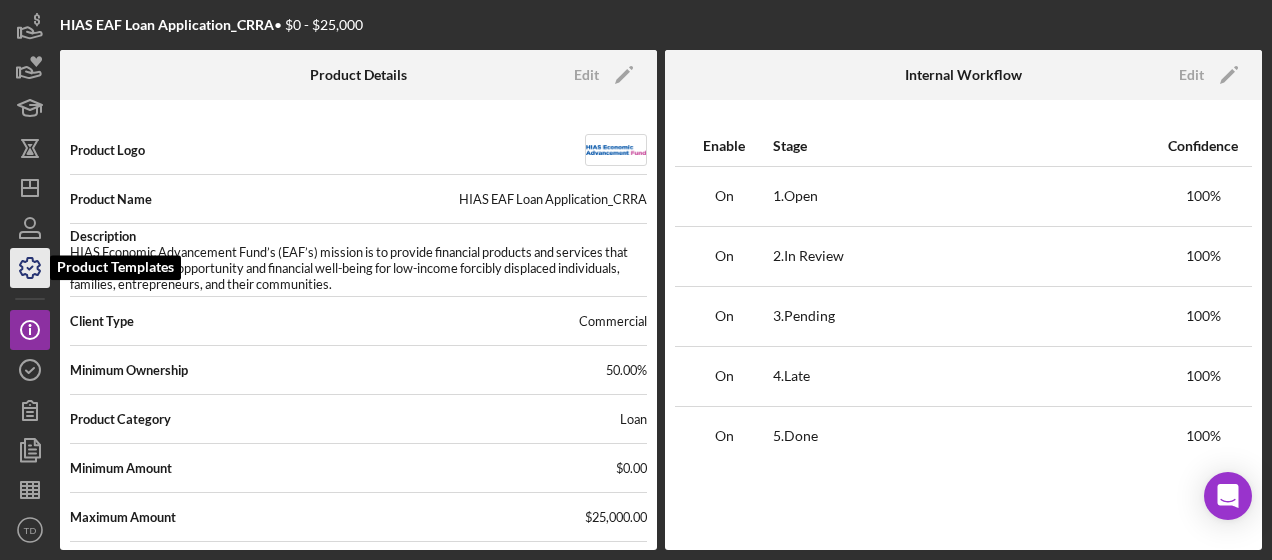 click 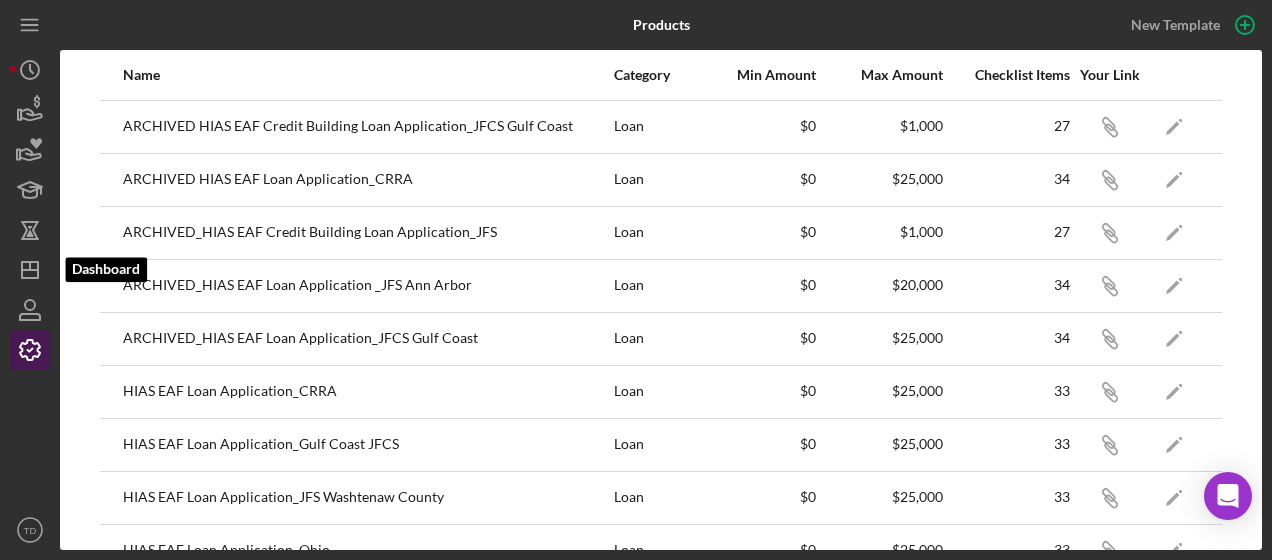 scroll, scrollTop: 0, scrollLeft: 0, axis: both 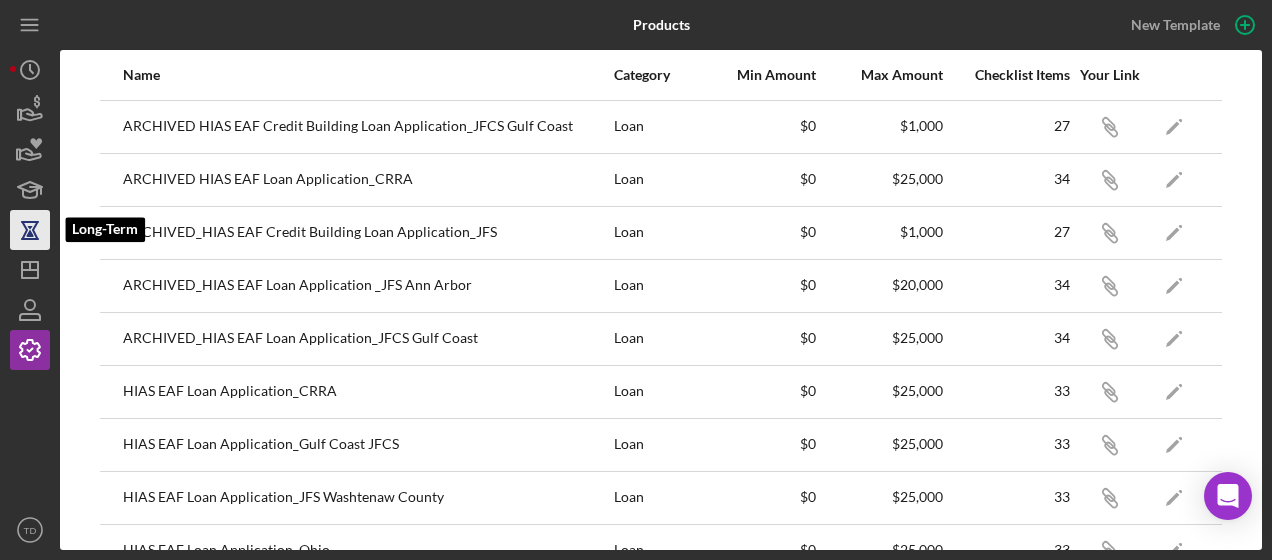 click 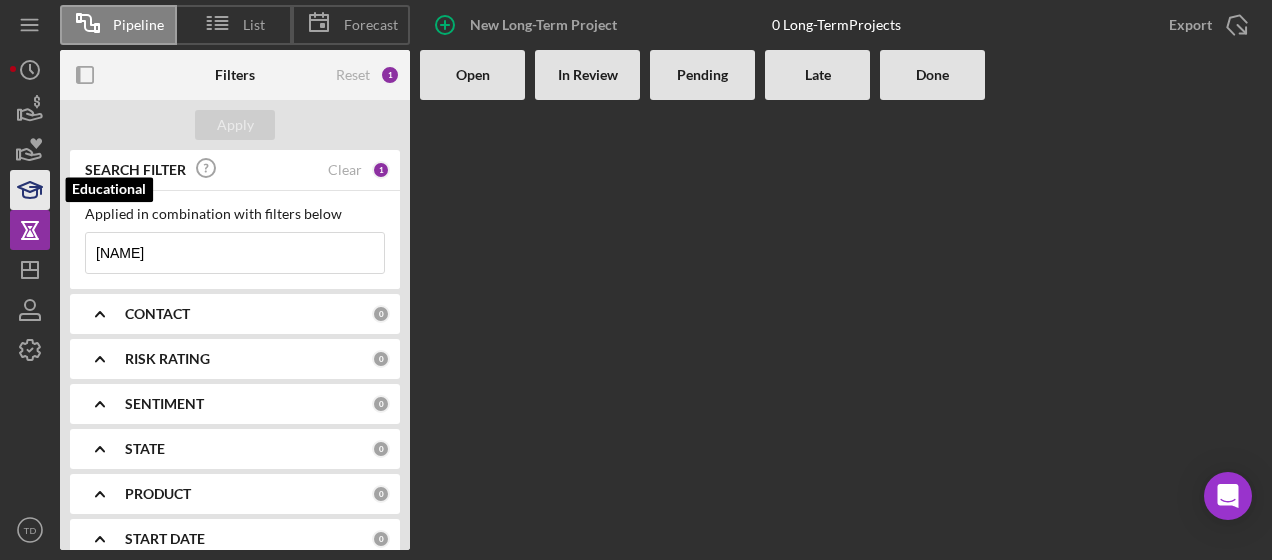click 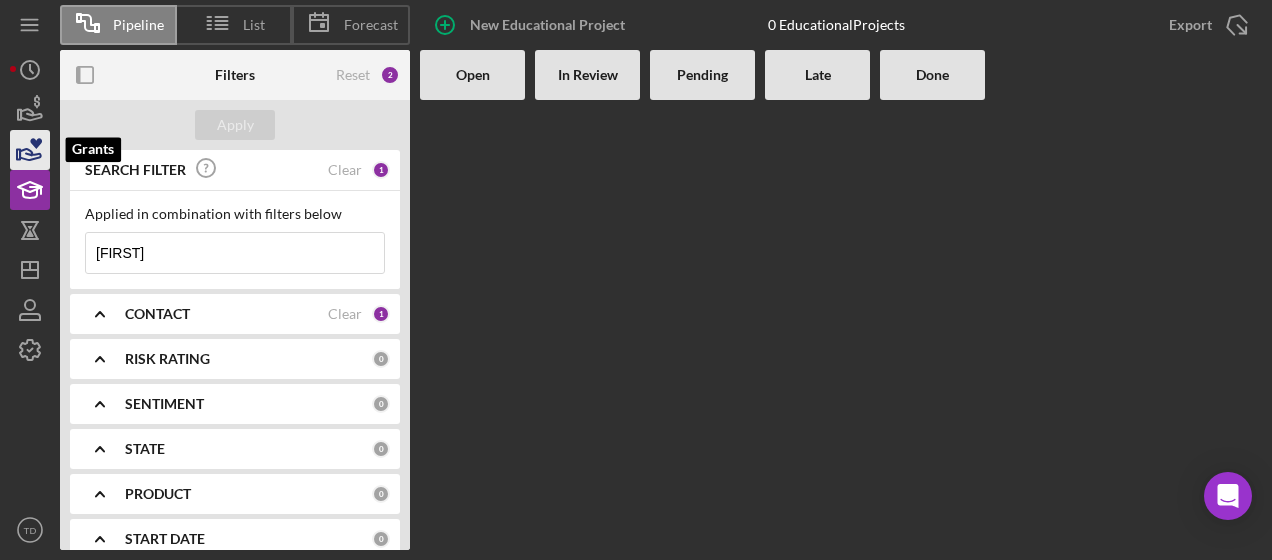 click 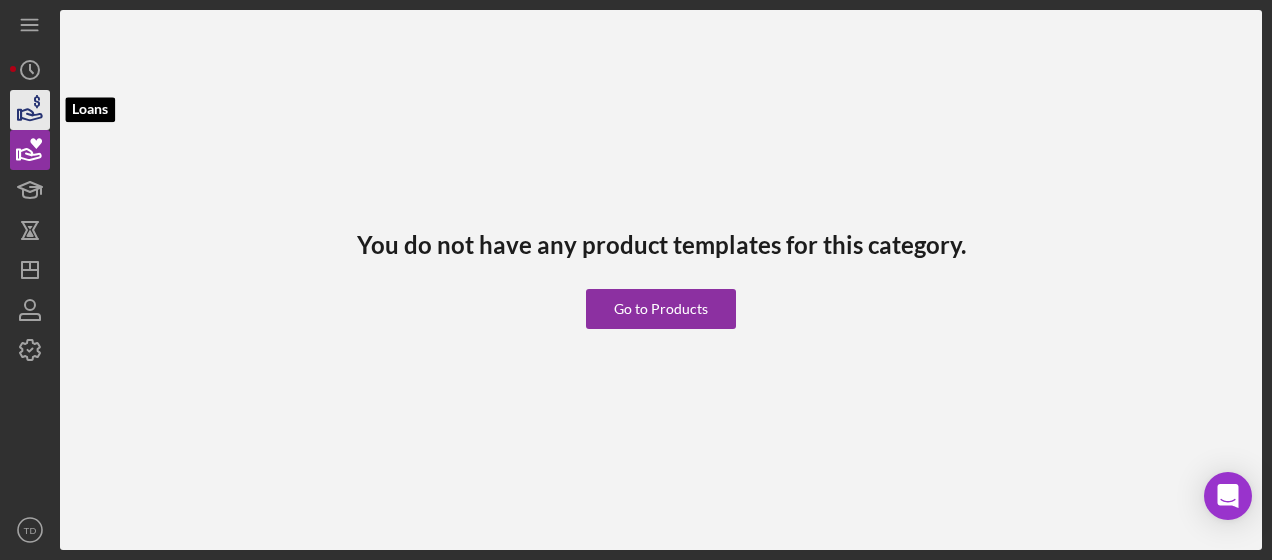 click 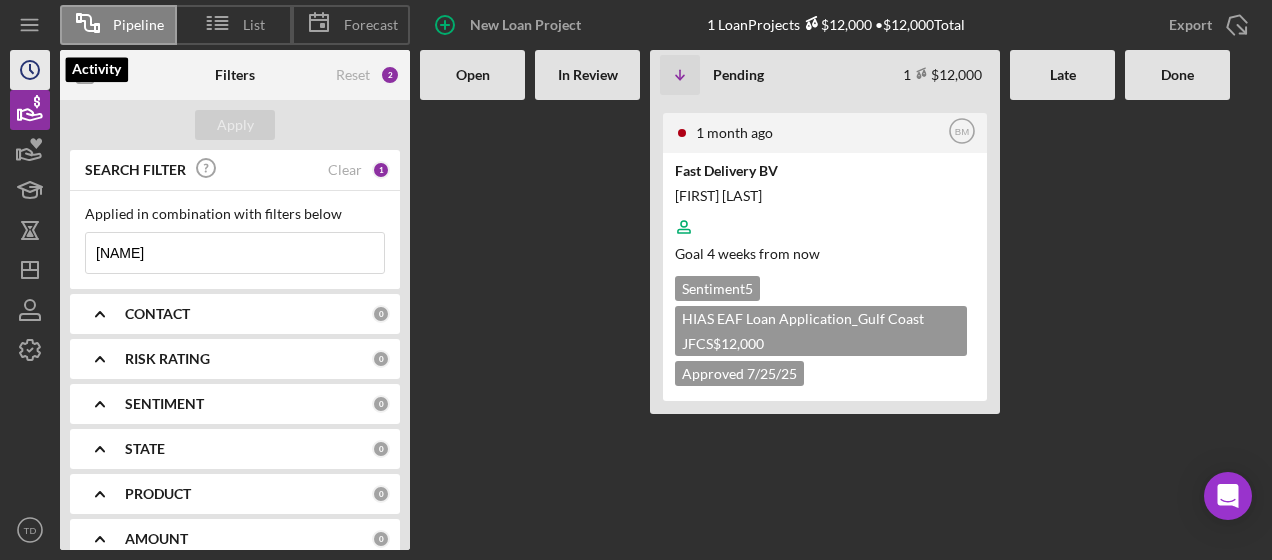 click on "Icon/History" 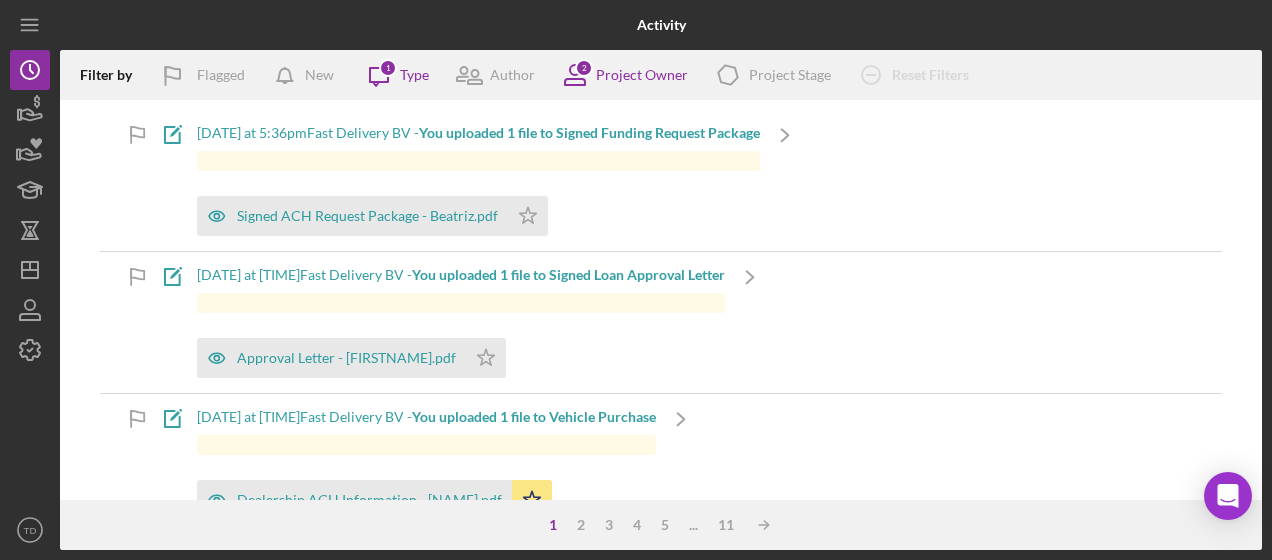 click on "Activity Filter by Flagged New Icon/Message 1 Type Author 2 Project Owner Icon/Product Project Stage Icon/Clear All Reset Filters Icon/Note [DATE] at [TIME]   Fast Delivery BV -  You uploaded 1 file to Signed Funding Request Package Signed ACH Request Package - [NAME].pdf Icon/Star Icon/Navigate Icon/Note [DATE] at [TIME]   Fast Delivery BV -  You uploaded 1 file to Signed Loan Approval Letter Approval Letter - [NAME].pdf Icon/Star Icon/Navigate Icon/Note [DATE] at [TIME]   Fast Delivery BV -  You uploaded 1 file to Vehicle Purchase  Dealership ACH Information - [NAME].pdf Icon/Star Icon/Navigate Icon/Note [DATE] at [TIME]   Fast Delivery BV -  You uploaded 1 file to Vehicle Purchase  Carfax Report -[NAME].pdf Icon/Star Icon/Navigate Icon/Note [DATE] at [TIME]   Fast Delivery BV -  [FIRST] [LAST] uploaded 2 files to Vehicle Purchase  BOF [NAME].pdf Icon/Star Mail - [FIRST] [LAST] - Outlook.pdf Icon/Star Icon/Navigate Icon/Note [DATE] at [TIME]   Fast Delivery BV -  Icon/Note     -" at bounding box center (636, 280) 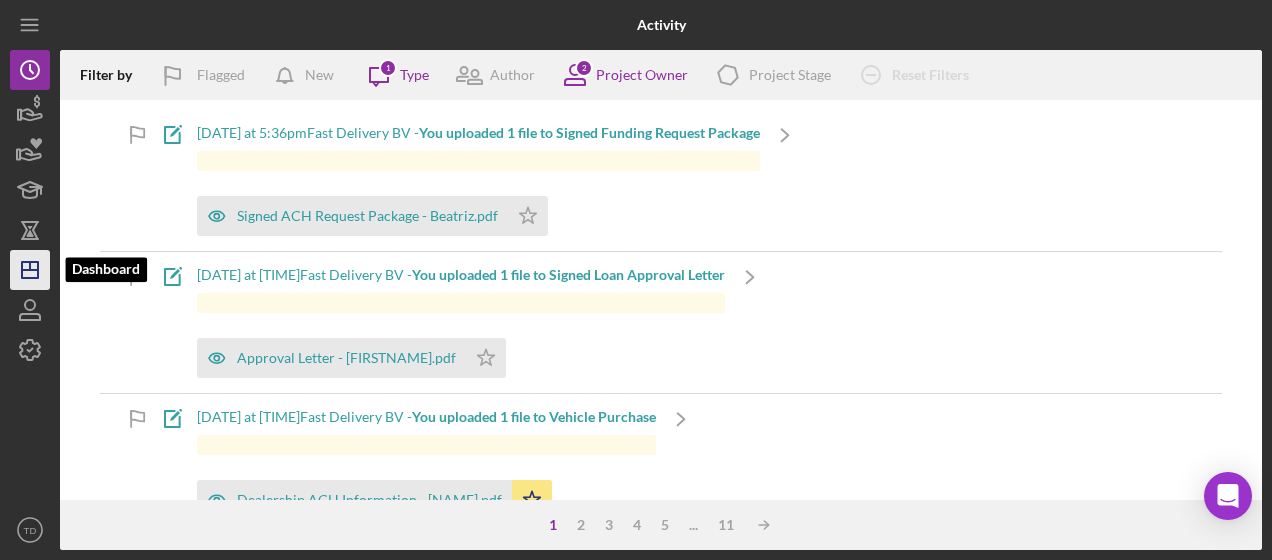 click 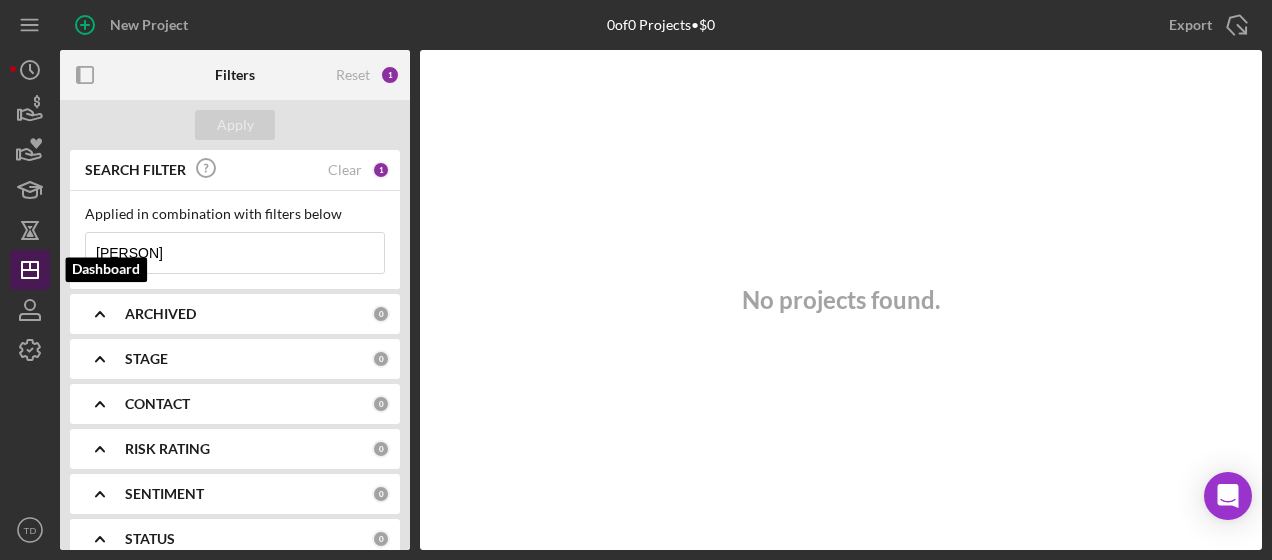 type 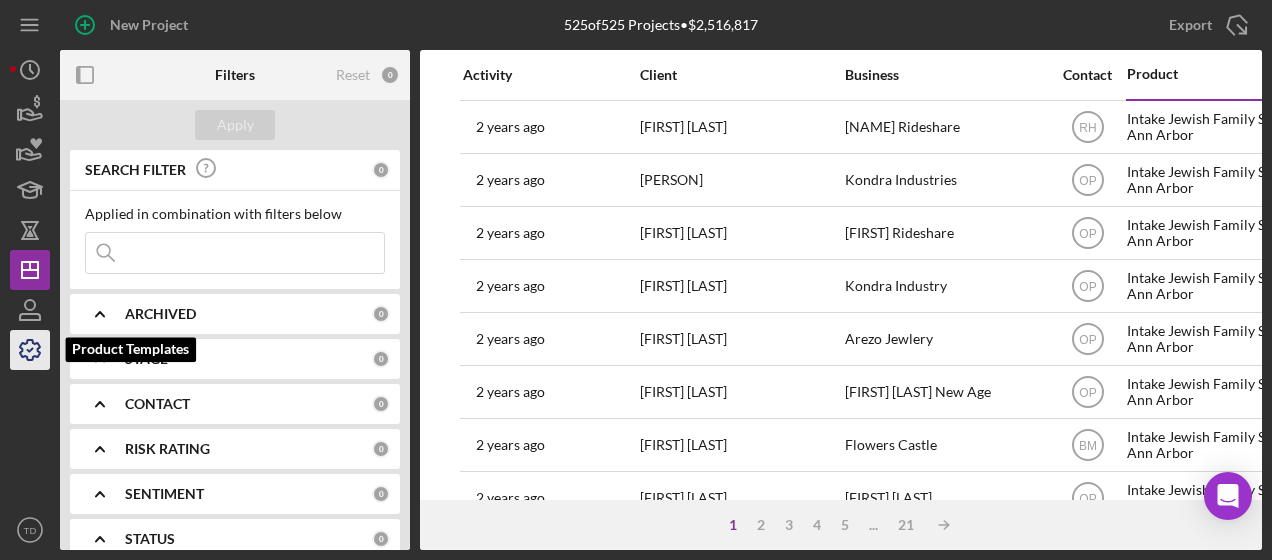 click 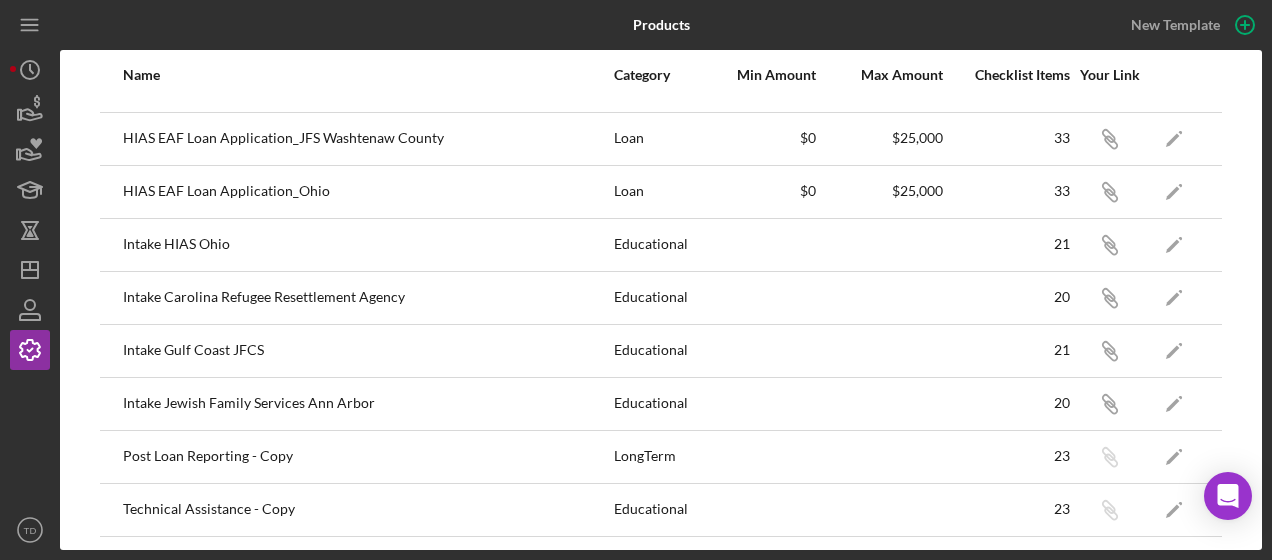 scroll, scrollTop: 360, scrollLeft: 0, axis: vertical 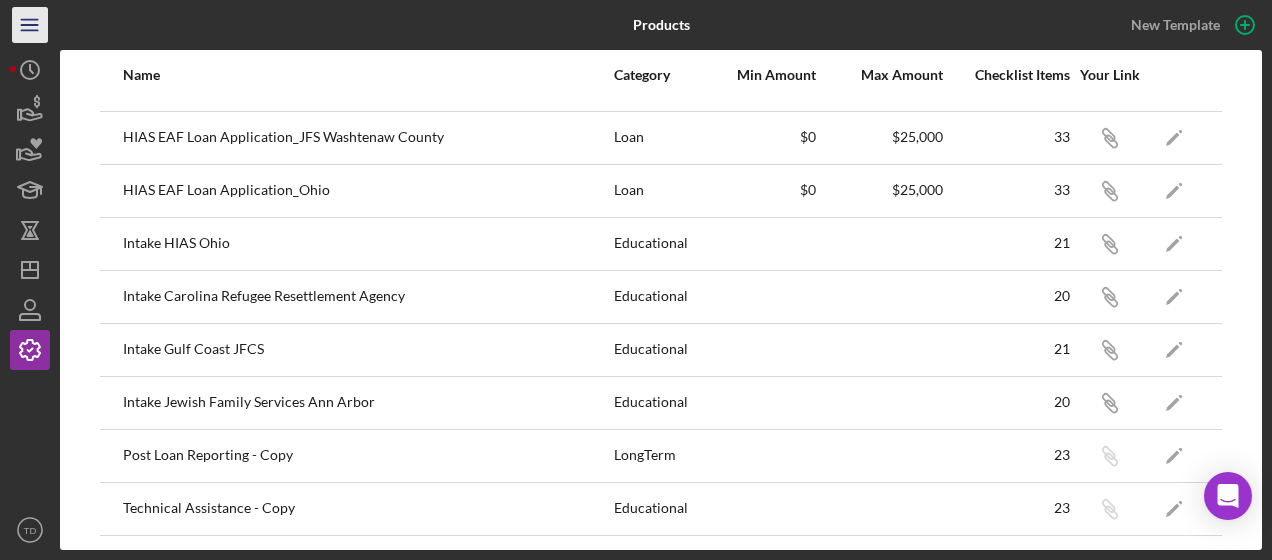 click on "Icon/Menu" 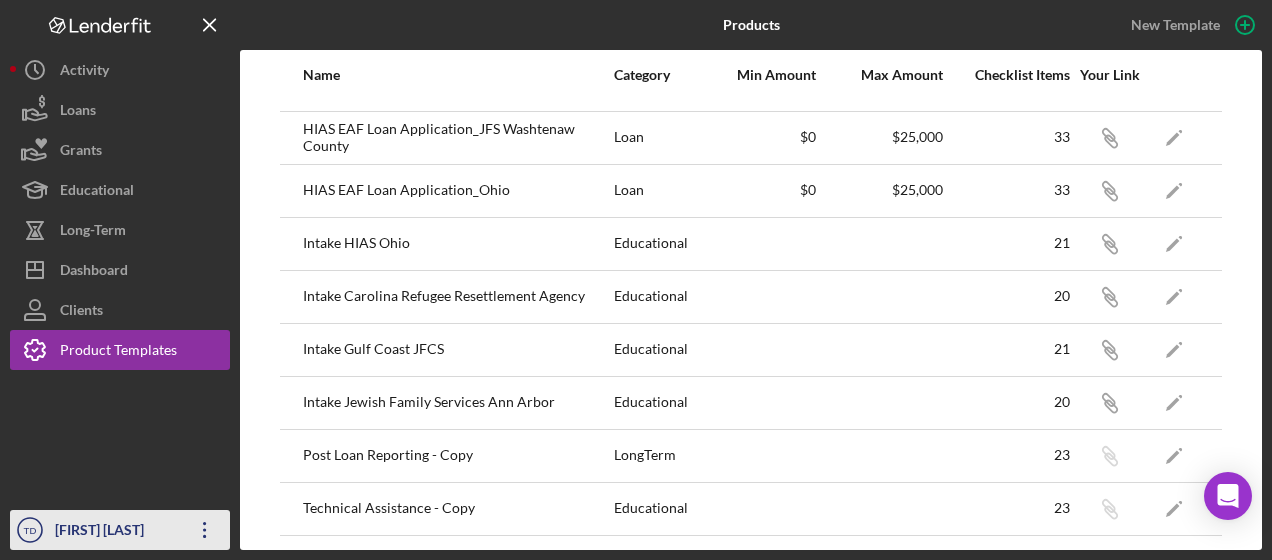 click on "Icon/Overflow" 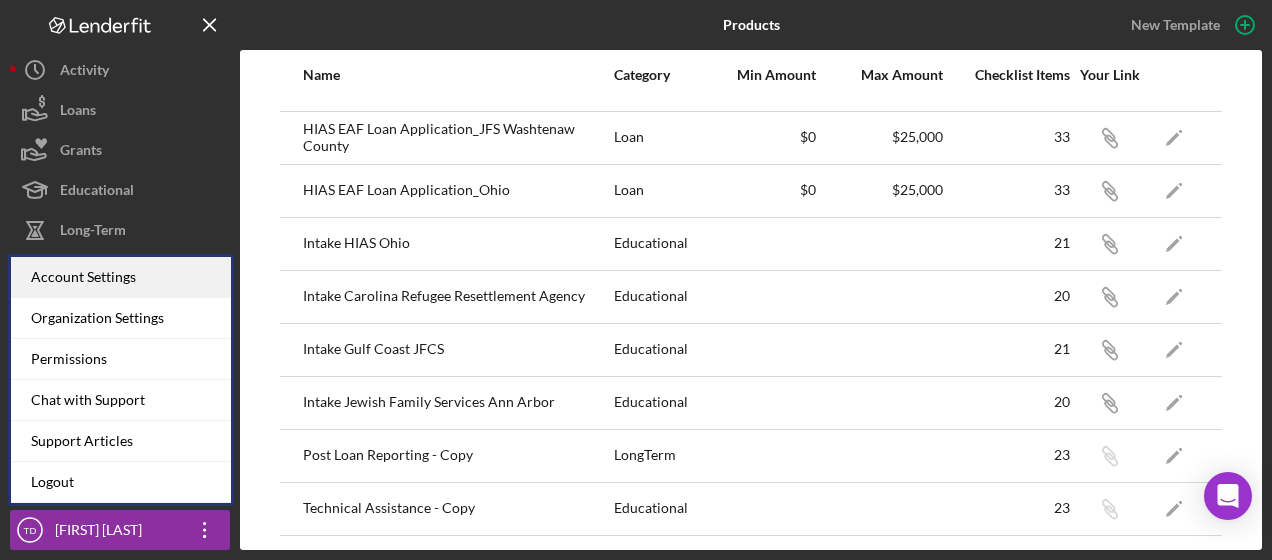 click on "Account Settings" at bounding box center (121, 277) 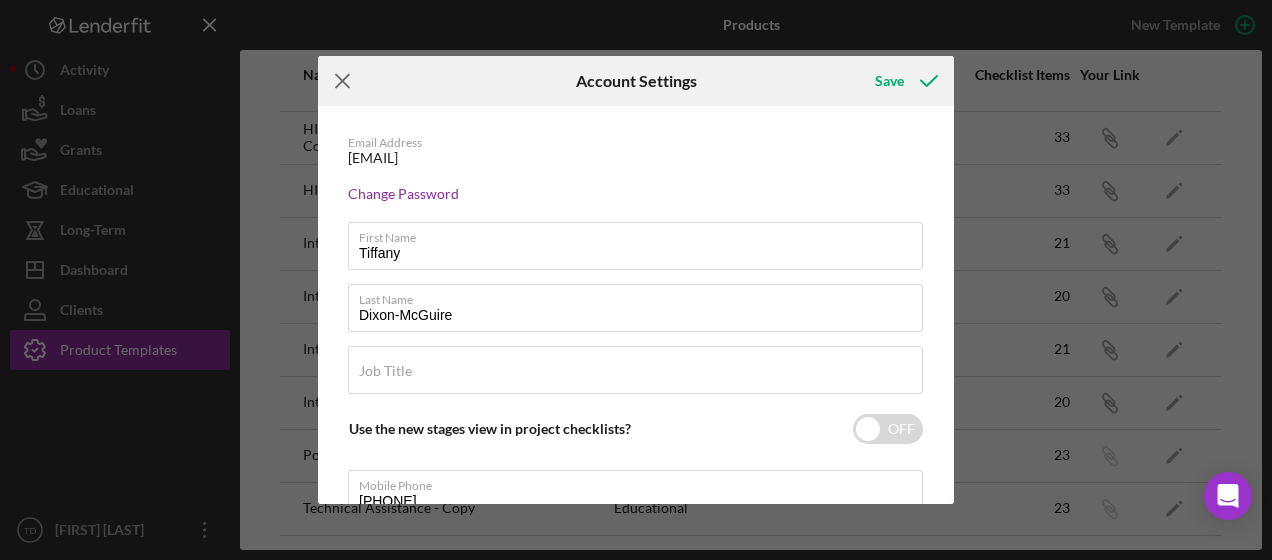 click on "Icon/Menu Close" 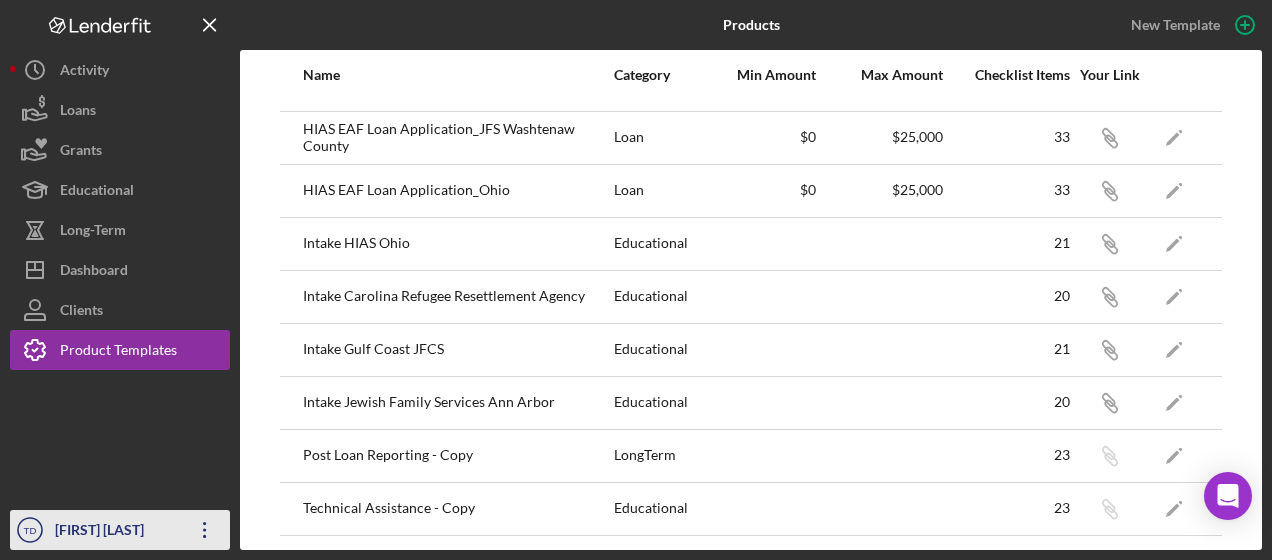 click on "Icon/Overflow" 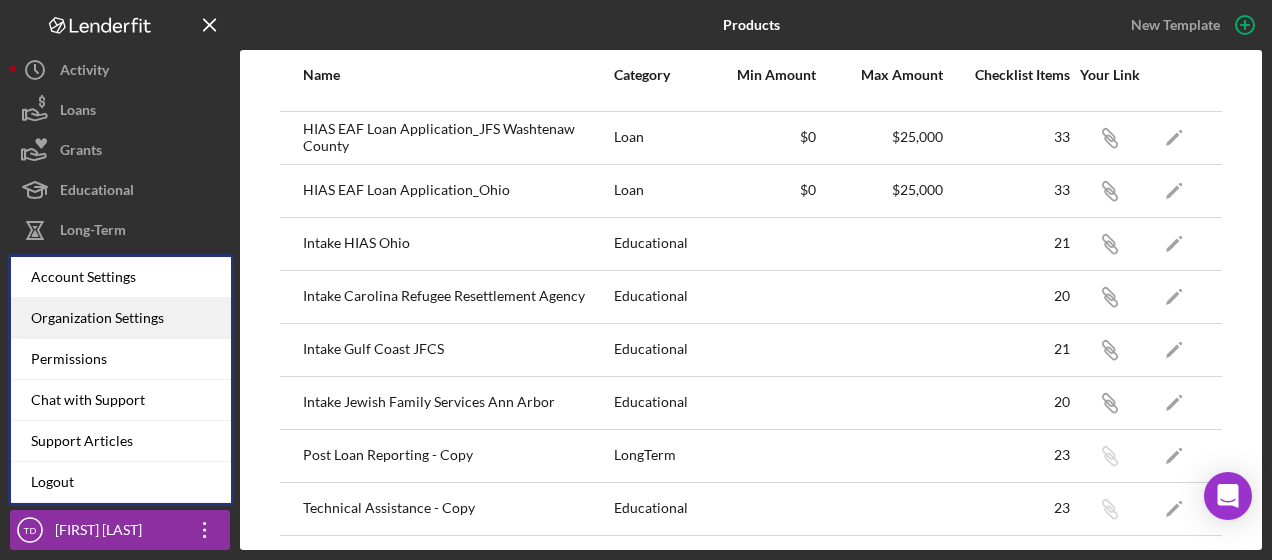 click on "Organization Settings" at bounding box center [121, 318] 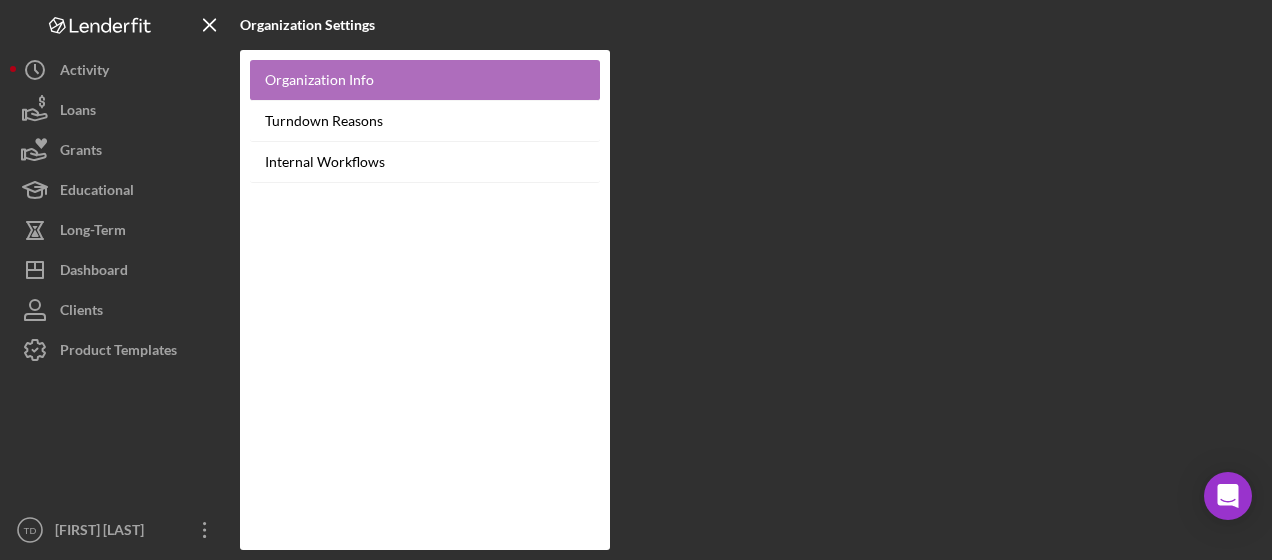 click on "Organization Info" at bounding box center (425, 80) 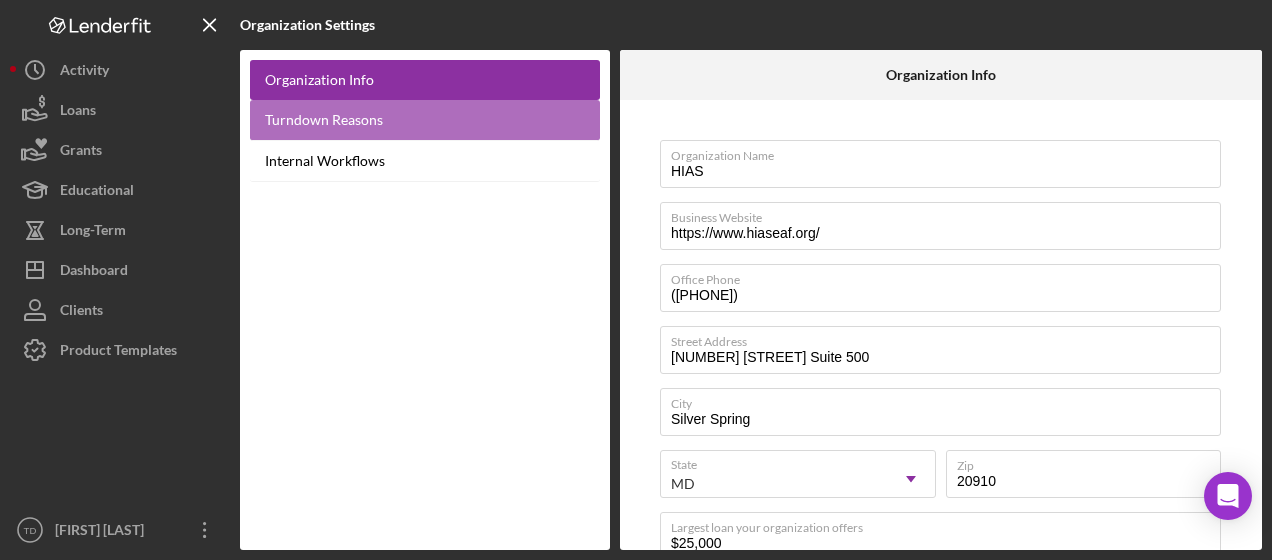 click on "Turndown Reasons" at bounding box center [425, 120] 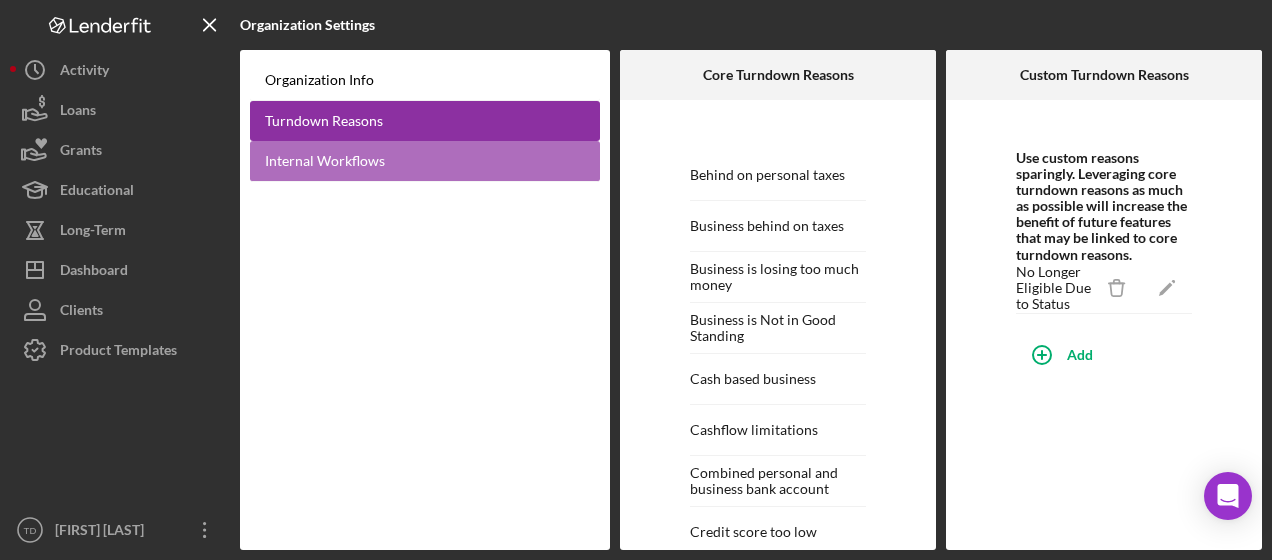 click on "Internal Workflows" at bounding box center (425, 161) 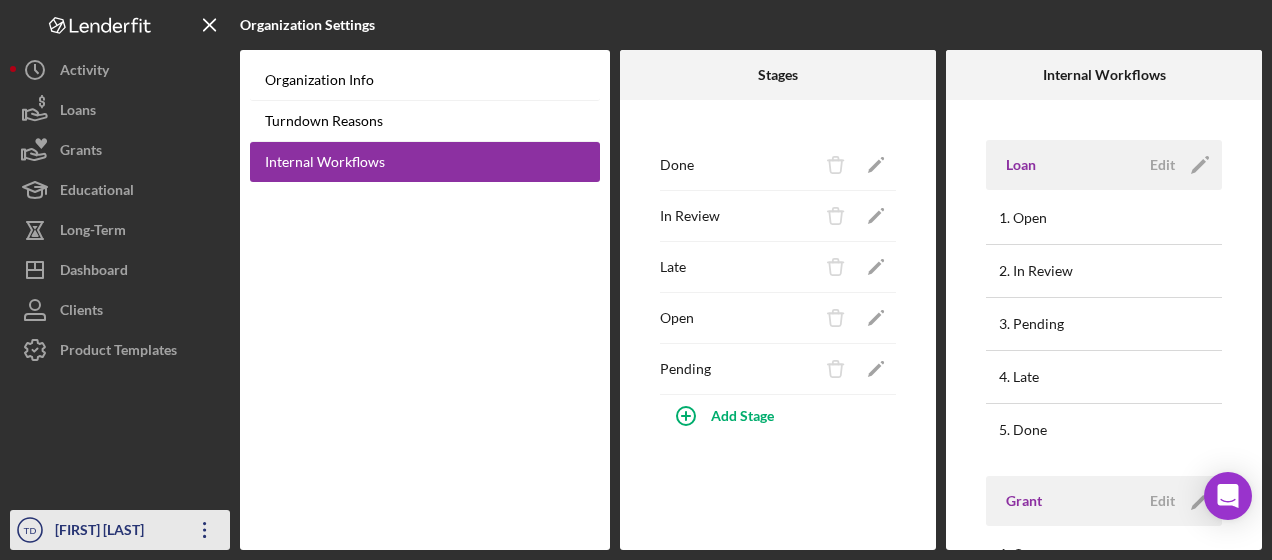 click on "[FIRST] [LAST]" at bounding box center [115, 532] 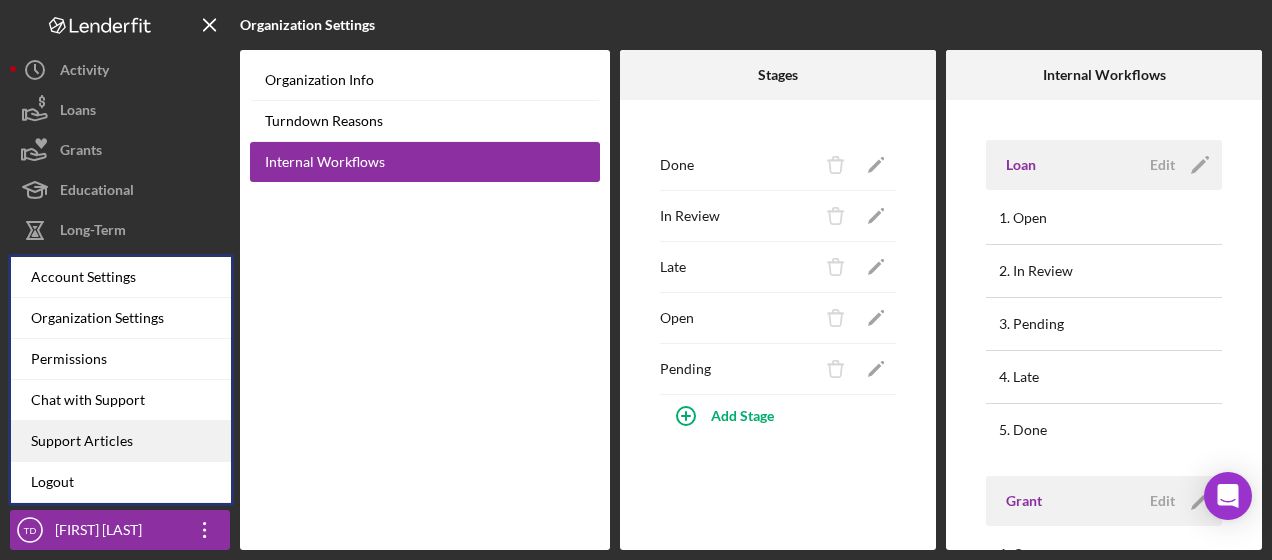 click on "Support Articles" at bounding box center [121, 441] 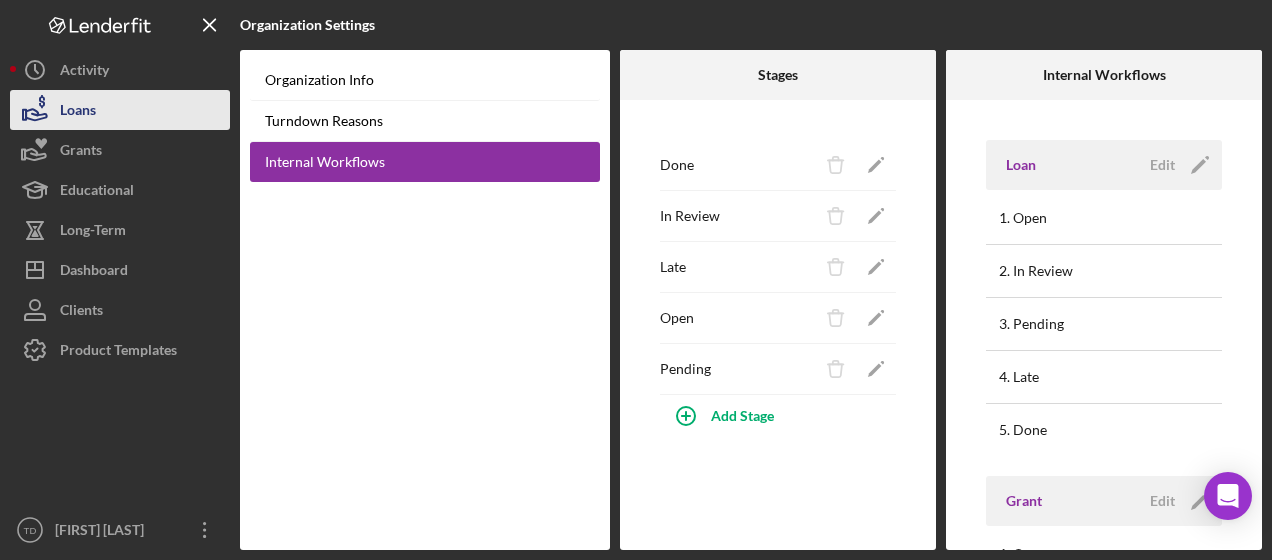 click on "Loans" at bounding box center (78, 112) 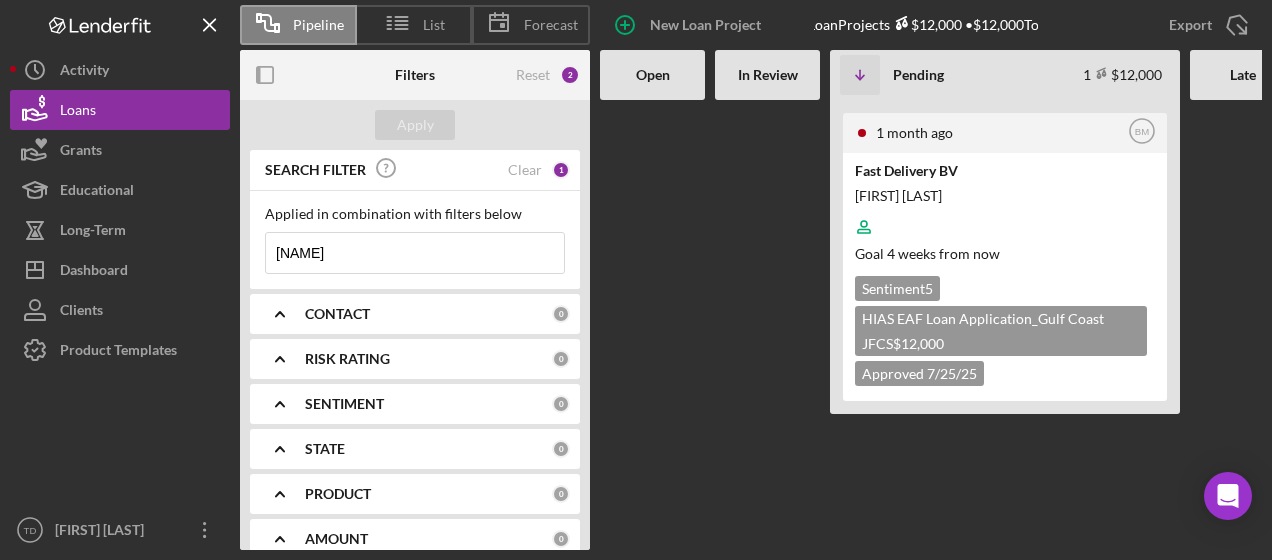 click on "[NAME]" at bounding box center (415, 253) 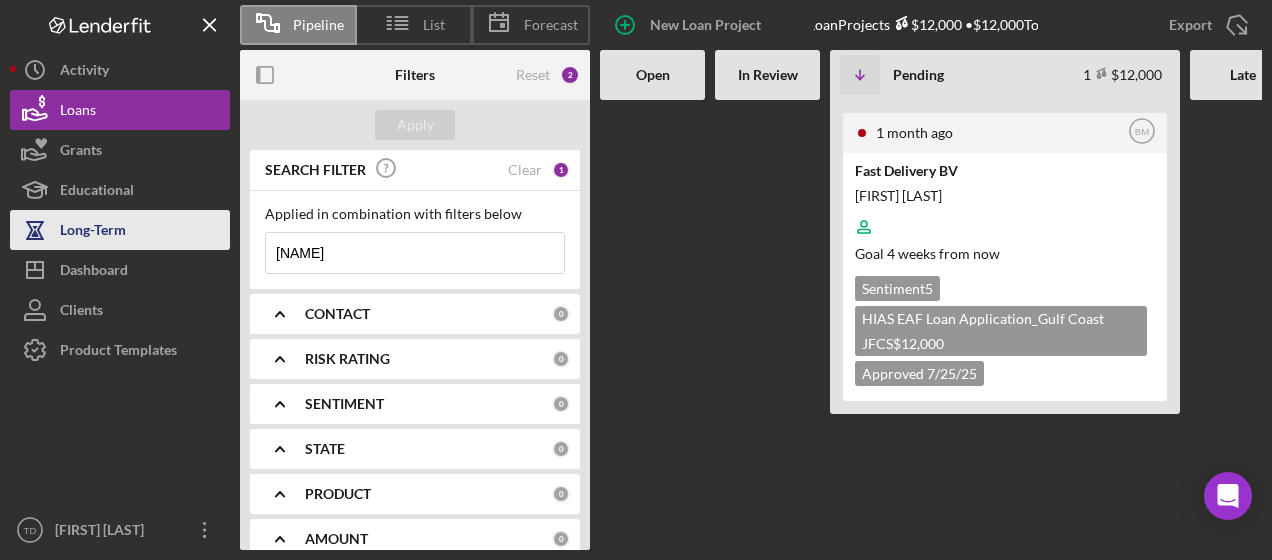 drag, startPoint x: 433, startPoint y: 272, endPoint x: 214, endPoint y: 232, distance: 222.623 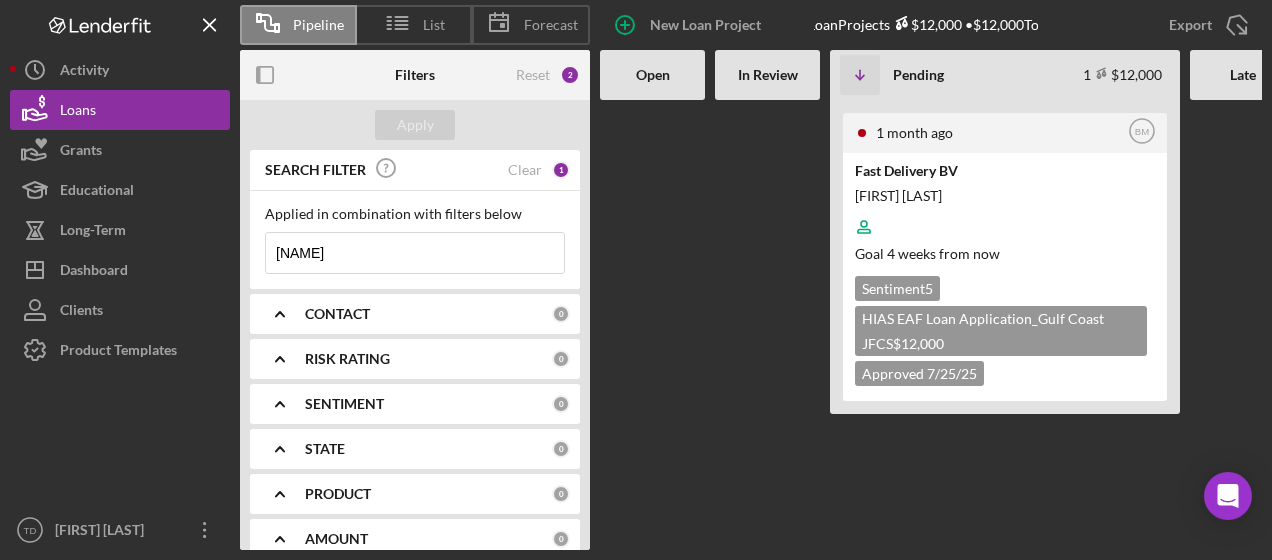 drag, startPoint x: 214, startPoint y: 232, endPoint x: 540, endPoint y: 268, distance: 327.98172 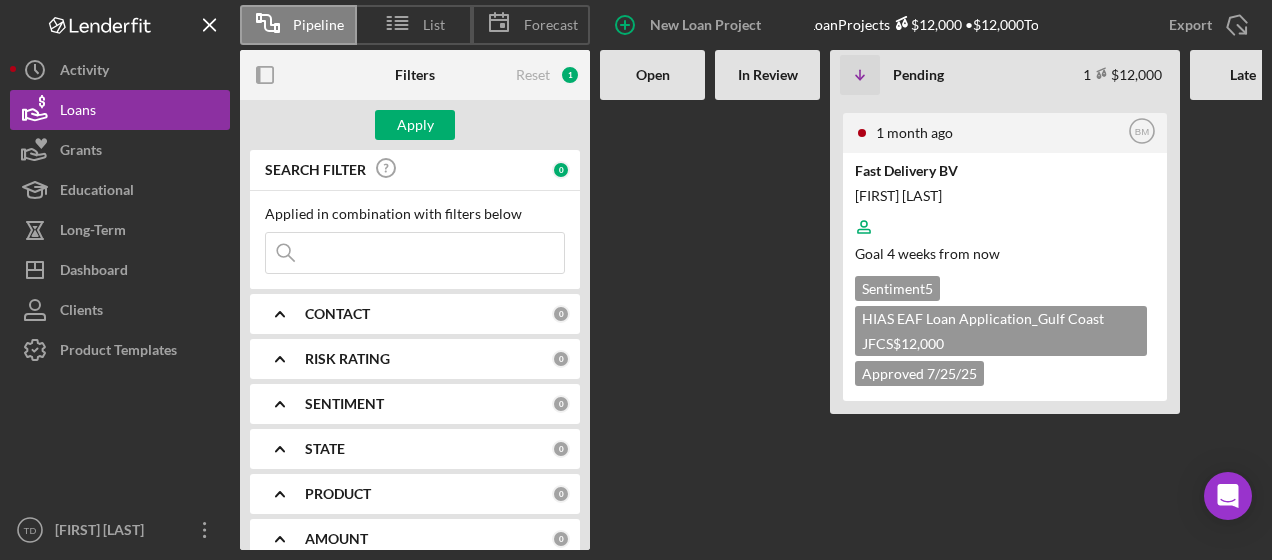 click at bounding box center [415, 253] 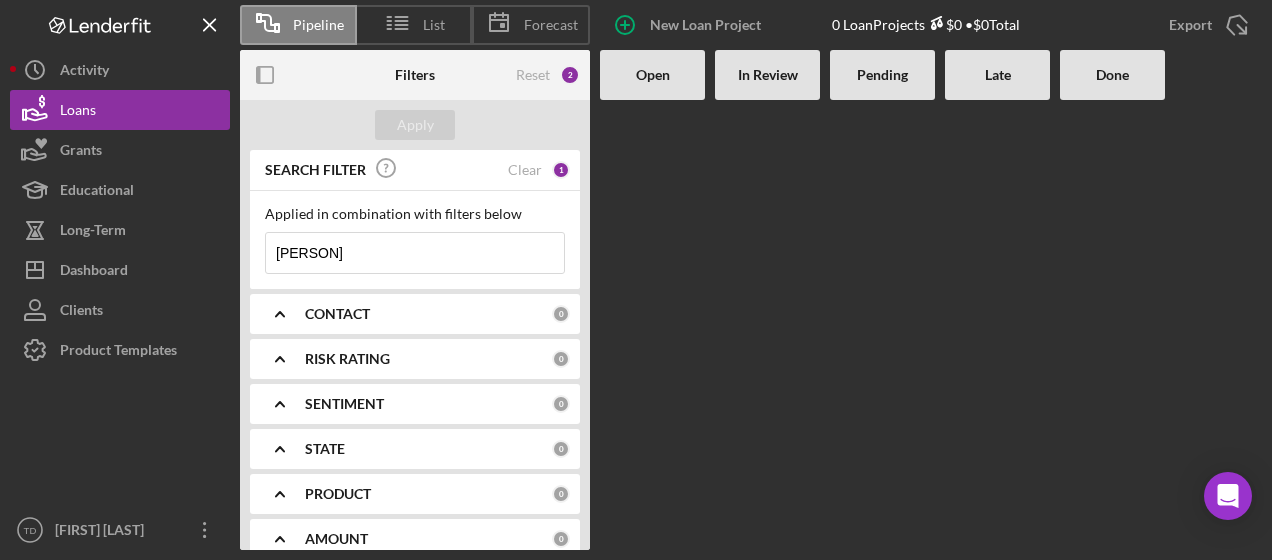 scroll, scrollTop: 248, scrollLeft: 0, axis: vertical 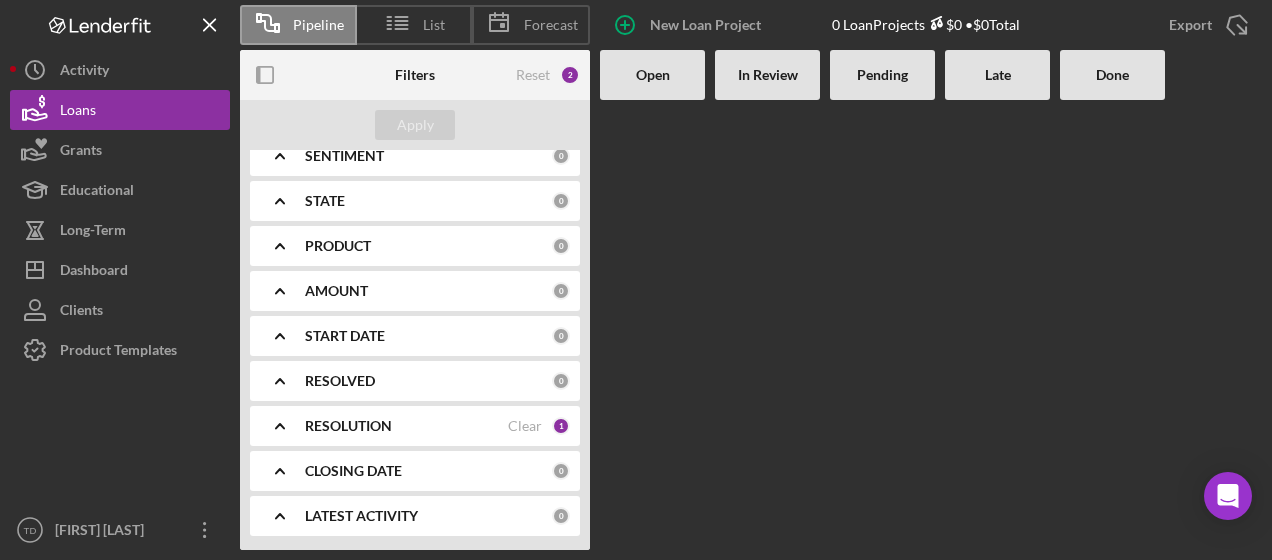 drag, startPoint x: 410, startPoint y: 421, endPoint x: 384, endPoint y: 416, distance: 26.476404 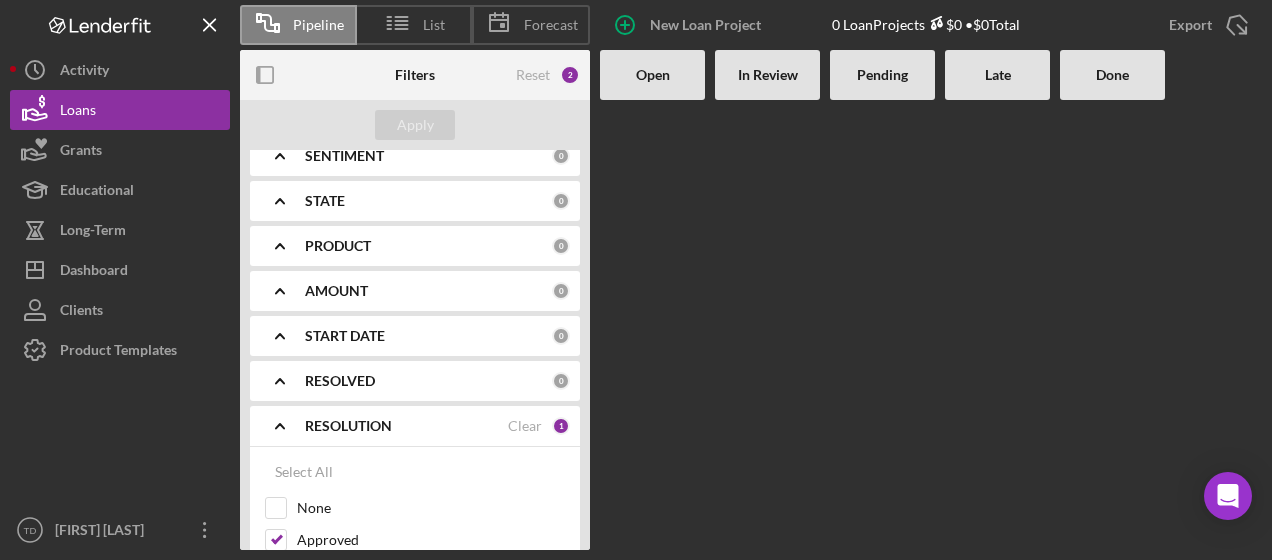 click on "RESOLUTION   Clear 1" at bounding box center (437, 426) 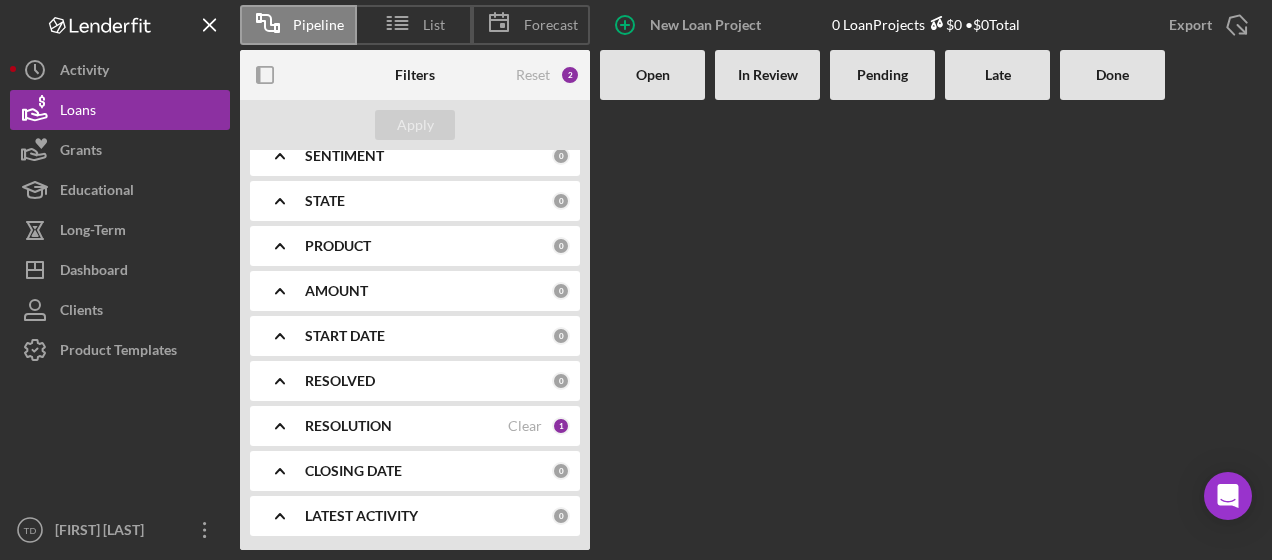 click on "RESOLUTION" at bounding box center (406, 426) 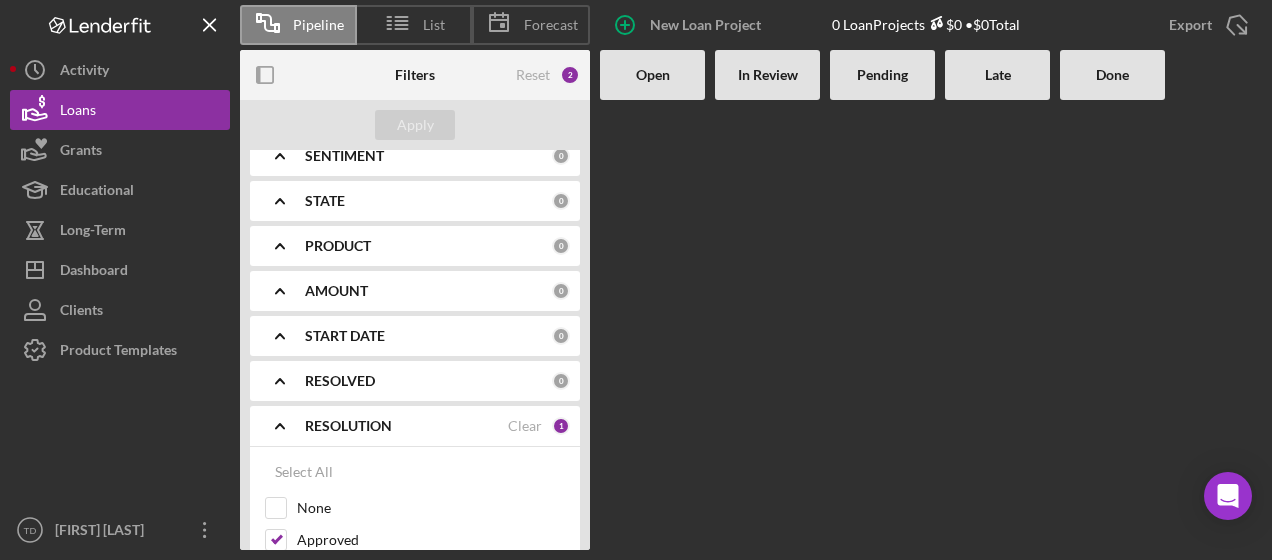 scroll, scrollTop: 0, scrollLeft: 0, axis: both 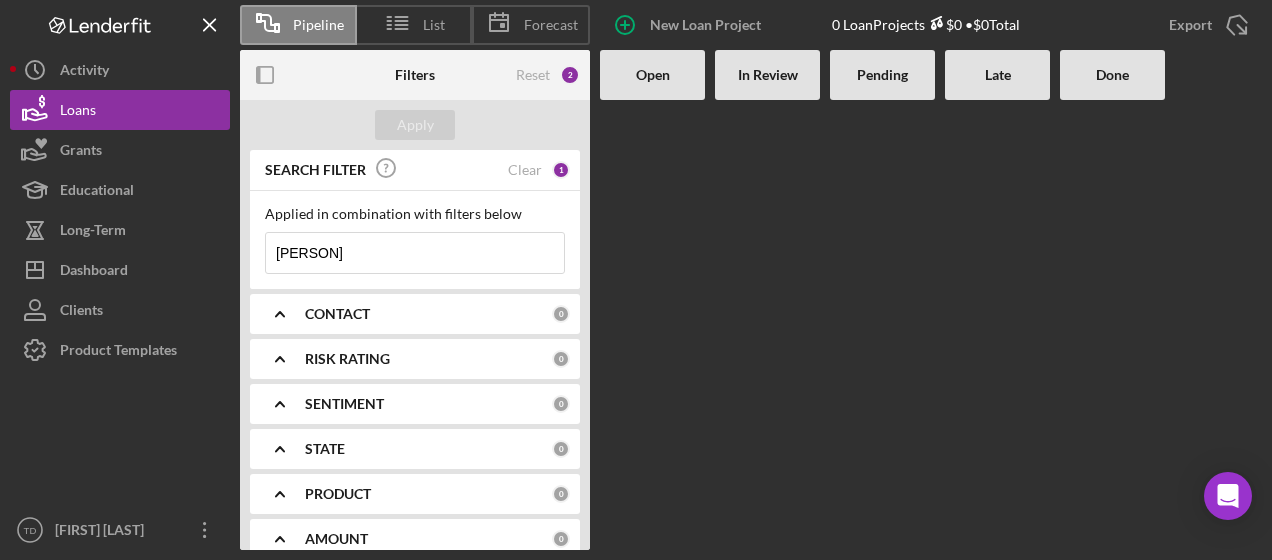 click on "[PERSON]" at bounding box center [415, 253] 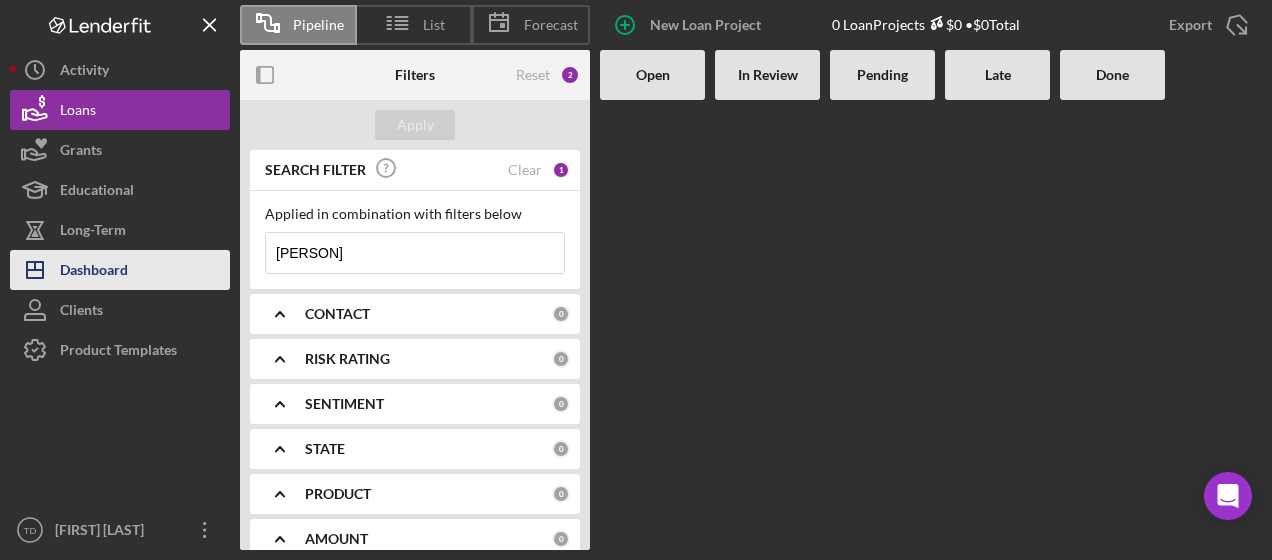 drag, startPoint x: 352, startPoint y: 264, endPoint x: 213, endPoint y: 252, distance: 139.51703 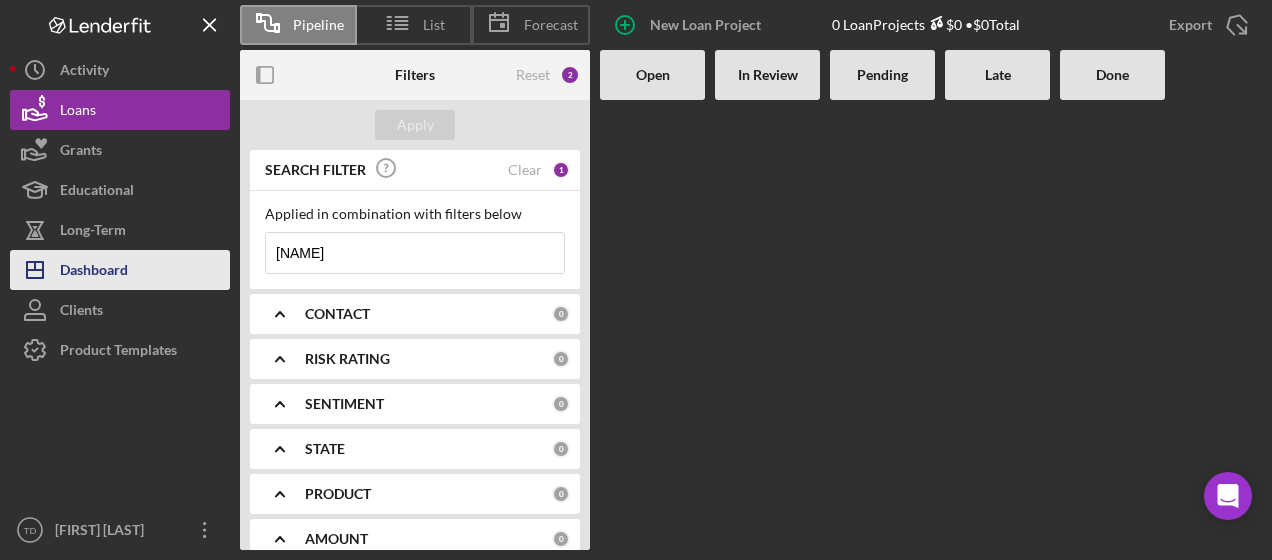 type on "[NAME]" 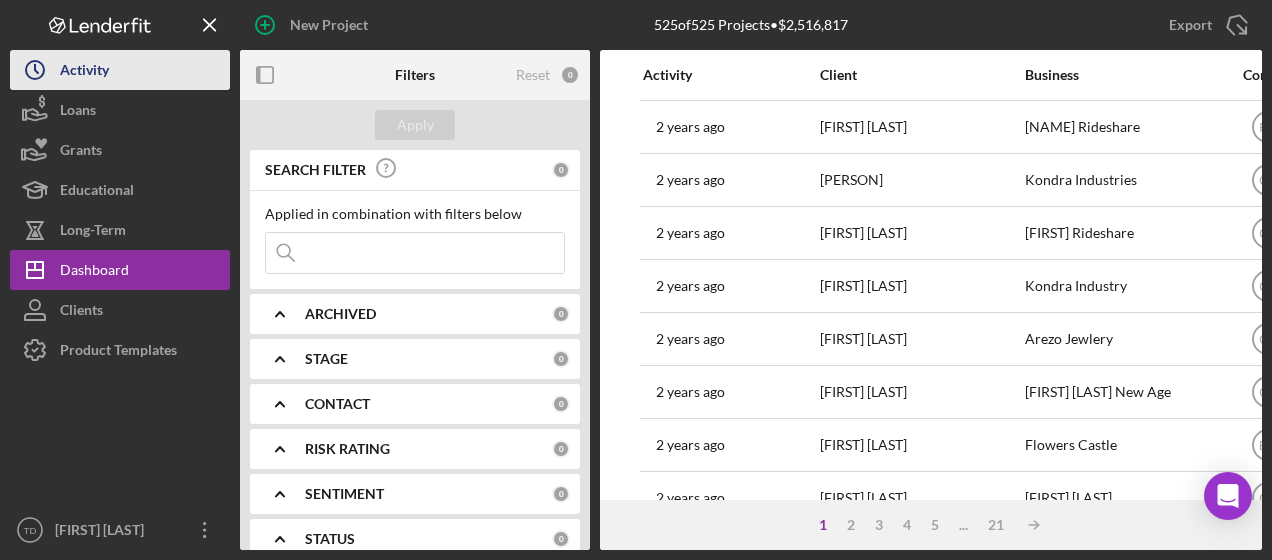 click on "Activity" at bounding box center (84, 72) 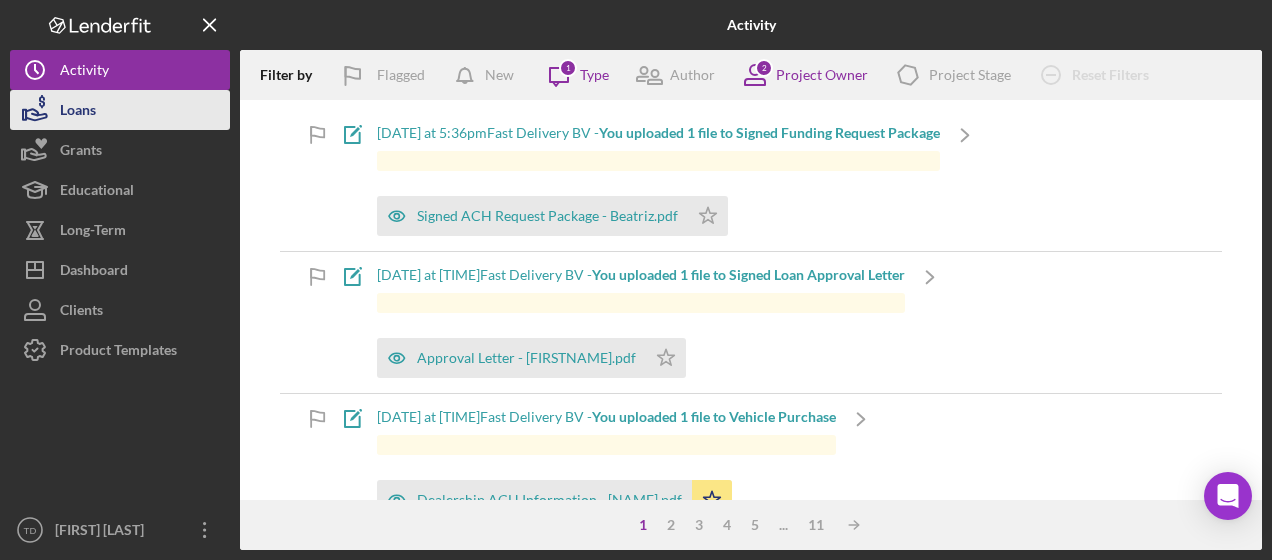 click on "Loans" at bounding box center [120, 110] 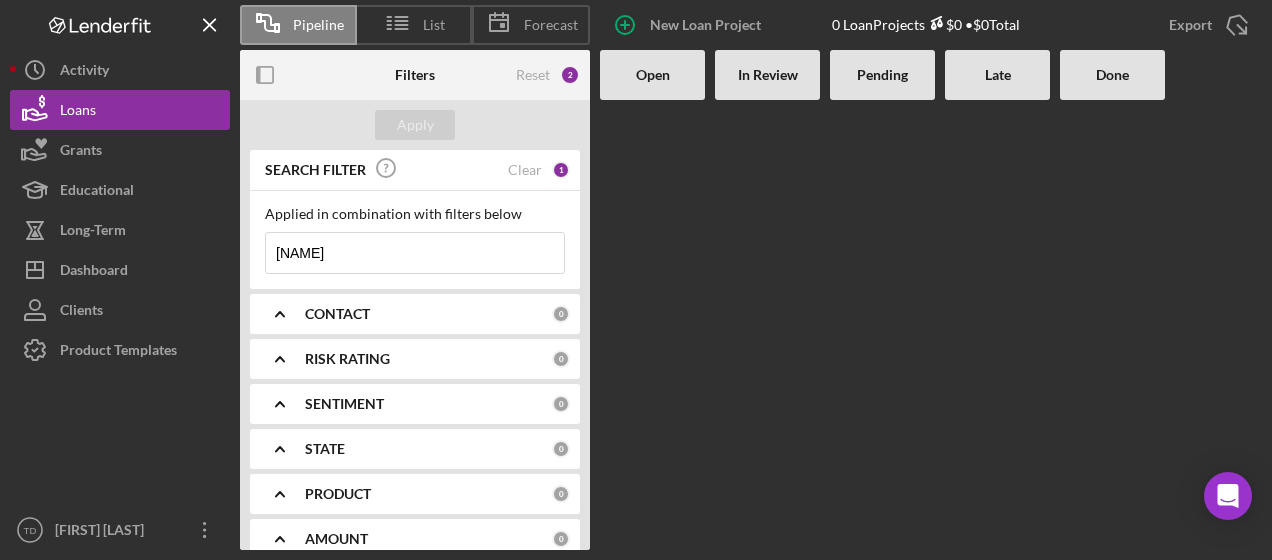 click on "Applied in combination with filters below [NAME] Icon/Menu Close" at bounding box center (415, 240) 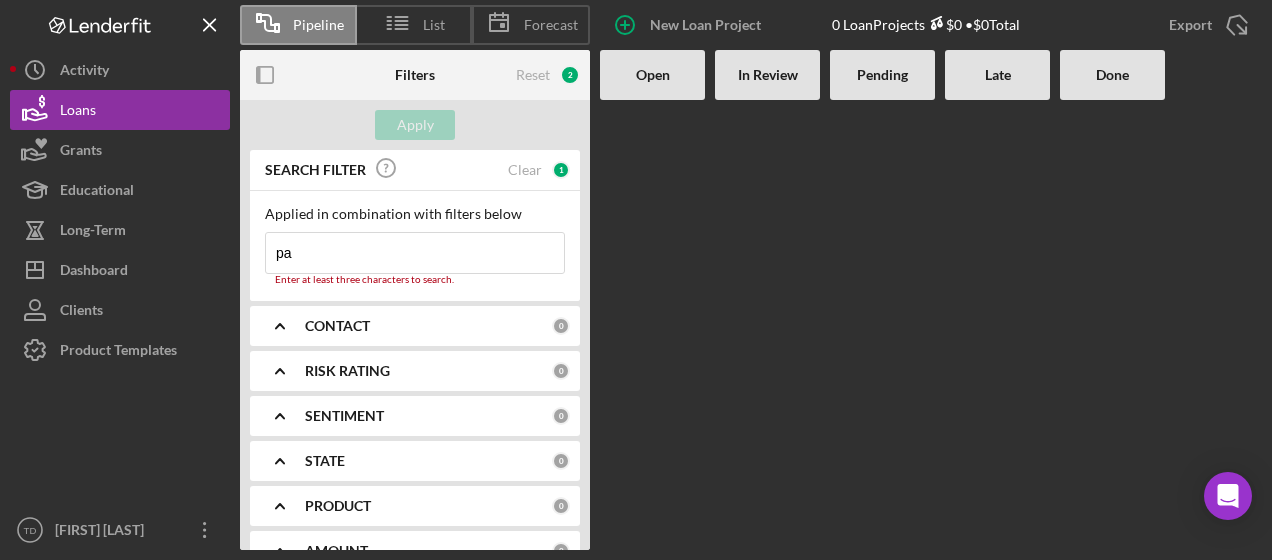 type on "p" 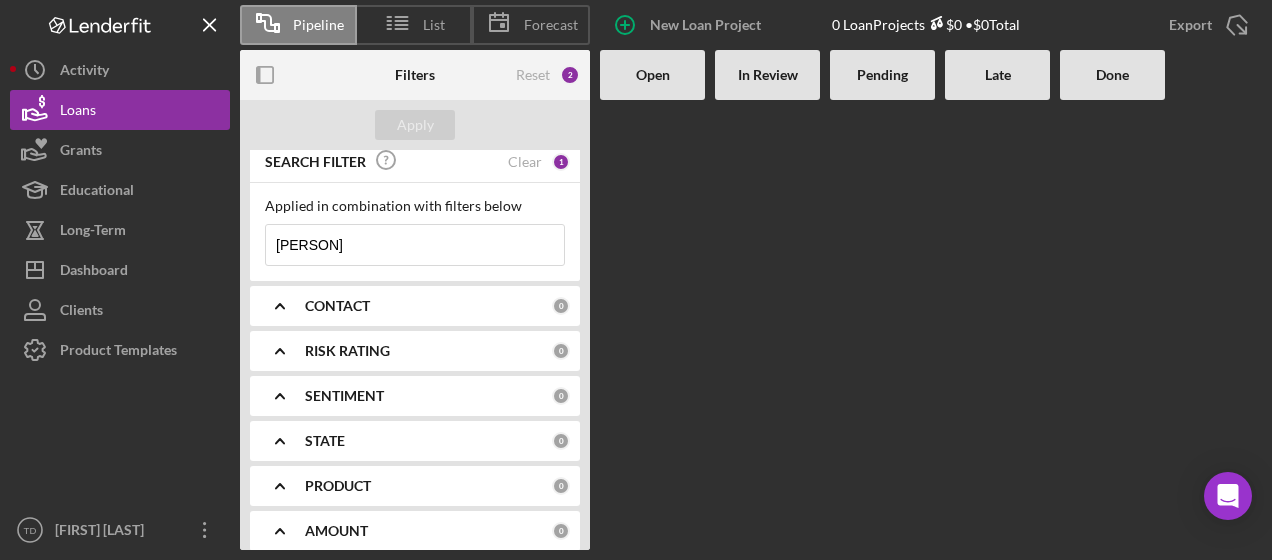 scroll, scrollTop: 0, scrollLeft: 0, axis: both 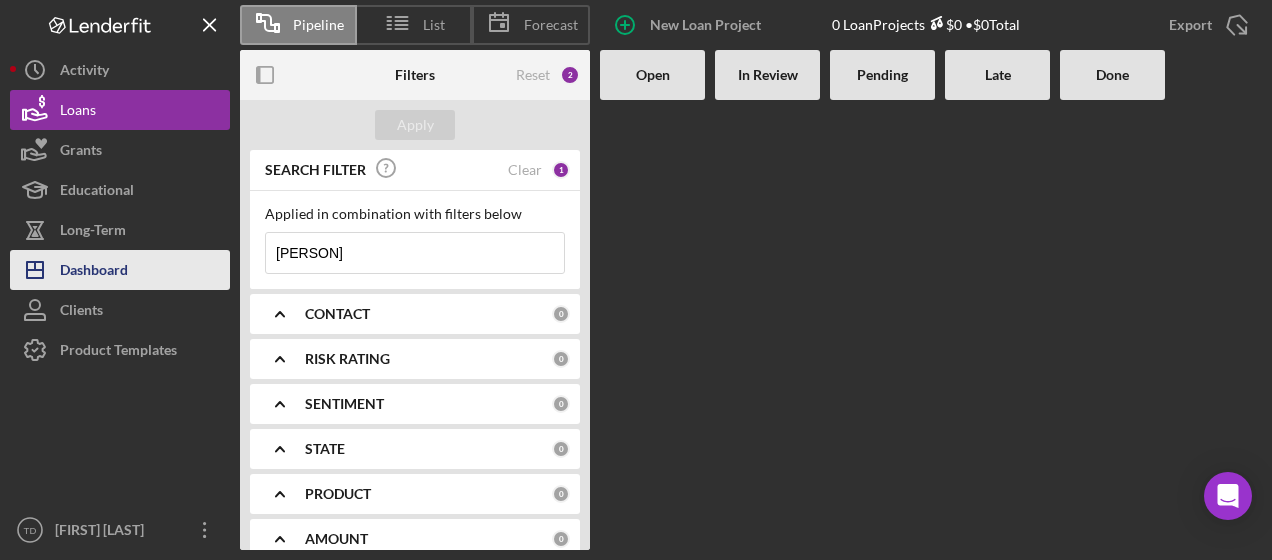 type on "[PERSON]" 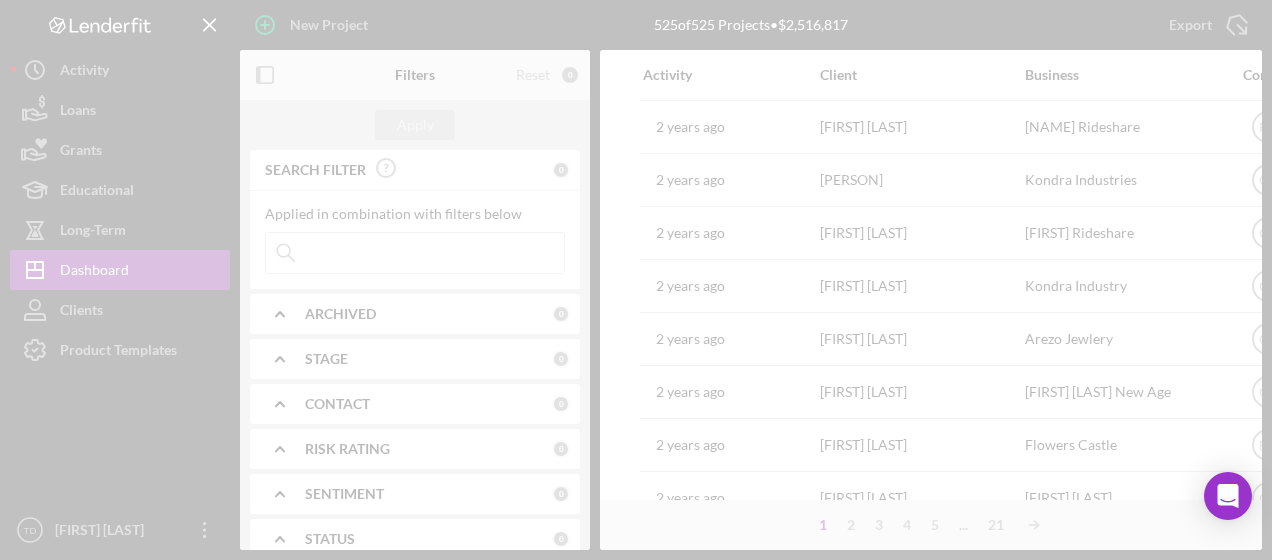 click at bounding box center [636, 280] 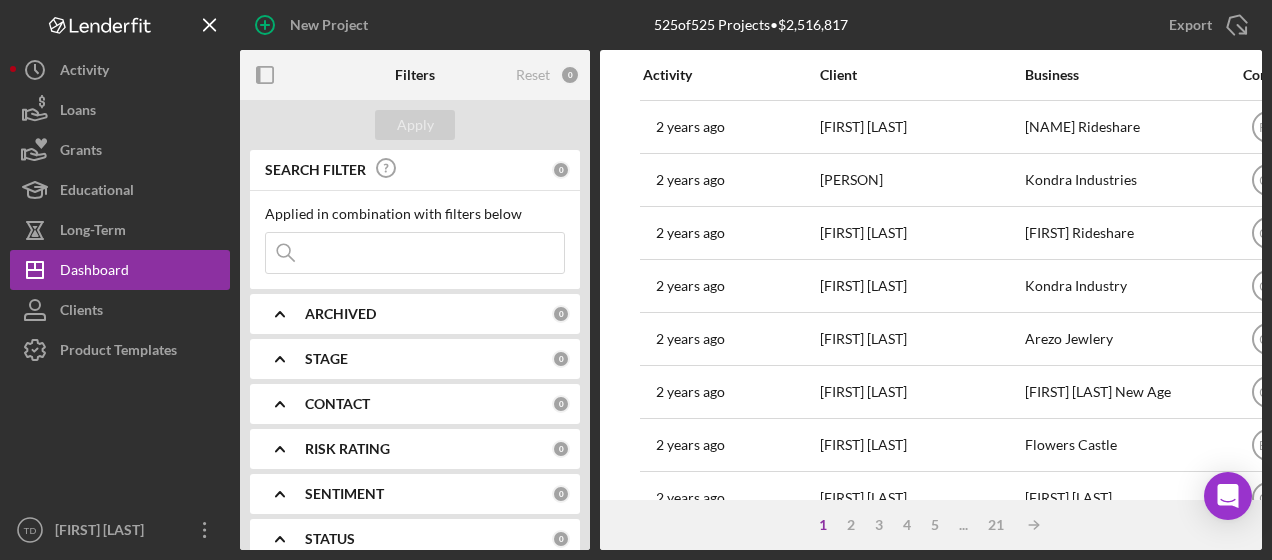 click at bounding box center (415, 253) 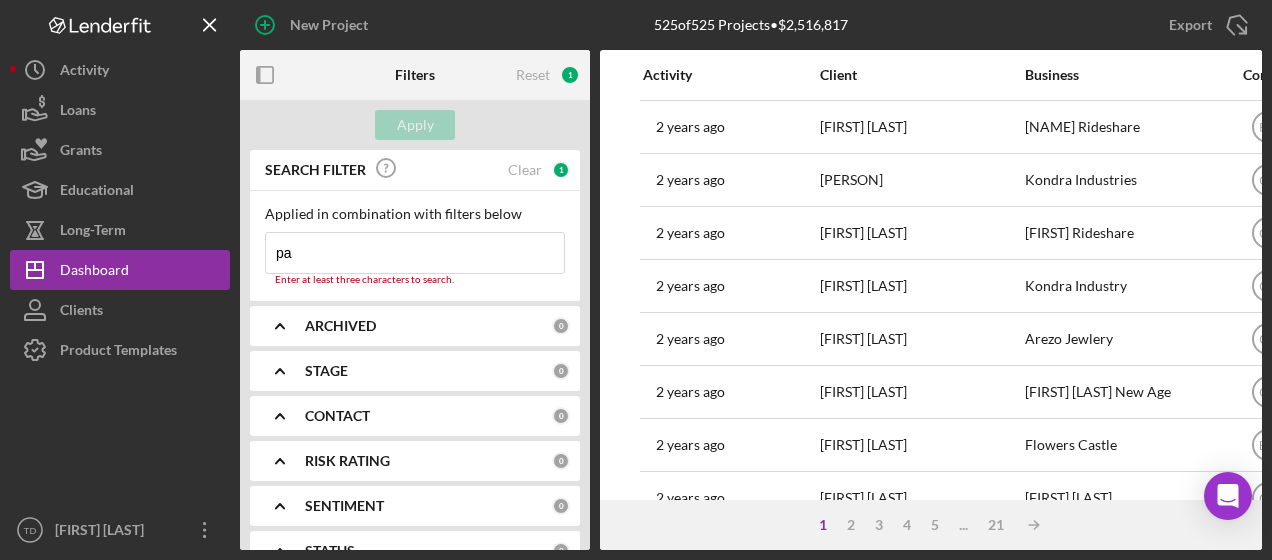 click on "Export Icon/Export" at bounding box center [1091, 25] 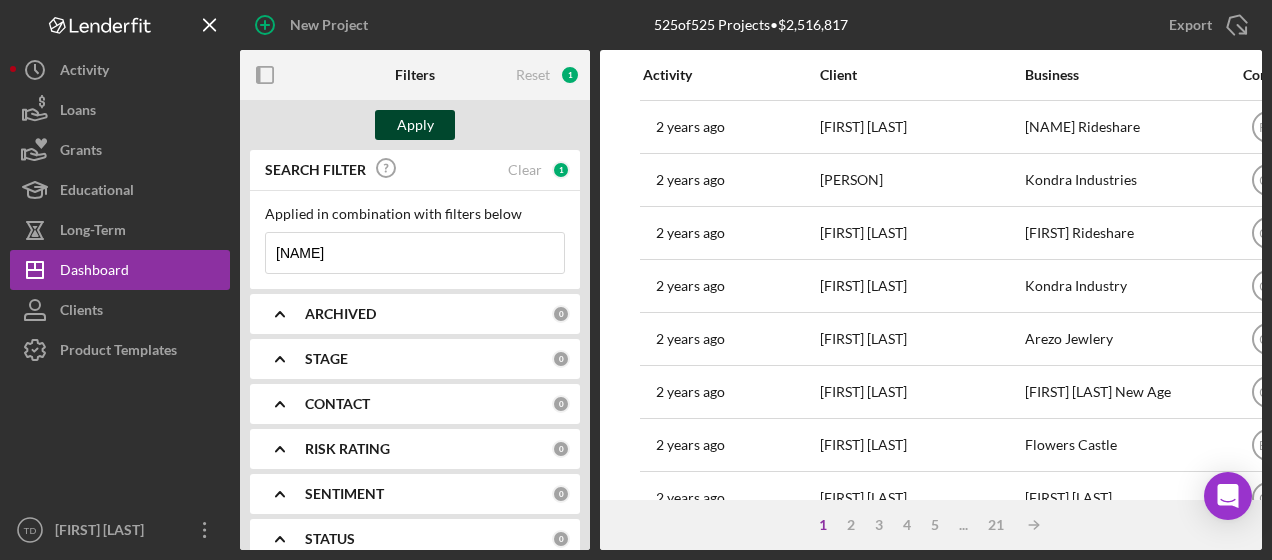 click on "Apply" at bounding box center (415, 125) 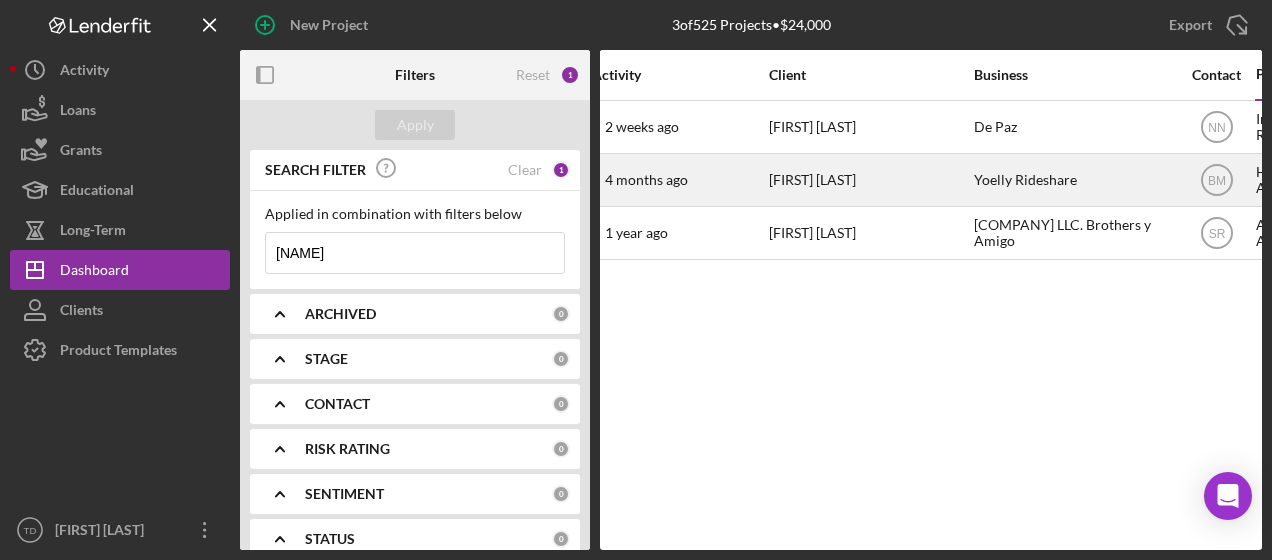 scroll, scrollTop: 0, scrollLeft: 0, axis: both 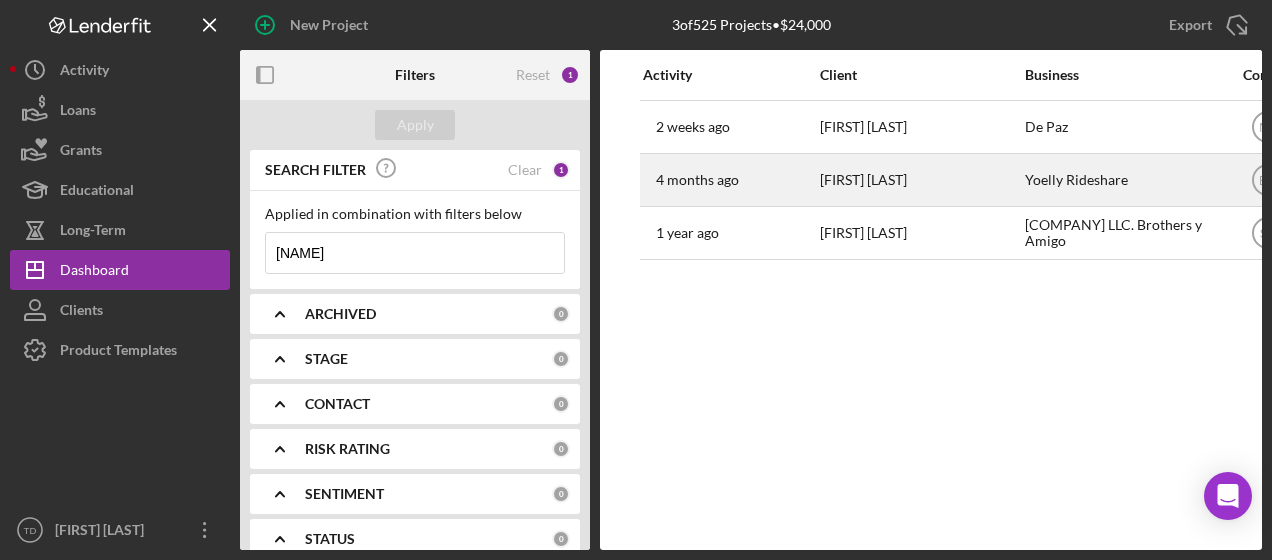 drag, startPoint x: 1019, startPoint y: 186, endPoint x: 1093, endPoint y: 178, distance: 74.431175 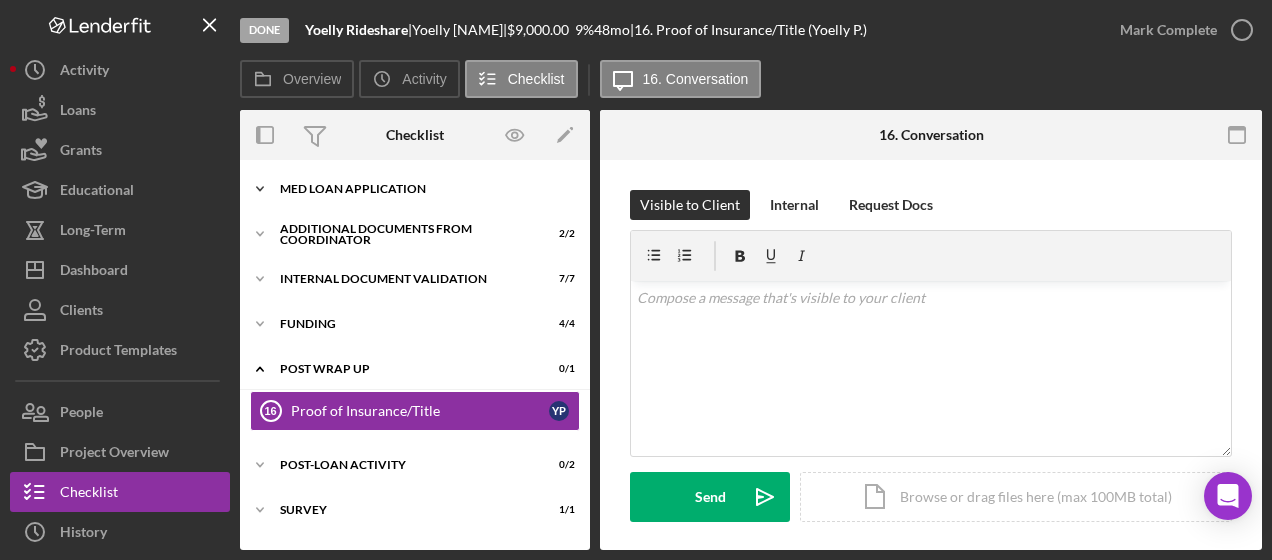 click on "MED Loan Application" at bounding box center (422, 189) 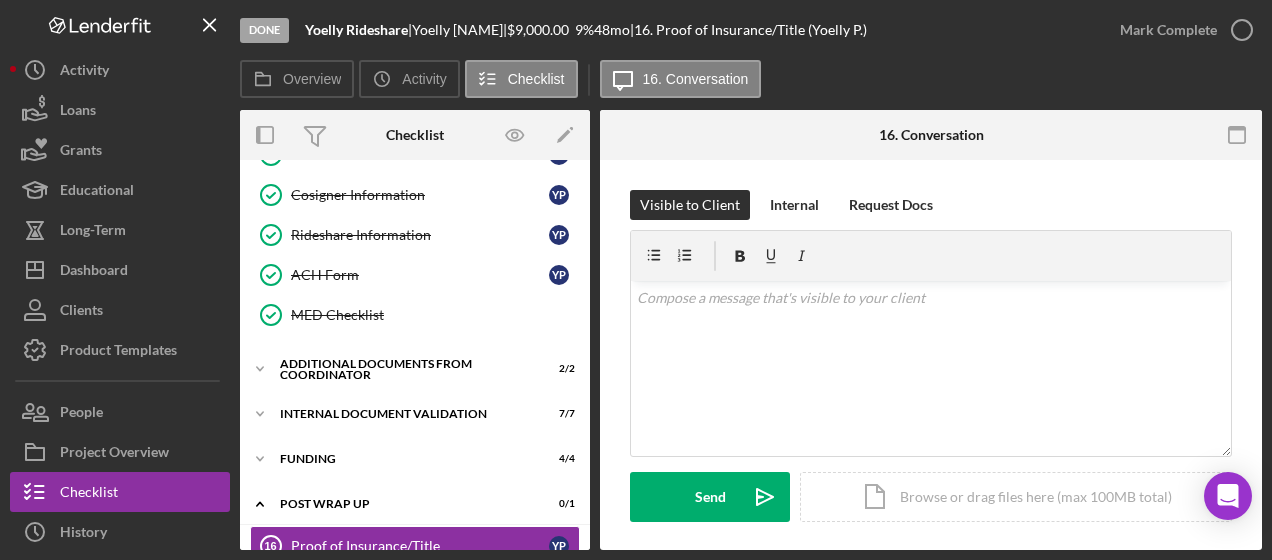 scroll, scrollTop: 515, scrollLeft: 0, axis: vertical 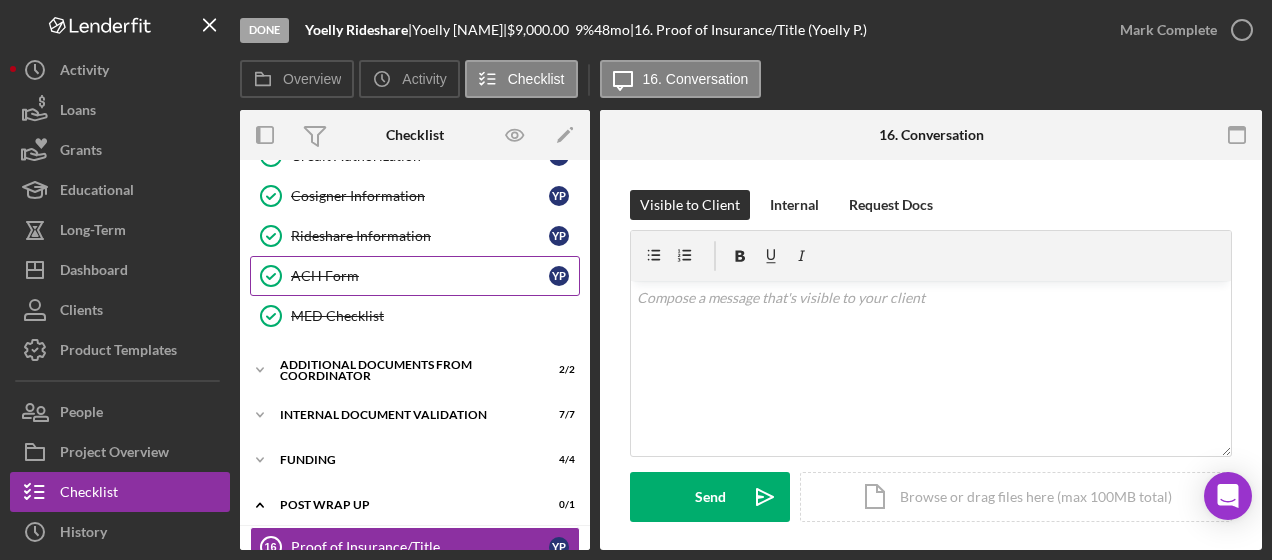 click on "ACH Form ACH Form Y P" at bounding box center [415, 276] 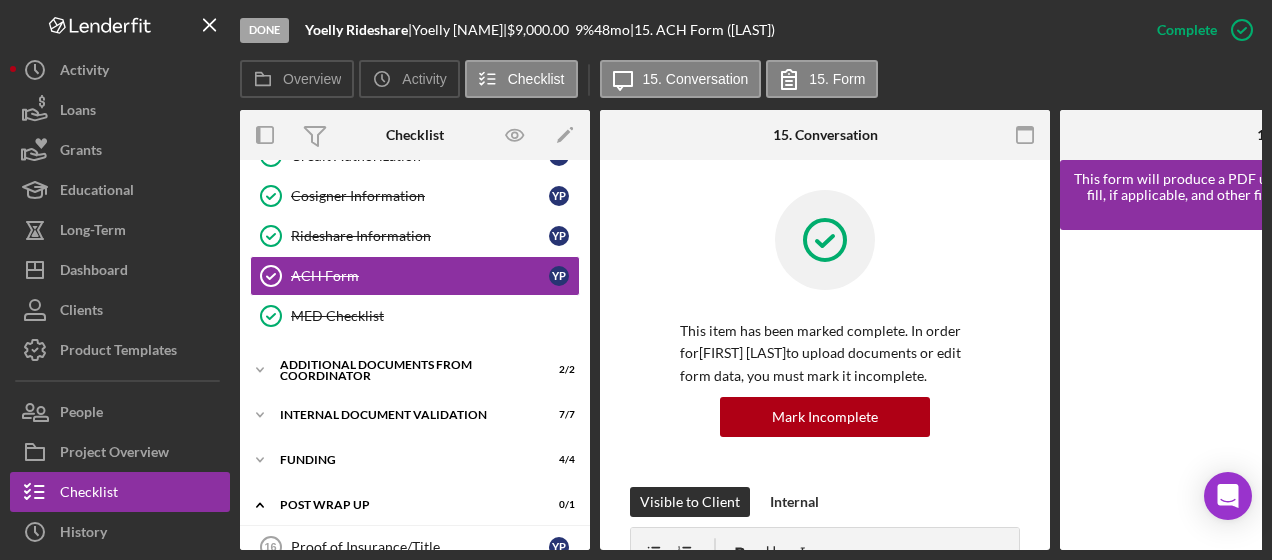 scroll, scrollTop: 0, scrollLeft: 248, axis: horizontal 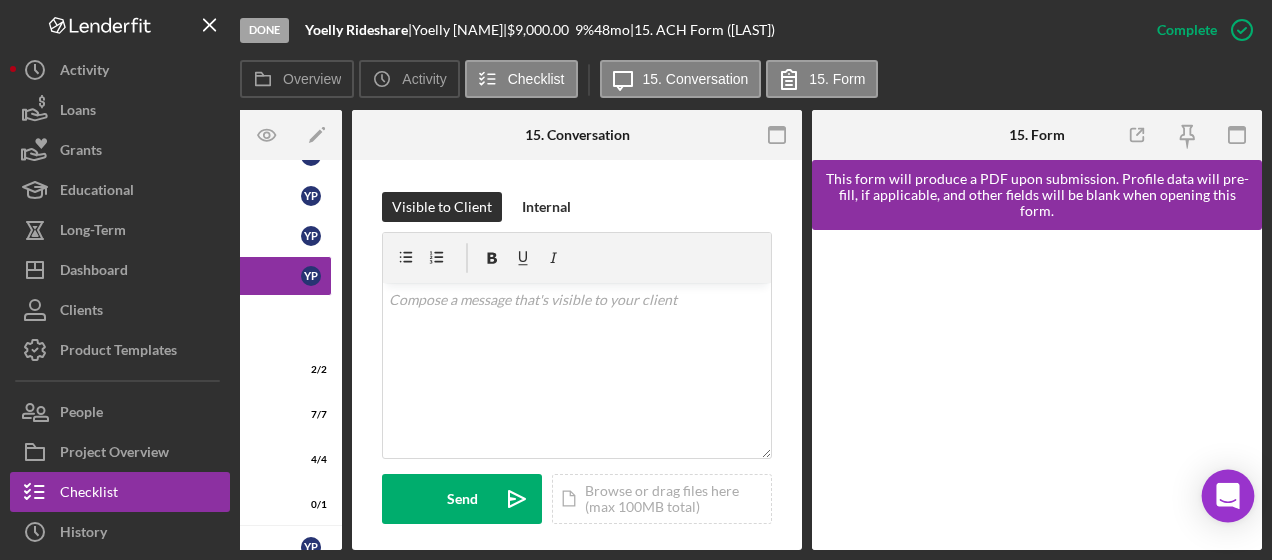 click 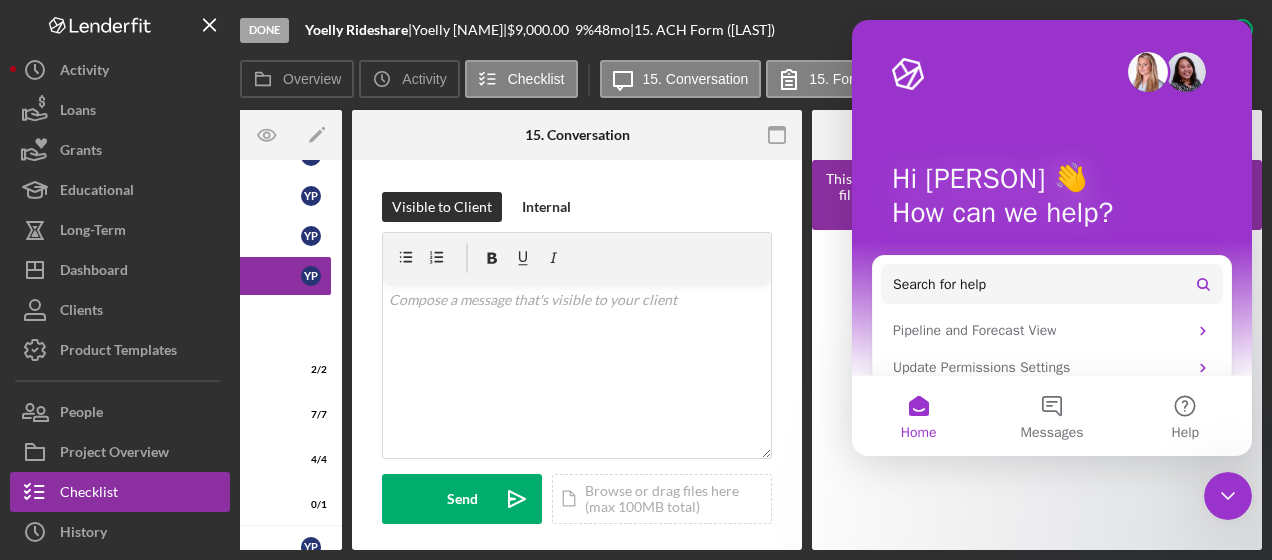 scroll, scrollTop: 0, scrollLeft: 0, axis: both 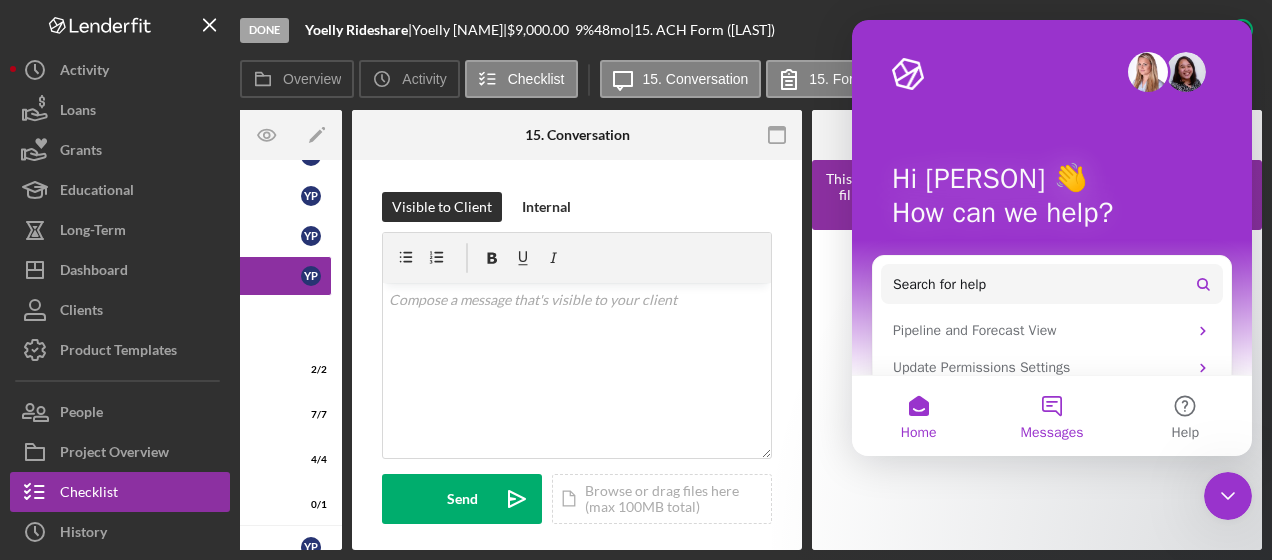 click on "Messages" at bounding box center (1051, 416) 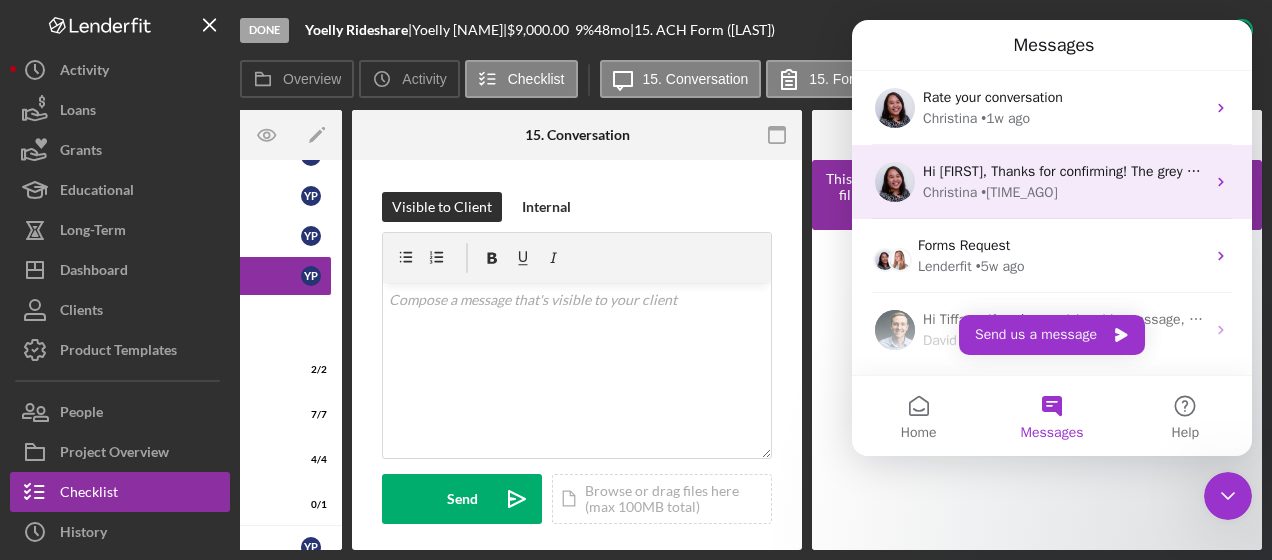 scroll, scrollTop: 145, scrollLeft: 0, axis: vertical 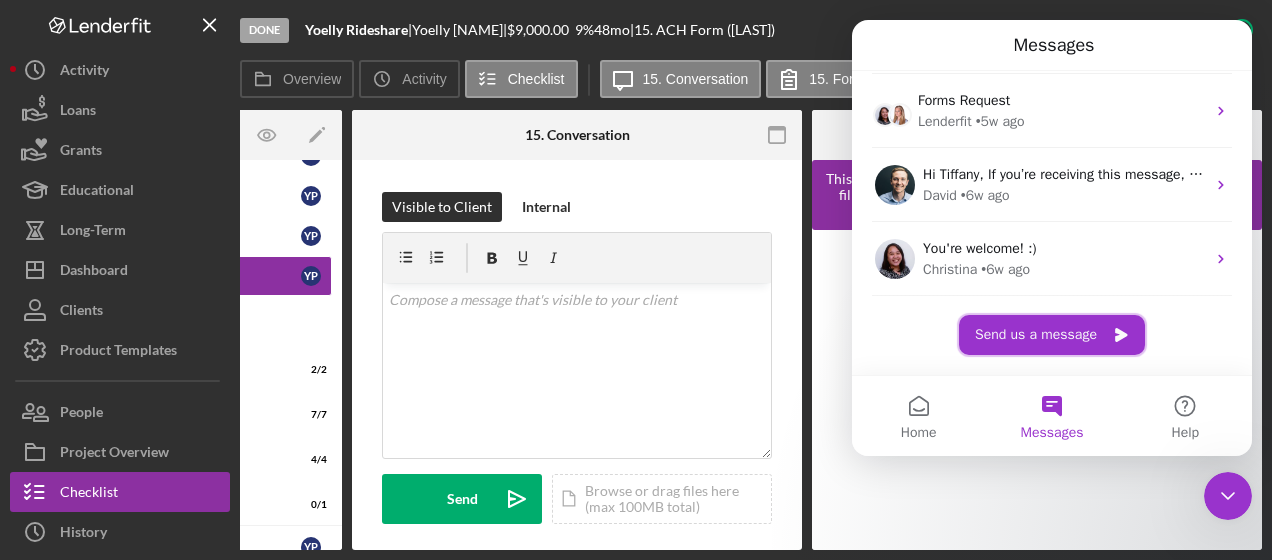 click on "Send us a message" at bounding box center [1052, 335] 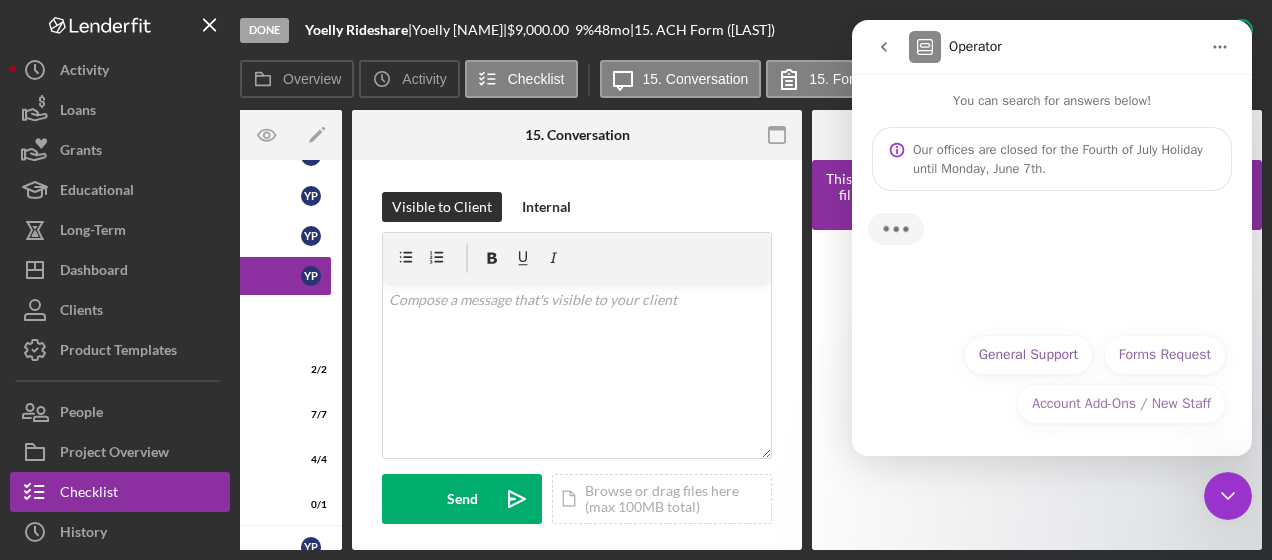 scroll, scrollTop: 64, scrollLeft: 0, axis: vertical 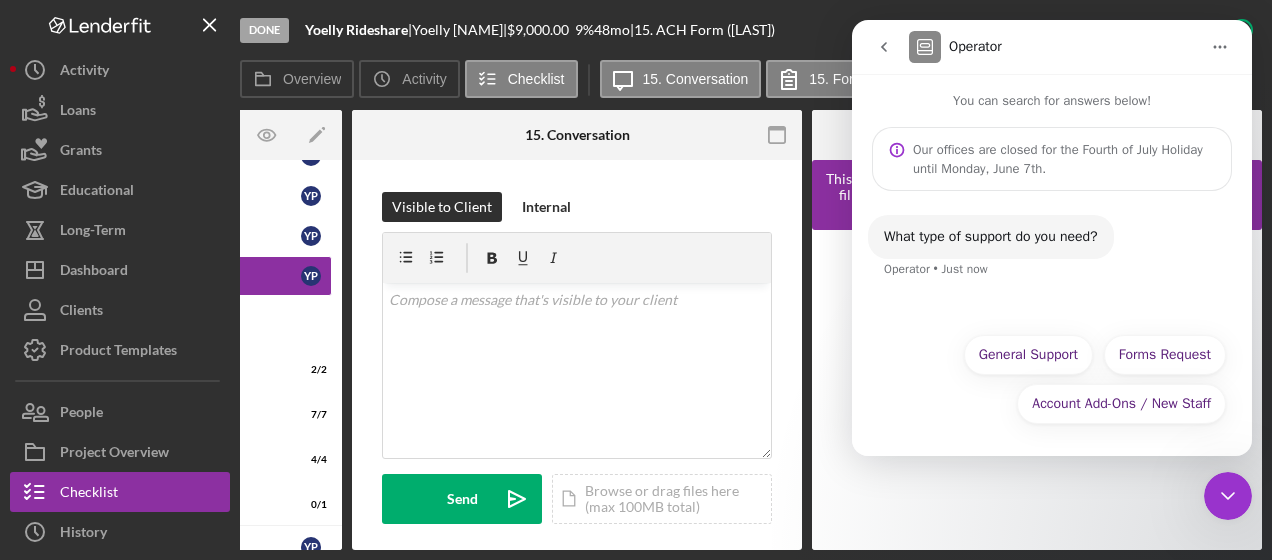 click on "General Support" at bounding box center [1028, 355] 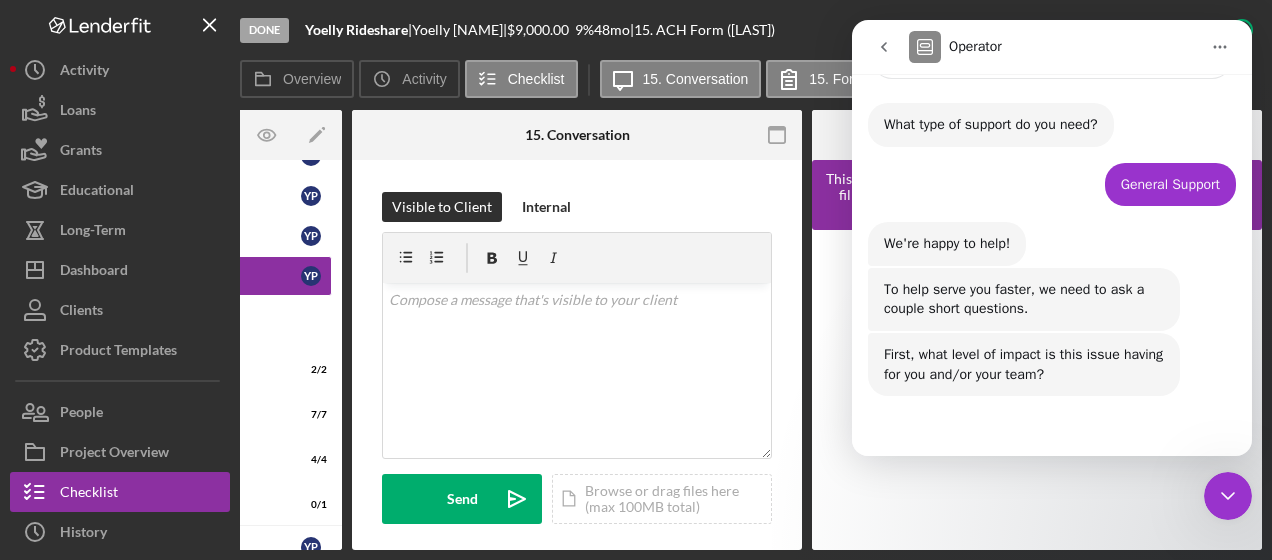 scroll, scrollTop: 163, scrollLeft: 0, axis: vertical 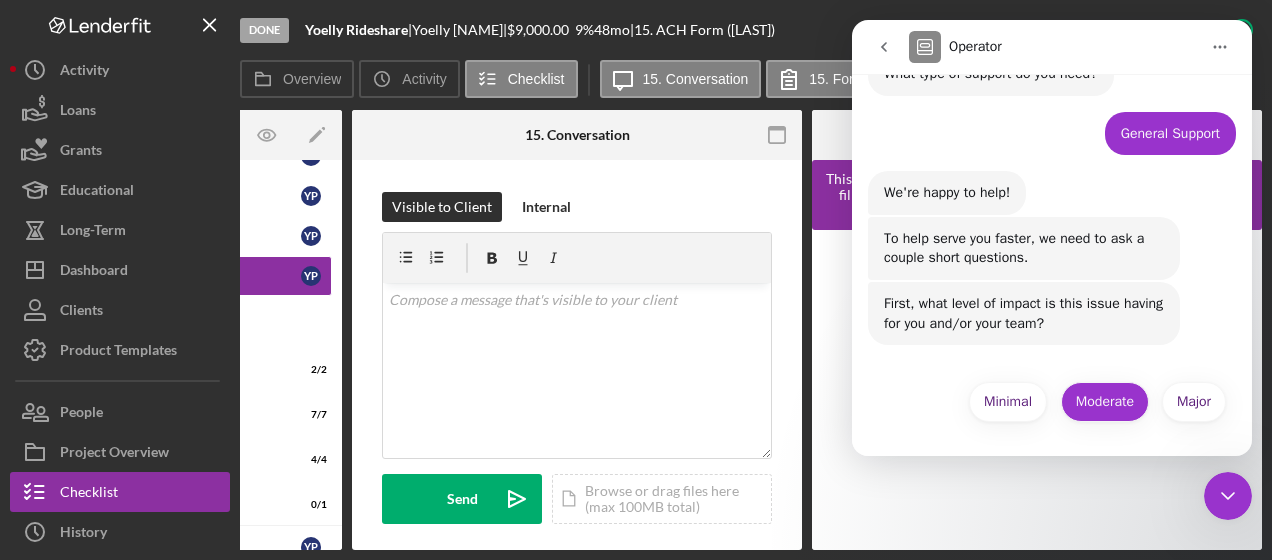click on "Moderate" at bounding box center [1105, 402] 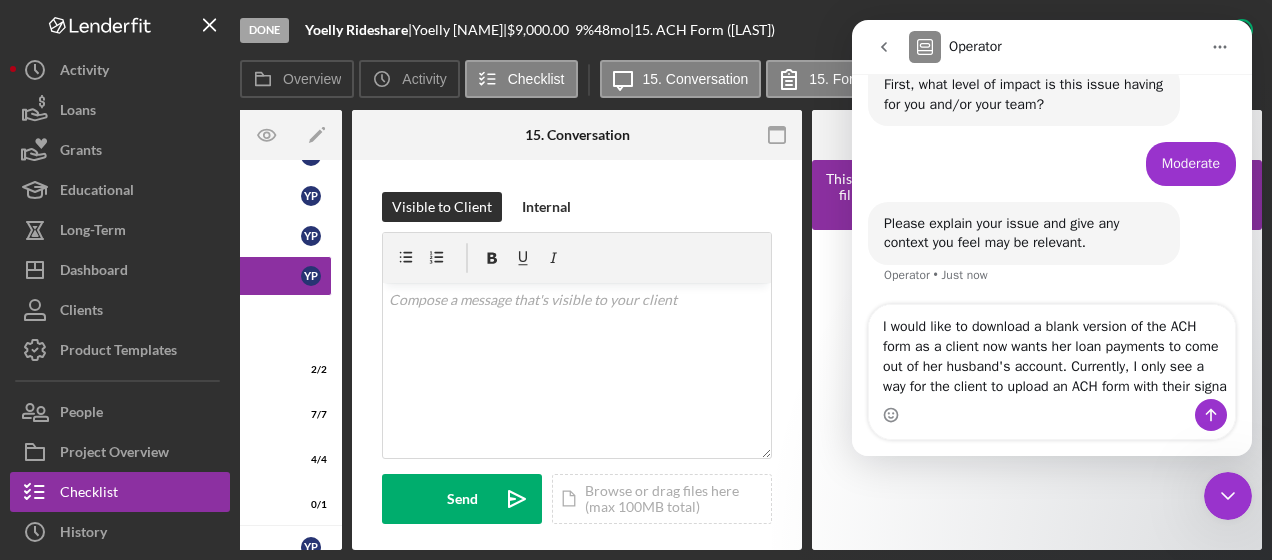 scroll, scrollTop: 402, scrollLeft: 0, axis: vertical 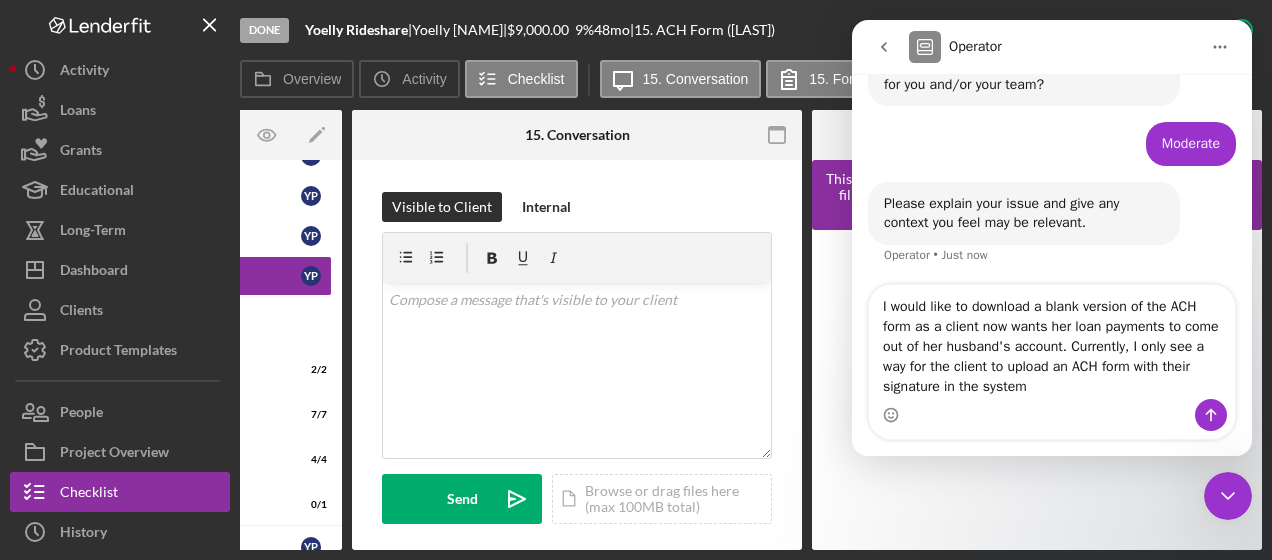 type on "I would like to download a blank version of the ACH form as a client now wants her loan payments to come out of her husband's account. Currently, I only see a way for the client to upload an ACH form with their signature in the system." 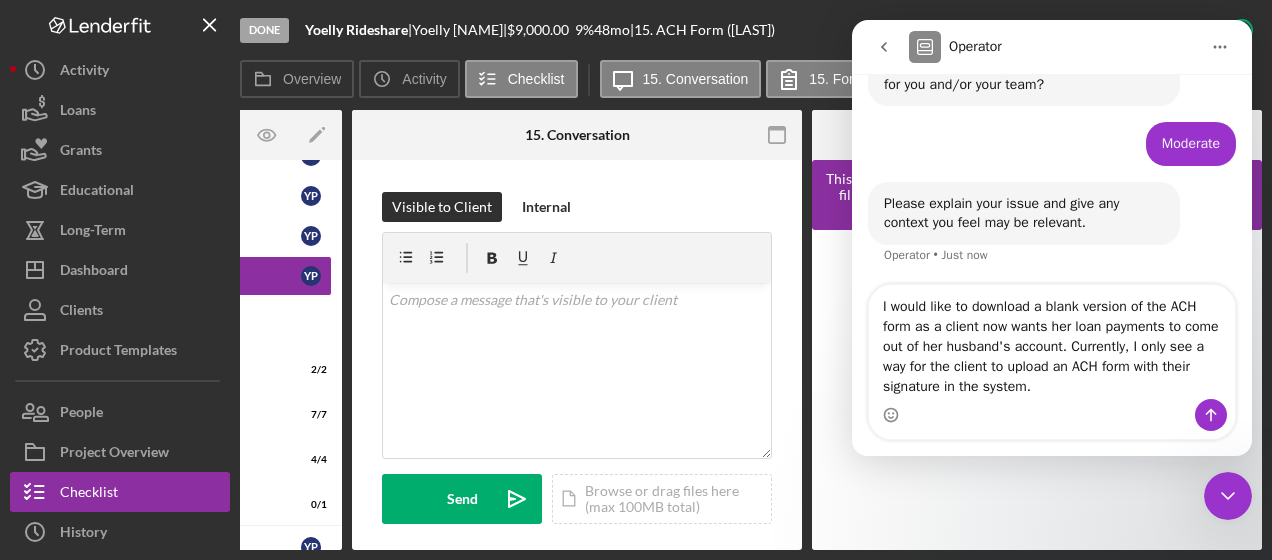 type 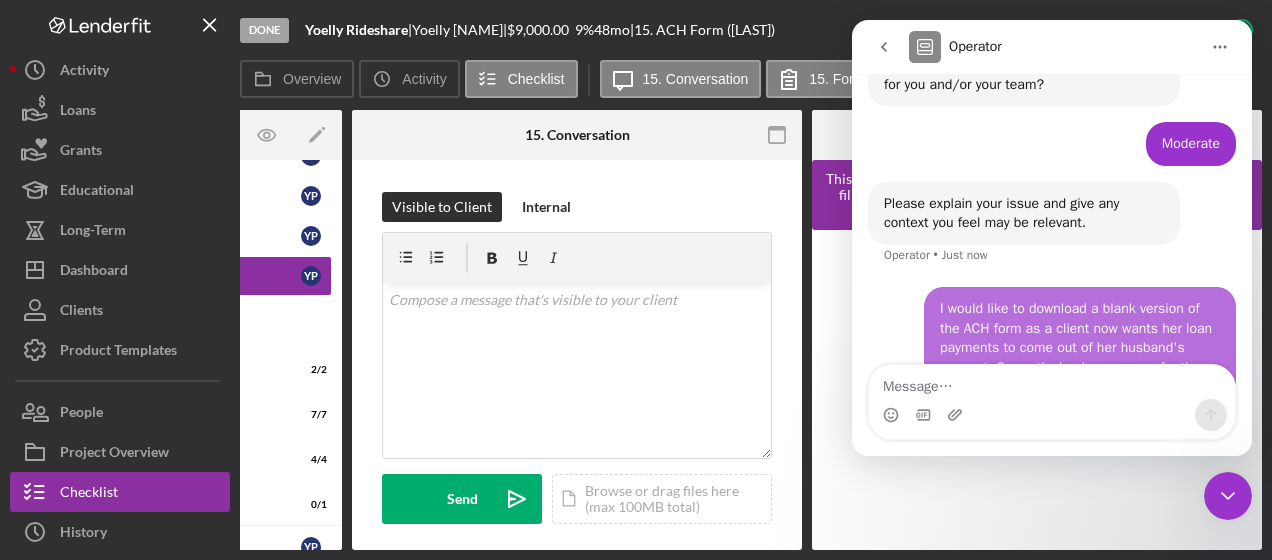 scroll, scrollTop: 480, scrollLeft: 0, axis: vertical 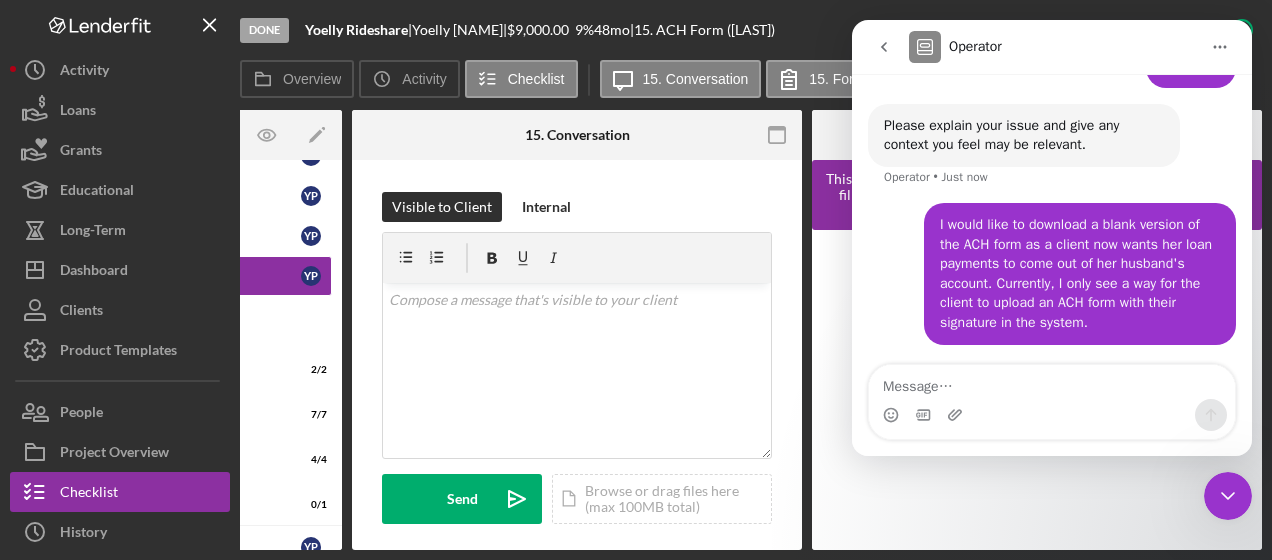 click at bounding box center [1037, 390] 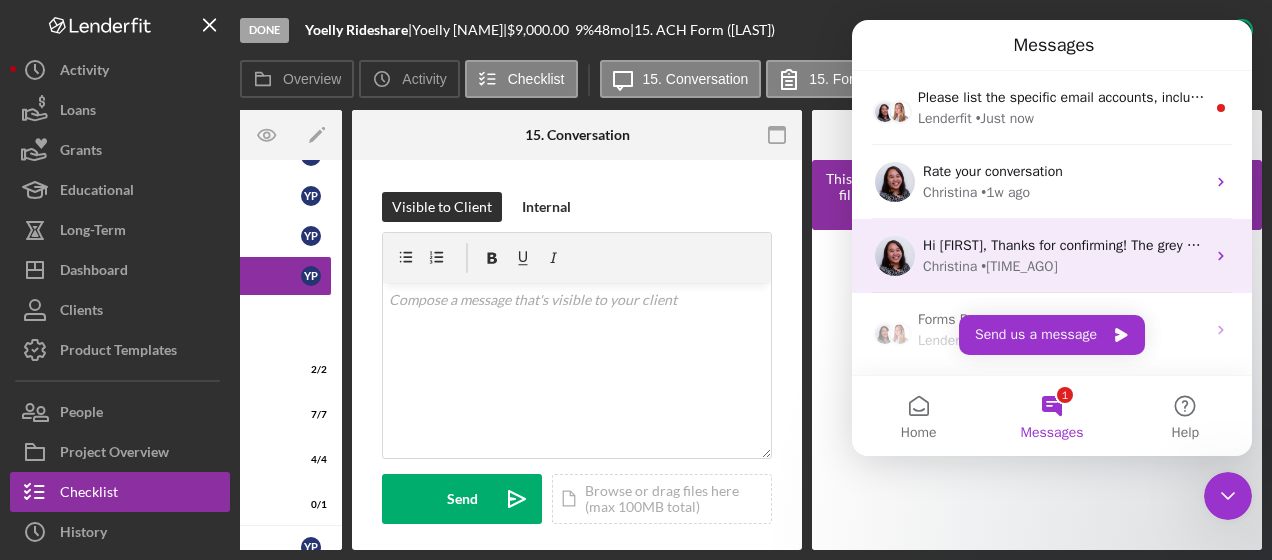 scroll, scrollTop: 219, scrollLeft: 0, axis: vertical 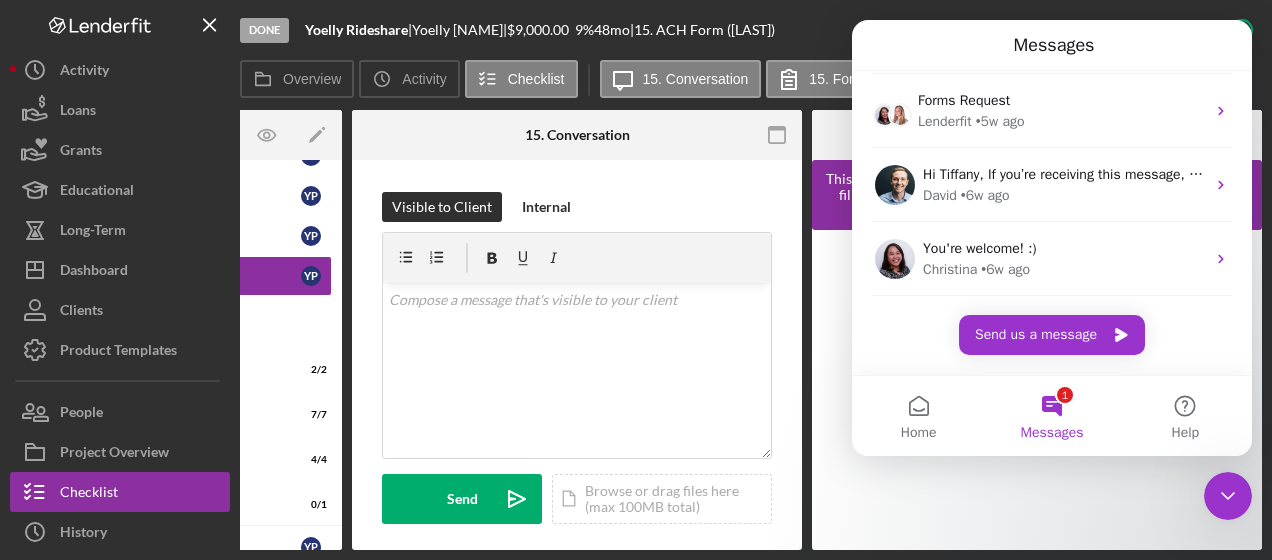 click on "1 Messages" at bounding box center [1051, 416] 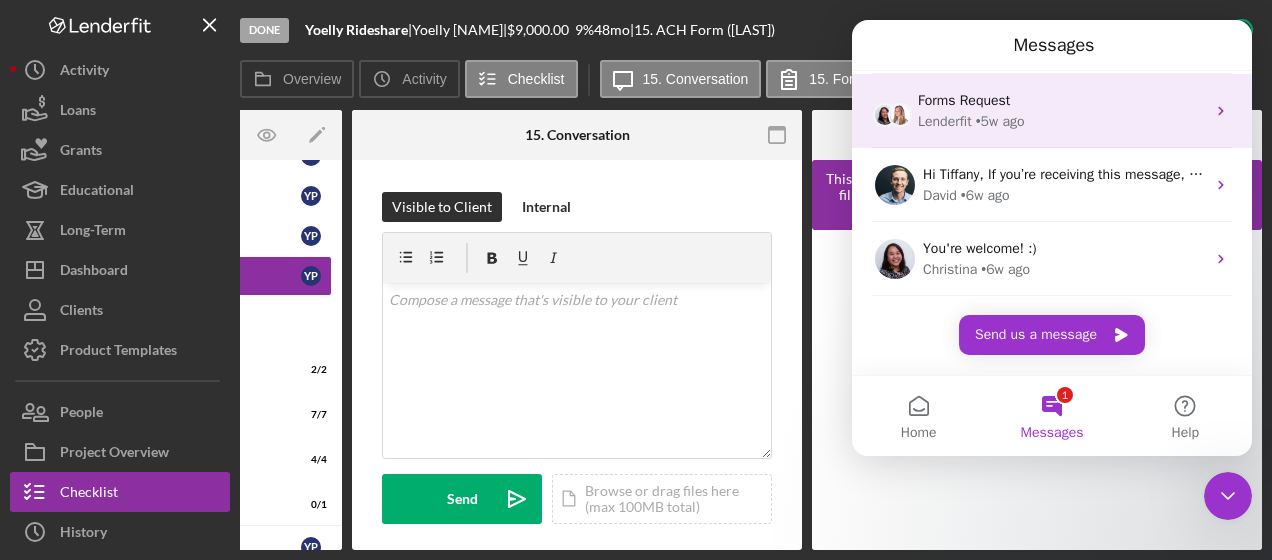 scroll, scrollTop: 0, scrollLeft: 0, axis: both 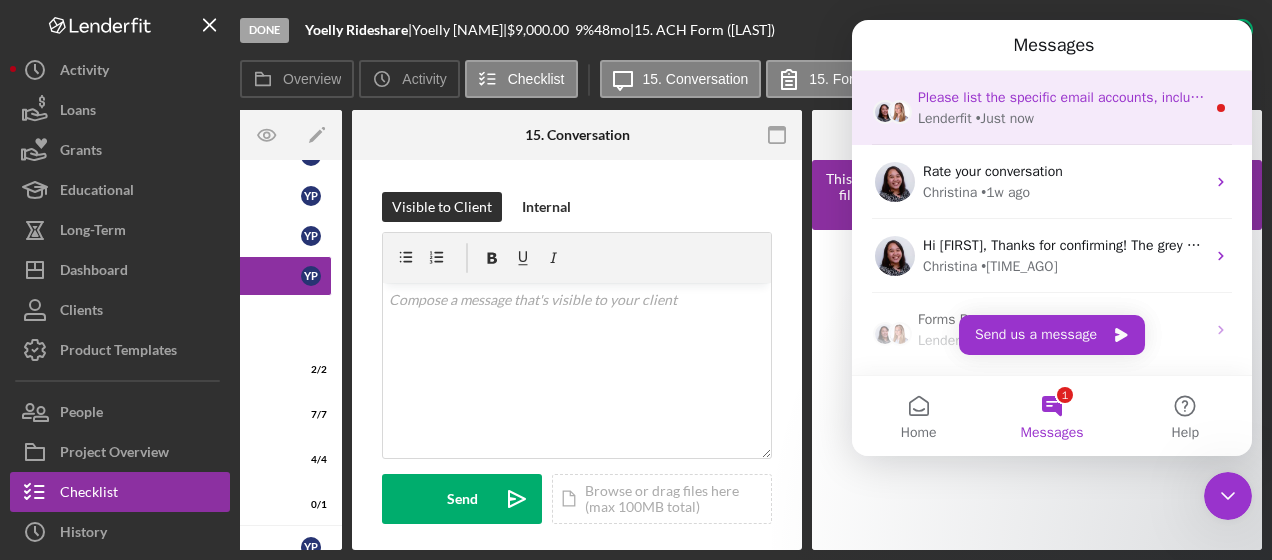 click on "Lenderfit •  Just now" at bounding box center (1061, 118) 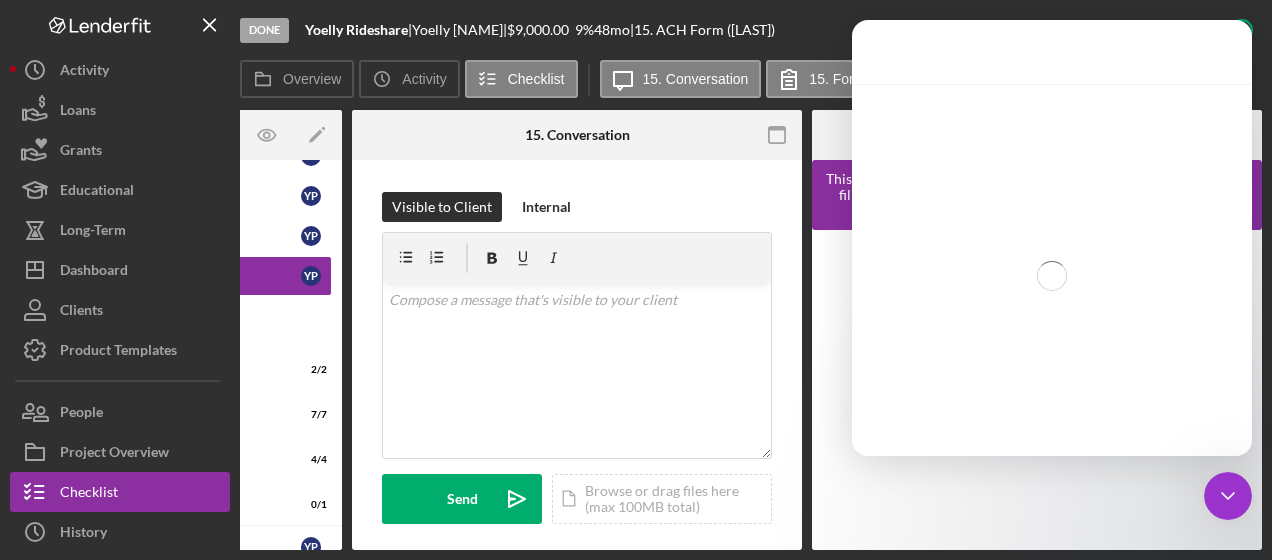scroll, scrollTop: 3, scrollLeft: 0, axis: vertical 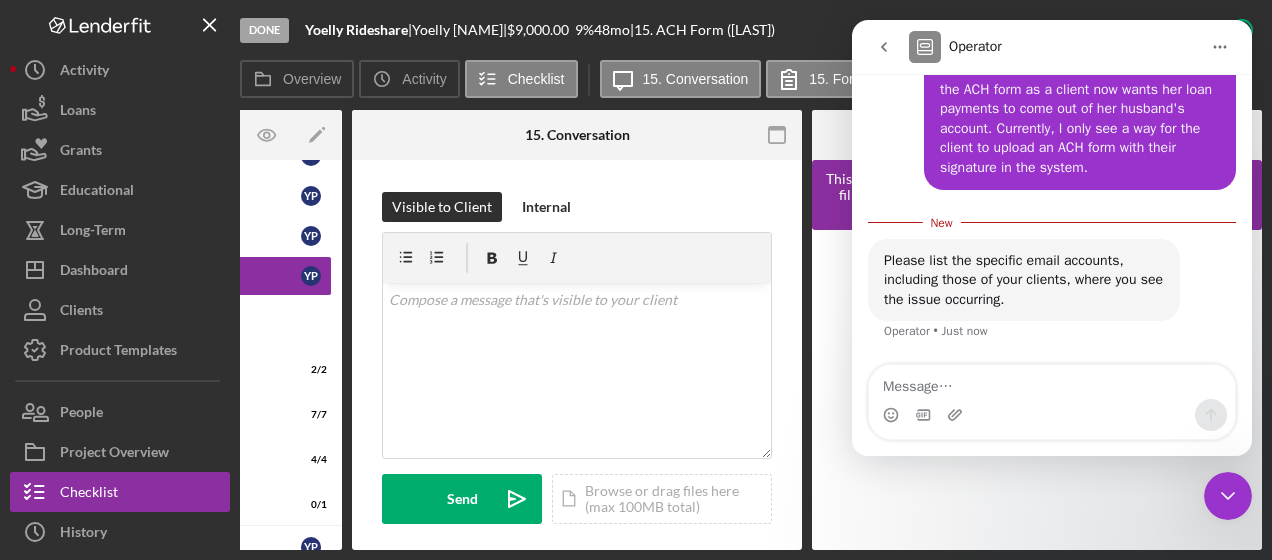 click at bounding box center [1052, 382] 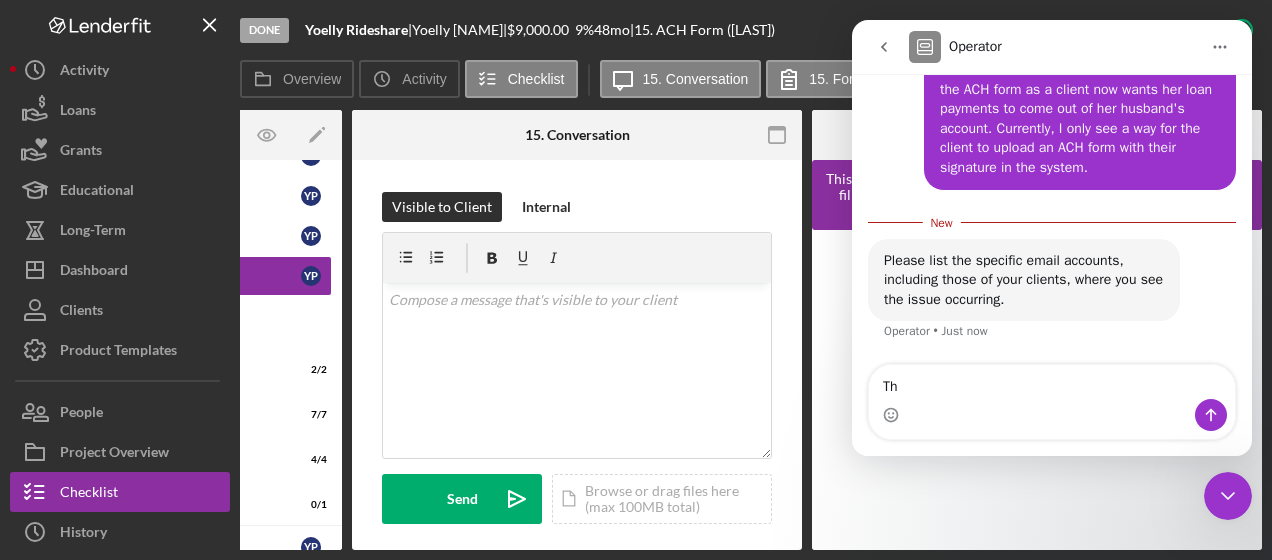 type on "T" 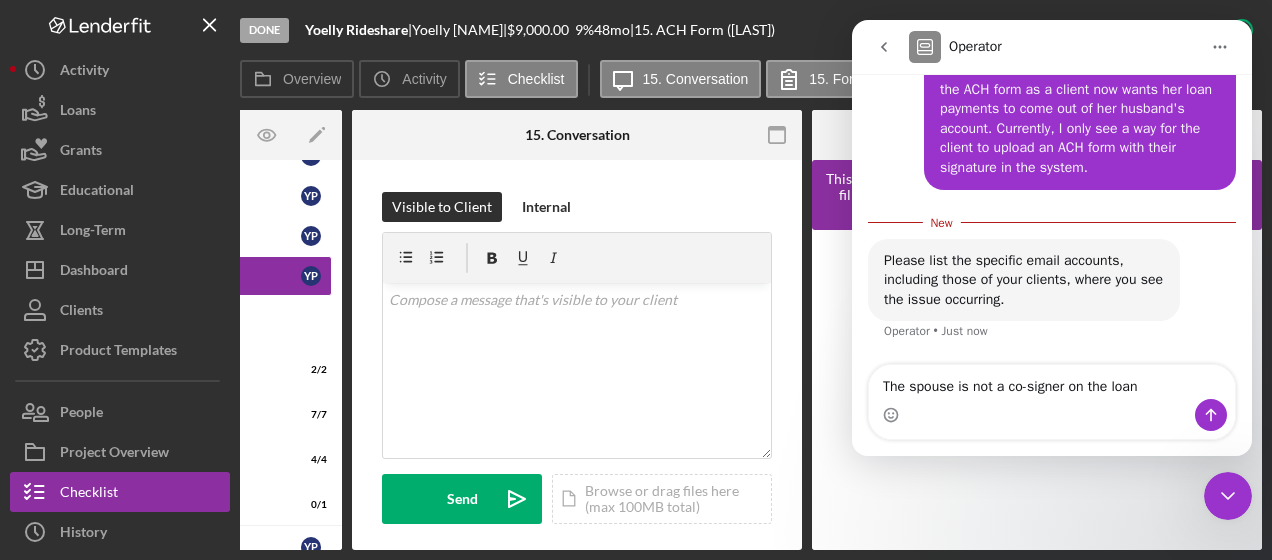 type on "The spouse is not a co-signer on the loan." 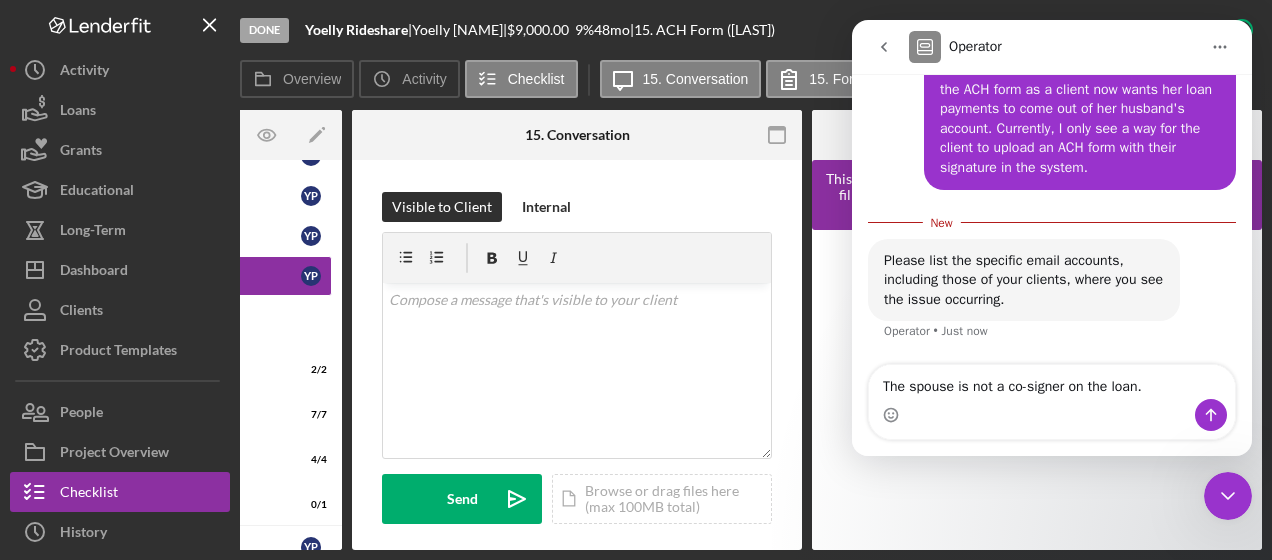 type 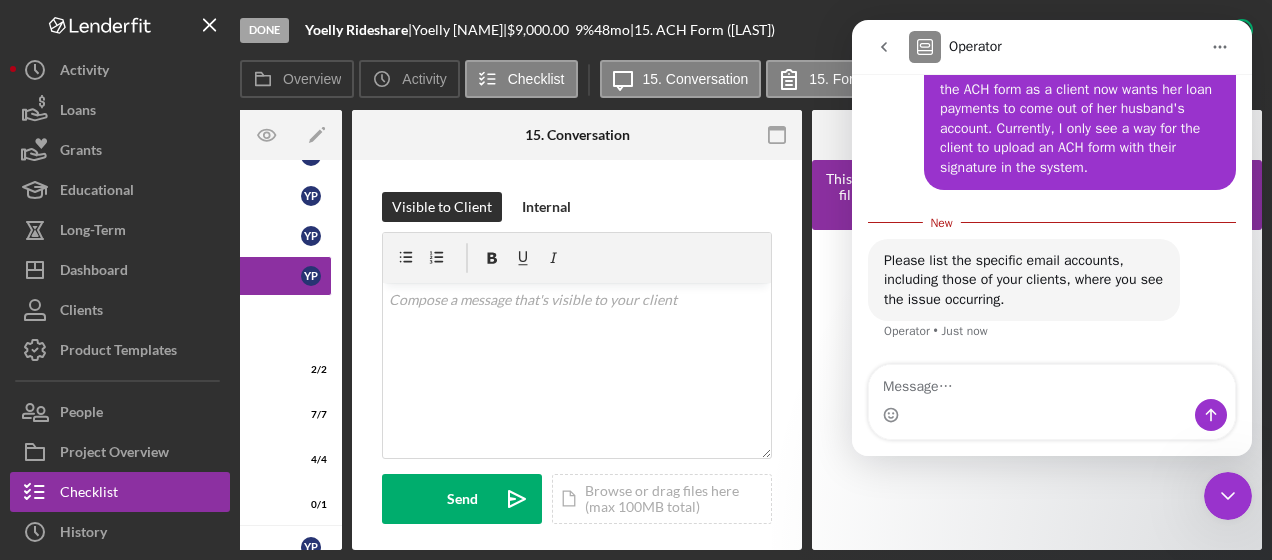 scroll, scrollTop: 2, scrollLeft: 0, axis: vertical 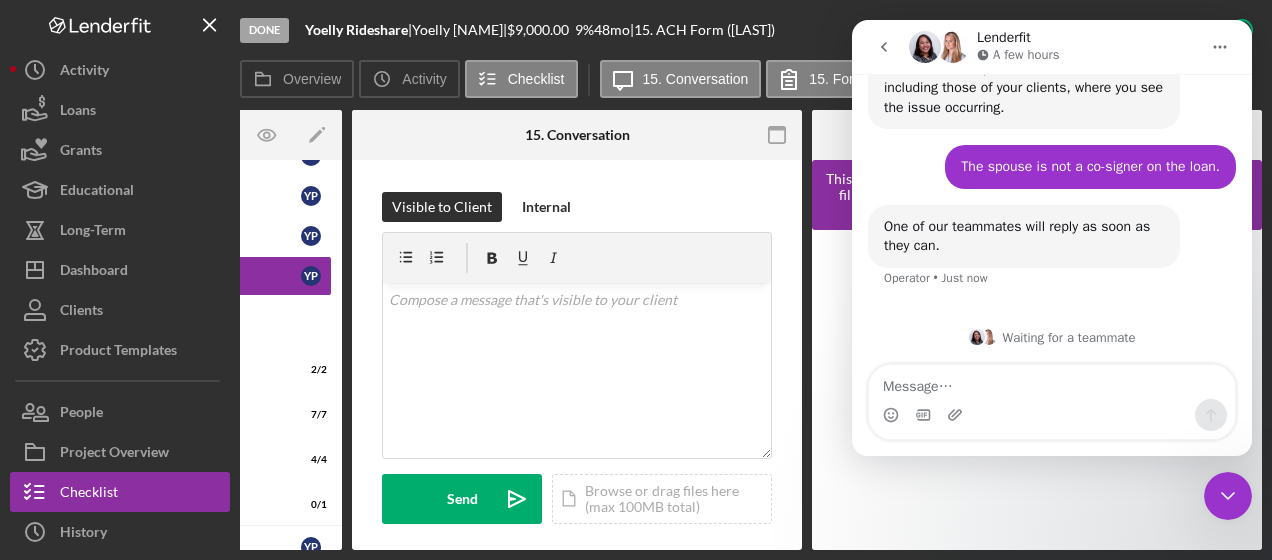 click 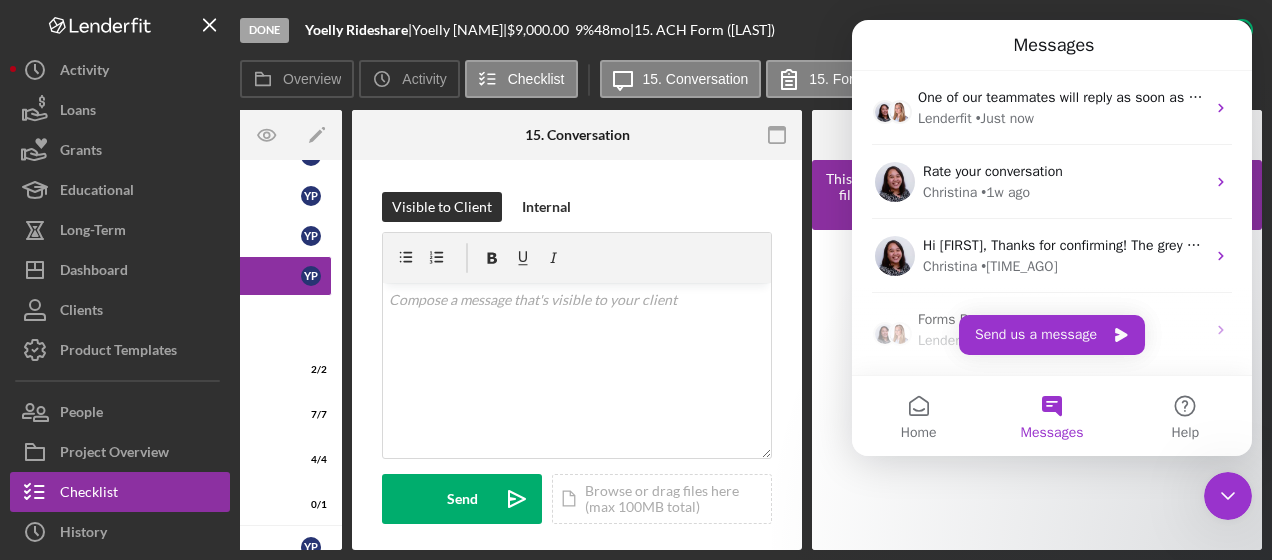 scroll, scrollTop: 0, scrollLeft: 0, axis: both 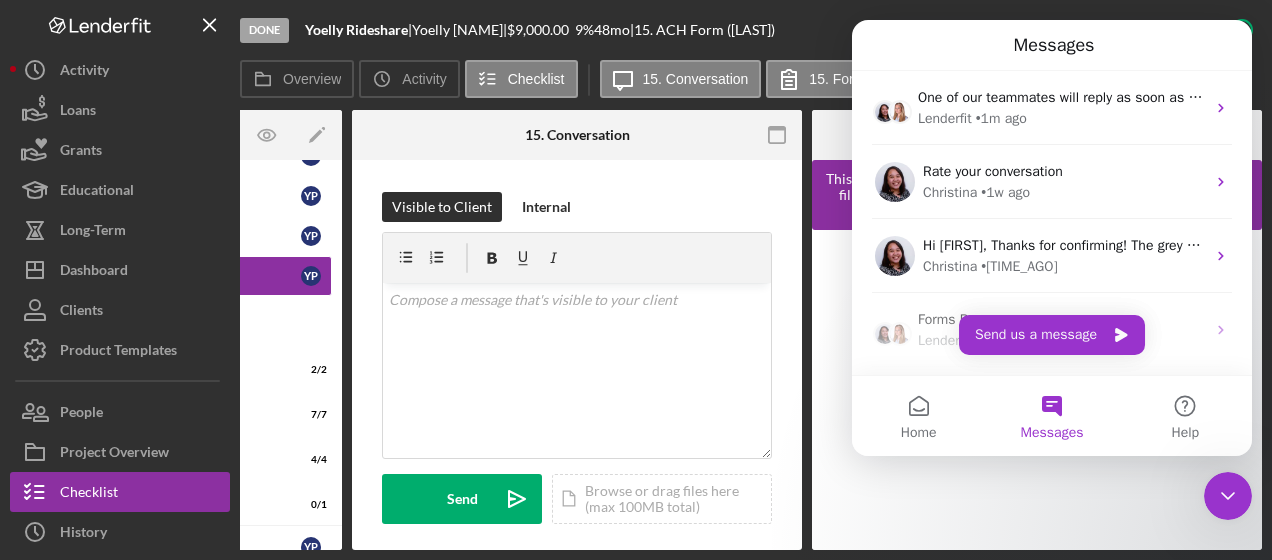 click on "Overview Overview Edit Icon/Edit Status Ongoing Risk Rating Sentiment Rating 5 Product HIAS EAF Loan Application_CRRA Created Date [DATE] Started Date [DATE] Closing Goal Amount $9,000.00 Rate 9.000% Term 48 months Contact Icon/User Photo BM [FIRST]   [LAST] Account Executive Stage Done Weekly Status Update No Inactivity Alerts No Key Ratios Edit Icon/Edit DSCR Collateral Coverage DTI LTV Global DSCR Global Collateral Coverage Global DTI NOI Recommendation Edit Icon/Edit Payment Type Rate Term Amount Down Payment Closing Fee Include closing fee in amount financed? No Origination Fee Include origination fee in amount financed? No Amount Financed Closing Date First Payment Date Maturity Date Resolution Edit Icon/Edit Resolved On [DATE] Resolution Approved Payment Type Rate 9.000% Term 48 months Amount $9,000.00 Down Payment Closing Fee Include closing fee in amount financed? No Origination Fee Include origination fee in amount financed? No Amount Financed $9,000.00 Closing Date [DATE] New" at bounding box center (751, 330) 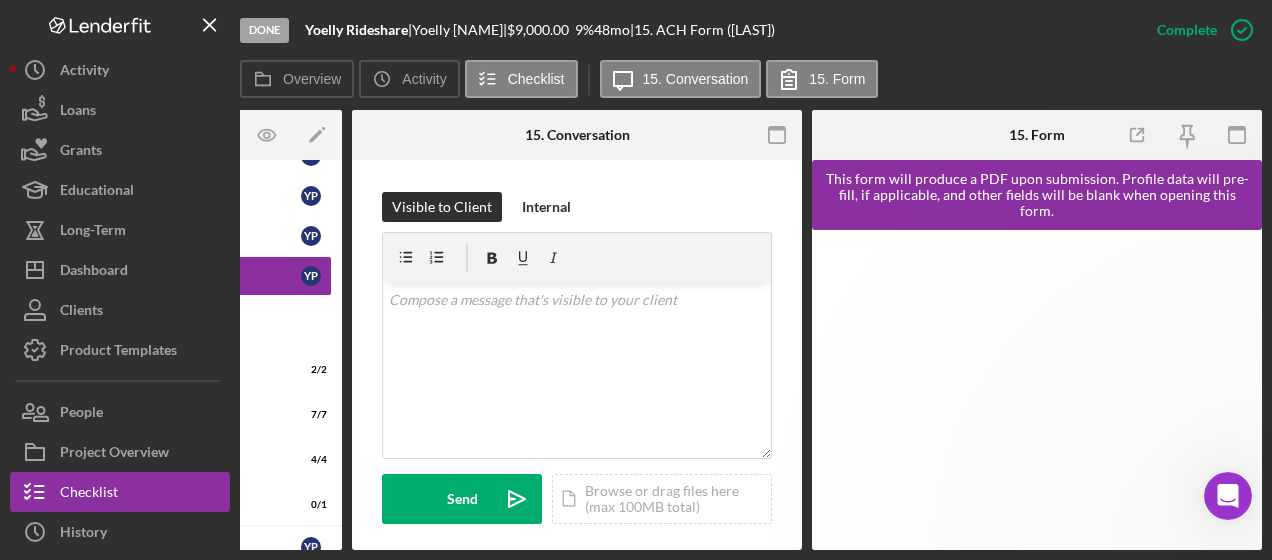 scroll, scrollTop: 0, scrollLeft: 0, axis: both 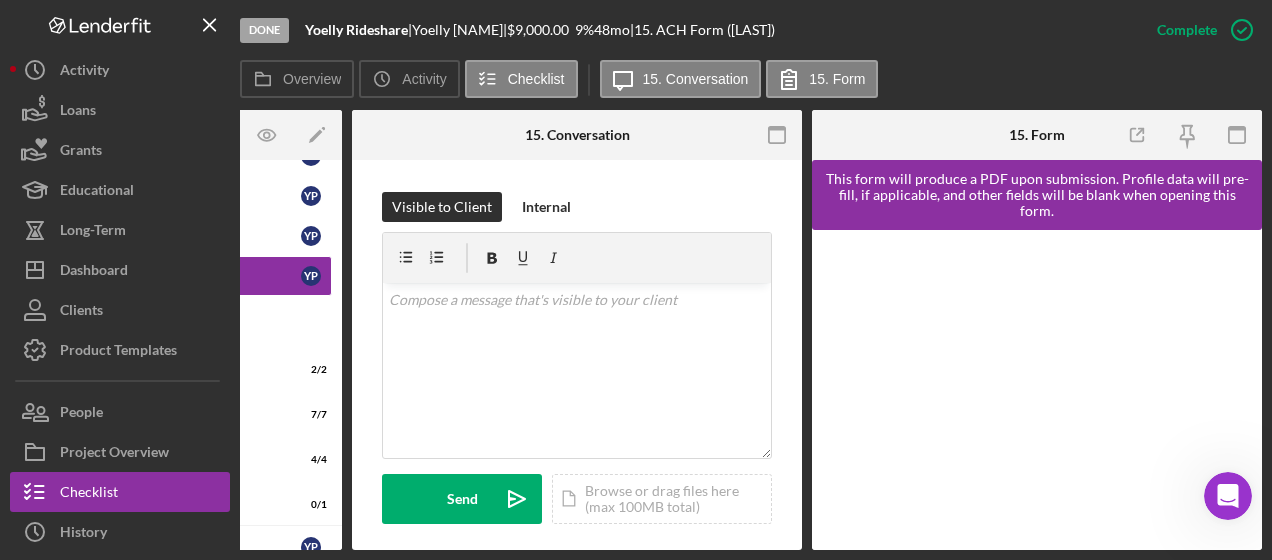 click 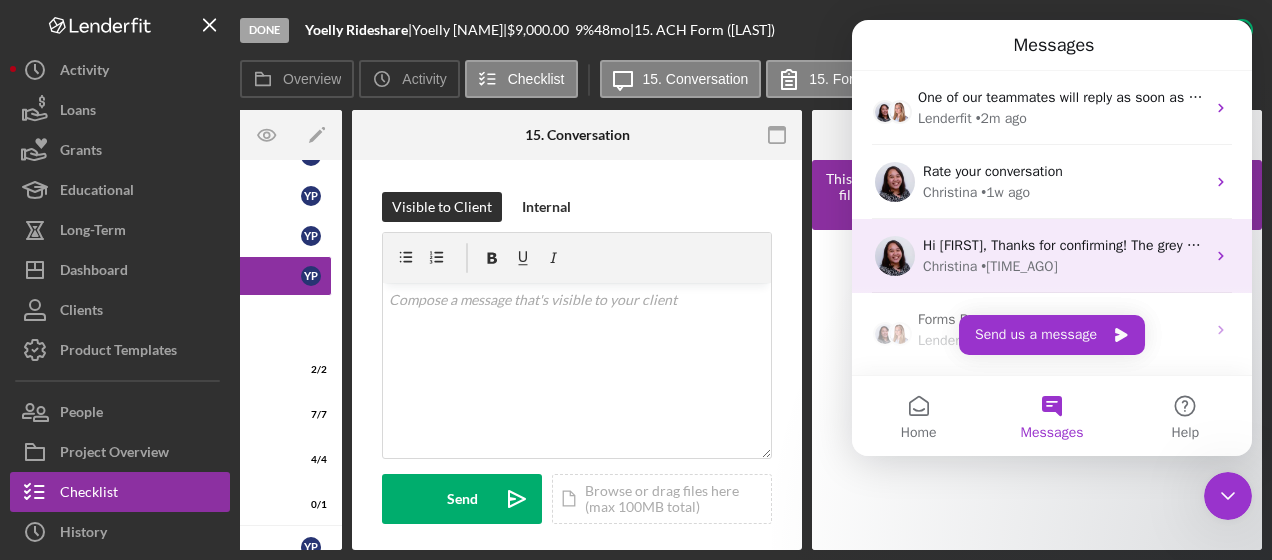 scroll, scrollTop: 1, scrollLeft: 0, axis: vertical 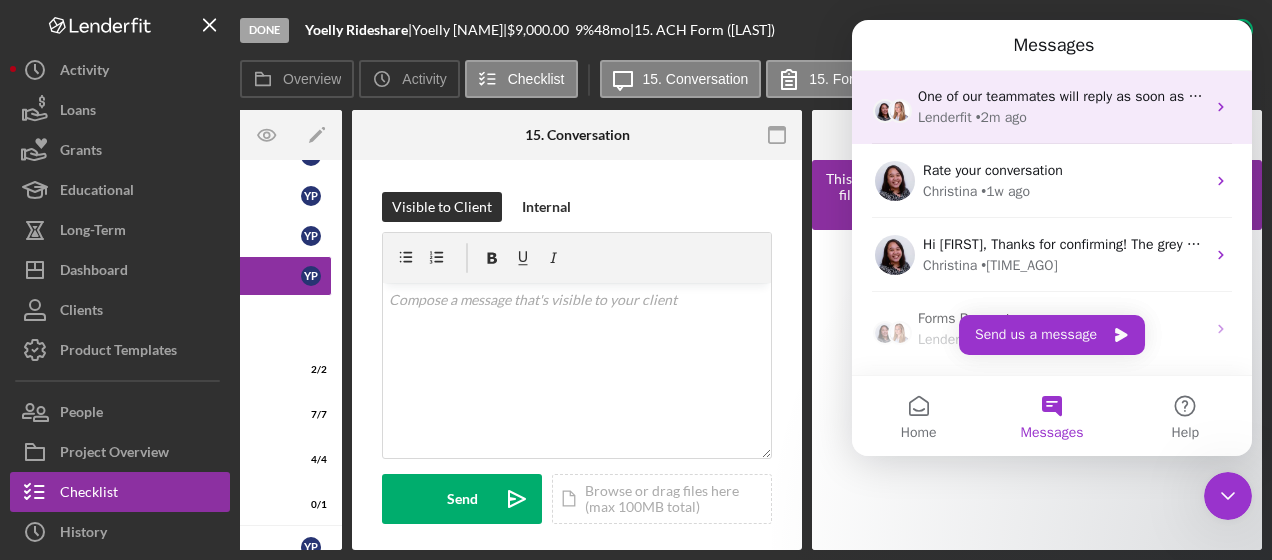 click on "•  2m ago" at bounding box center (1001, 117) 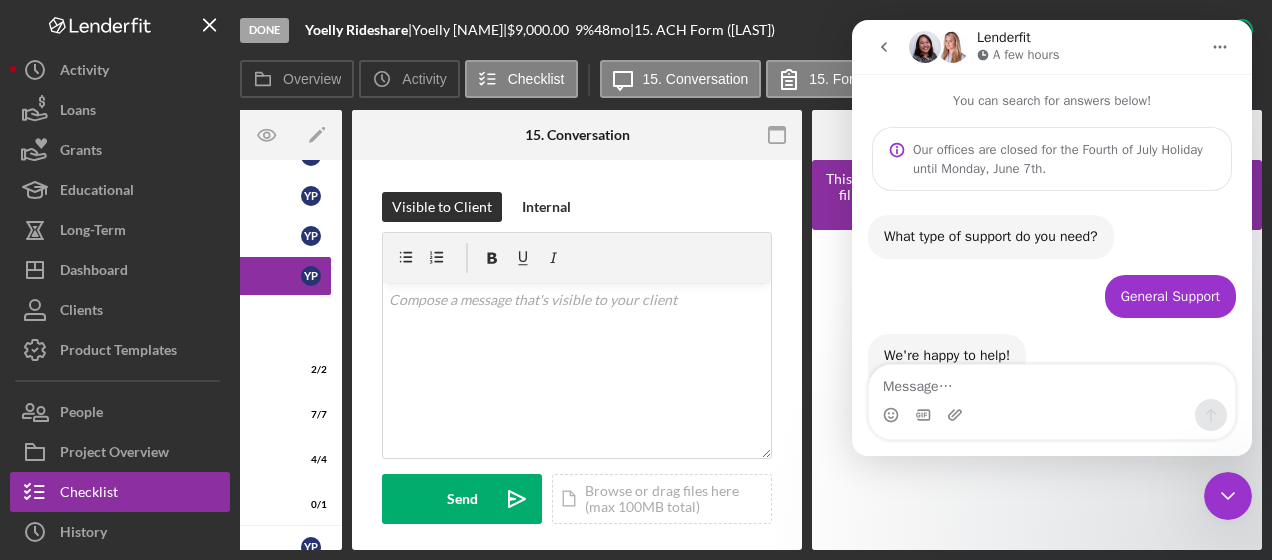 scroll, scrollTop: 774, scrollLeft: 0, axis: vertical 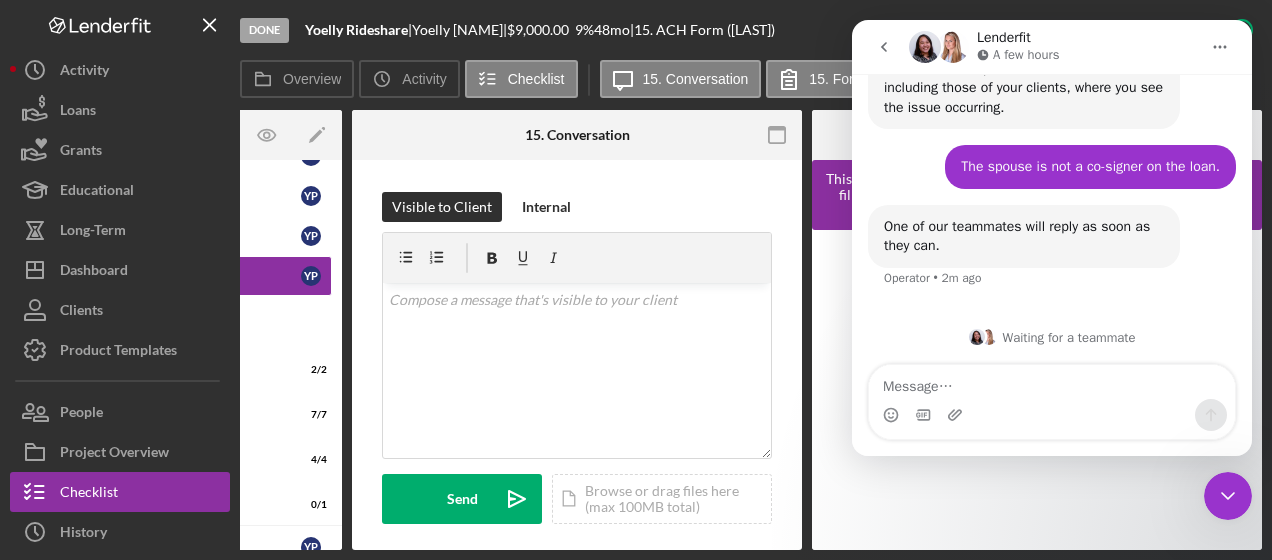 click at bounding box center [1052, 382] 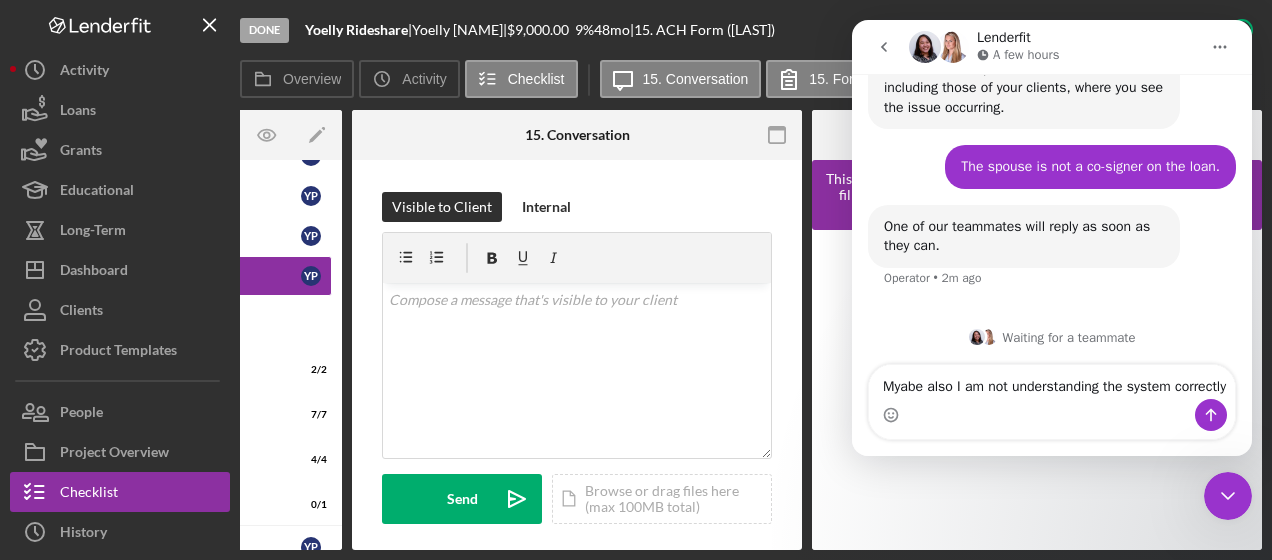 scroll, scrollTop: 0, scrollLeft: 0, axis: both 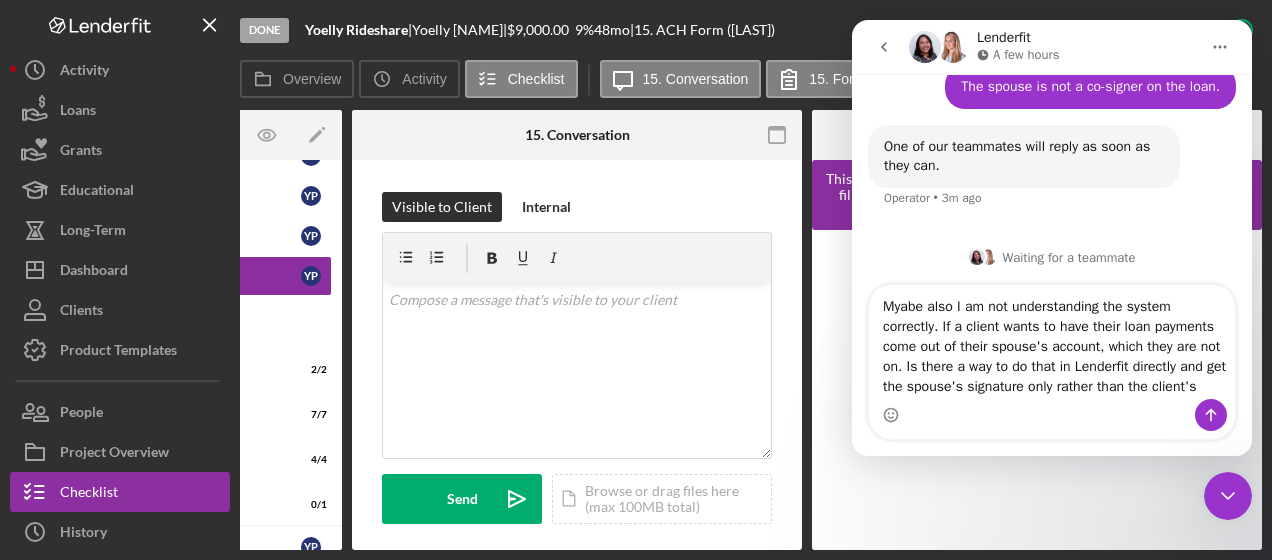 type on "Myabe also I am not understanding the system correctly. If a client wants to have their loan payments come out of their spouse's account, which they are not on. Is there a way to do that in Lenderfit directly and get the spouse's signature only rather than the client's?" 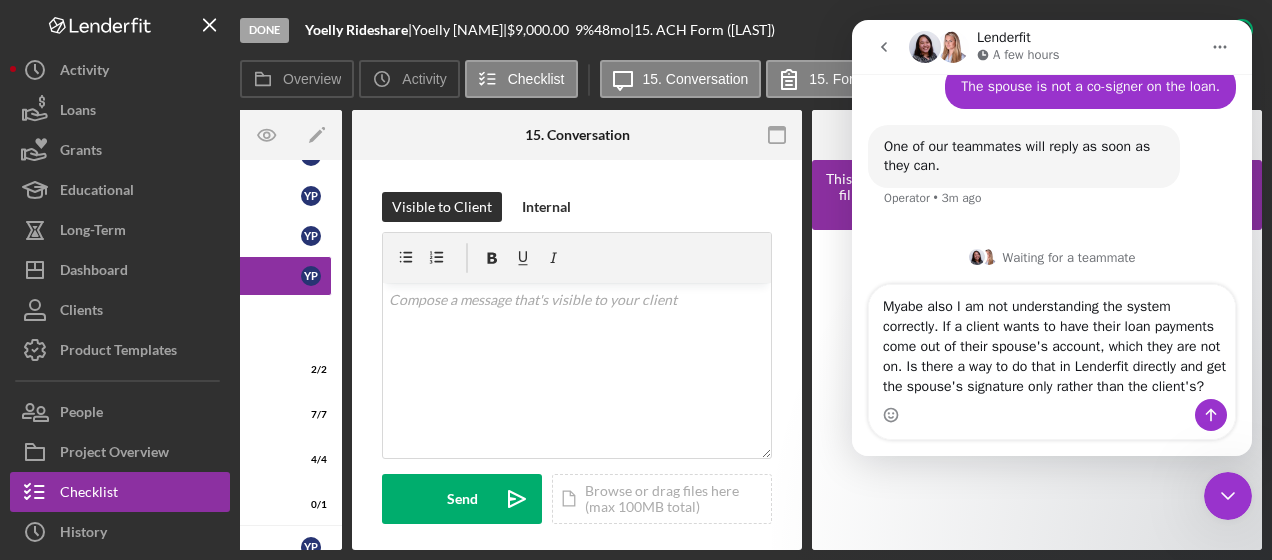 type 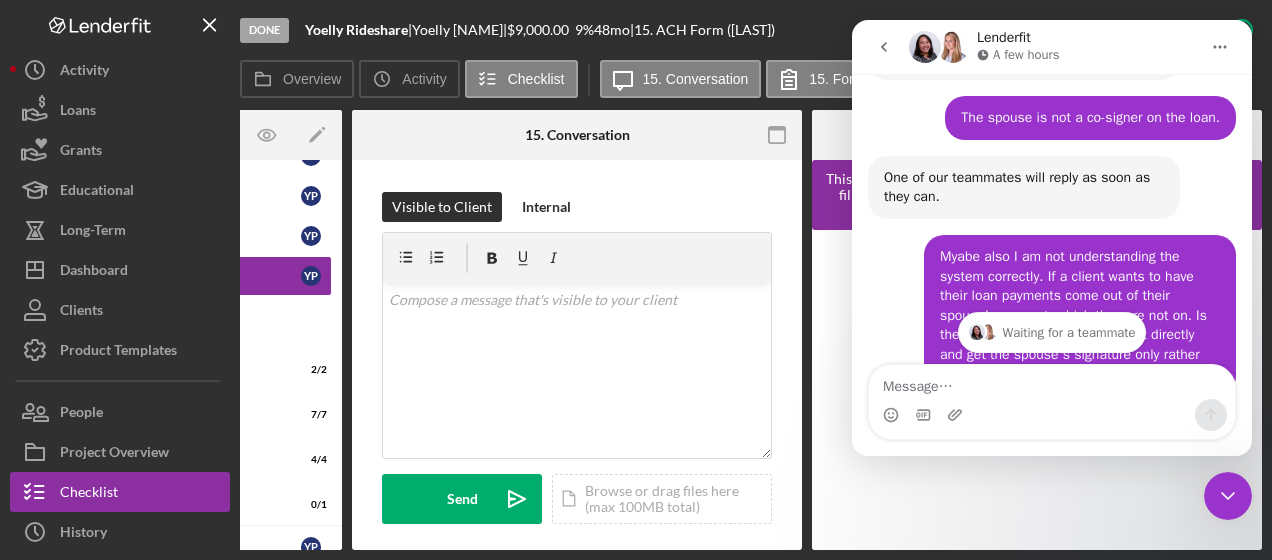 scroll, scrollTop: 824, scrollLeft: 0, axis: vertical 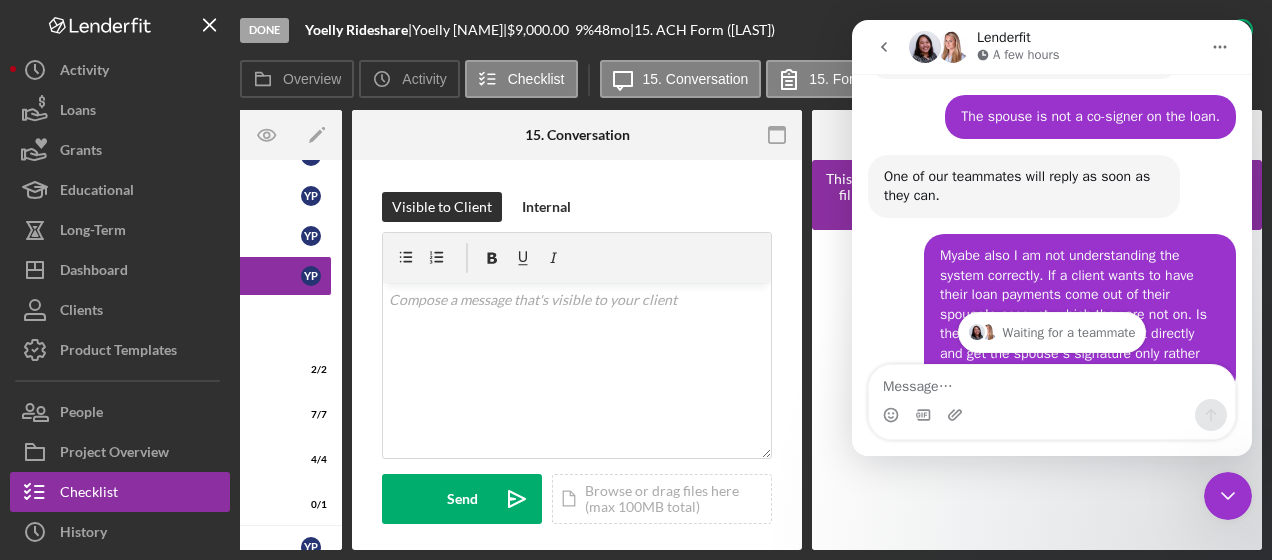 click at bounding box center (1037, 390) 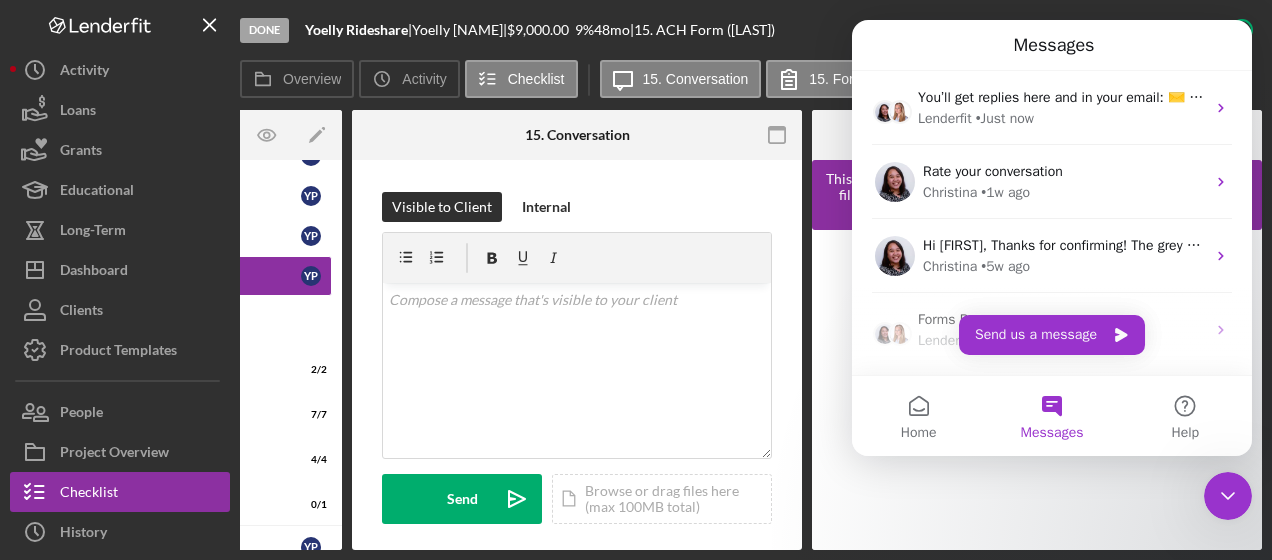 scroll, scrollTop: 0, scrollLeft: 0, axis: both 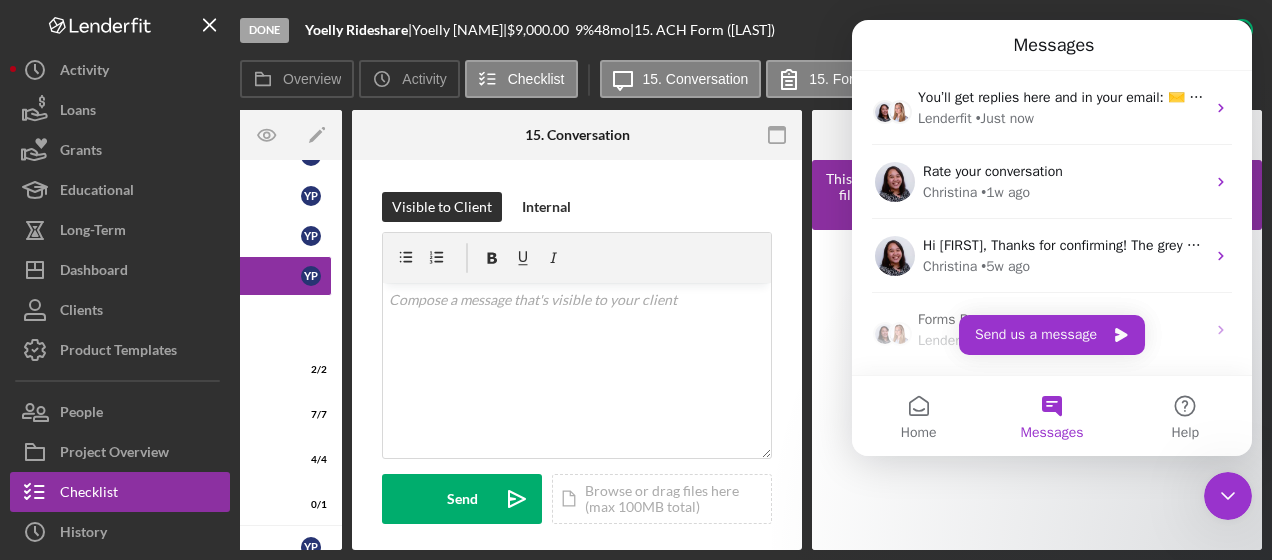 click at bounding box center (1037, 390) 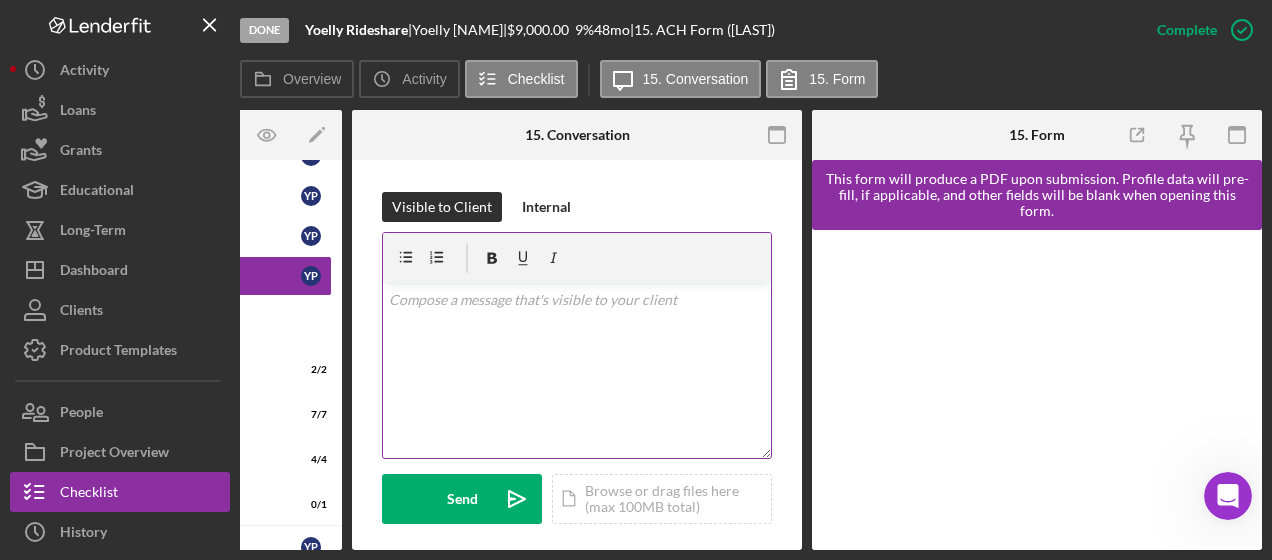 scroll, scrollTop: 0, scrollLeft: 0, axis: both 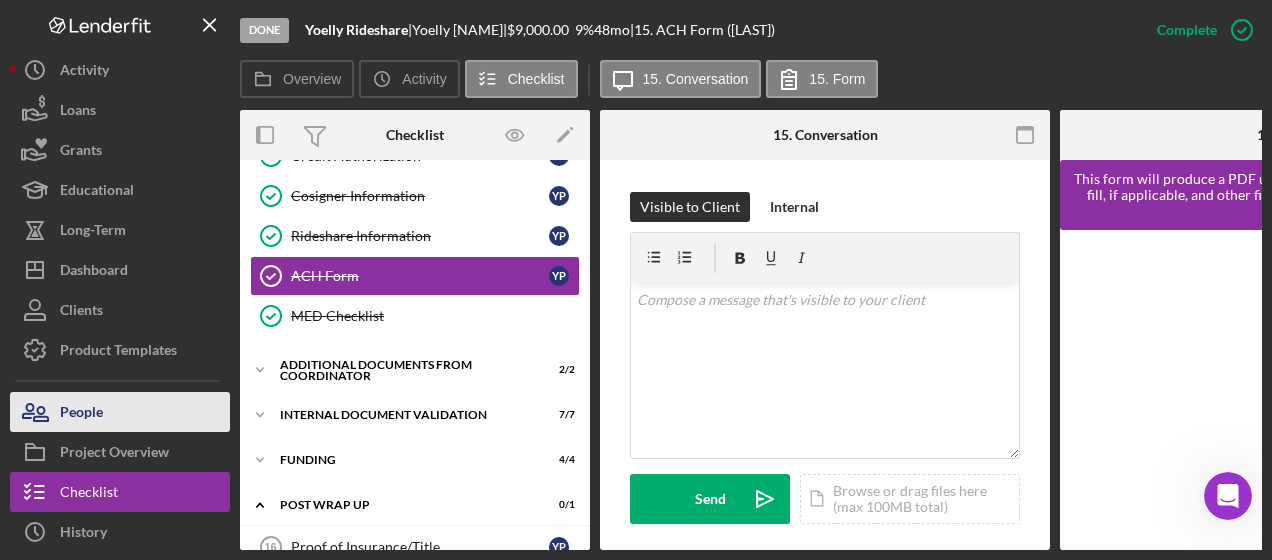 click on "People" at bounding box center [81, 414] 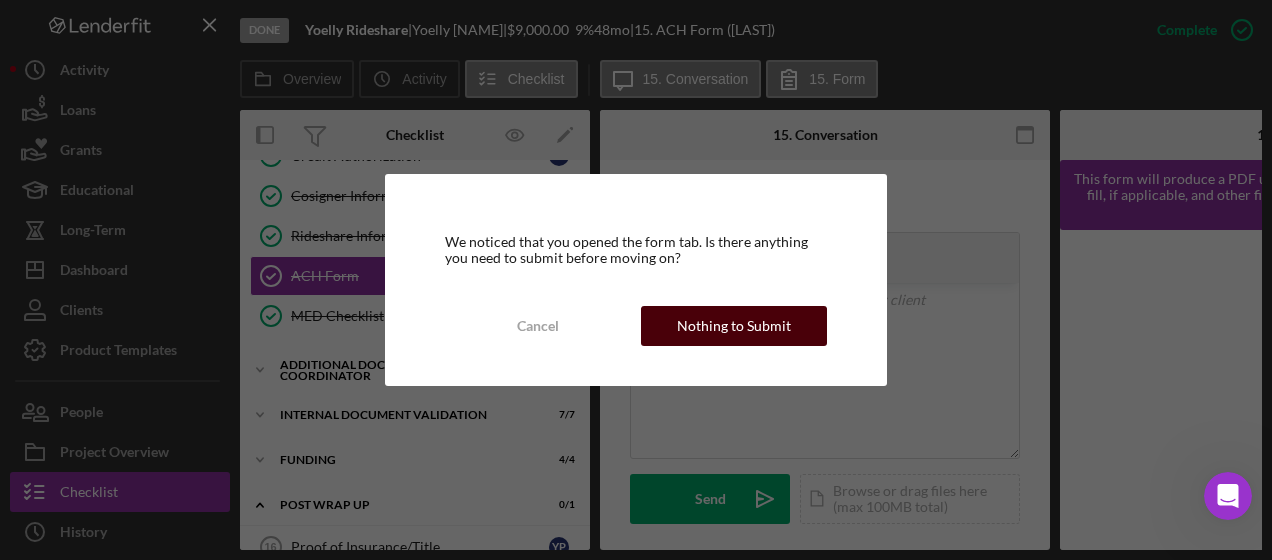 click on "Nothing to Submit" at bounding box center [734, 326] 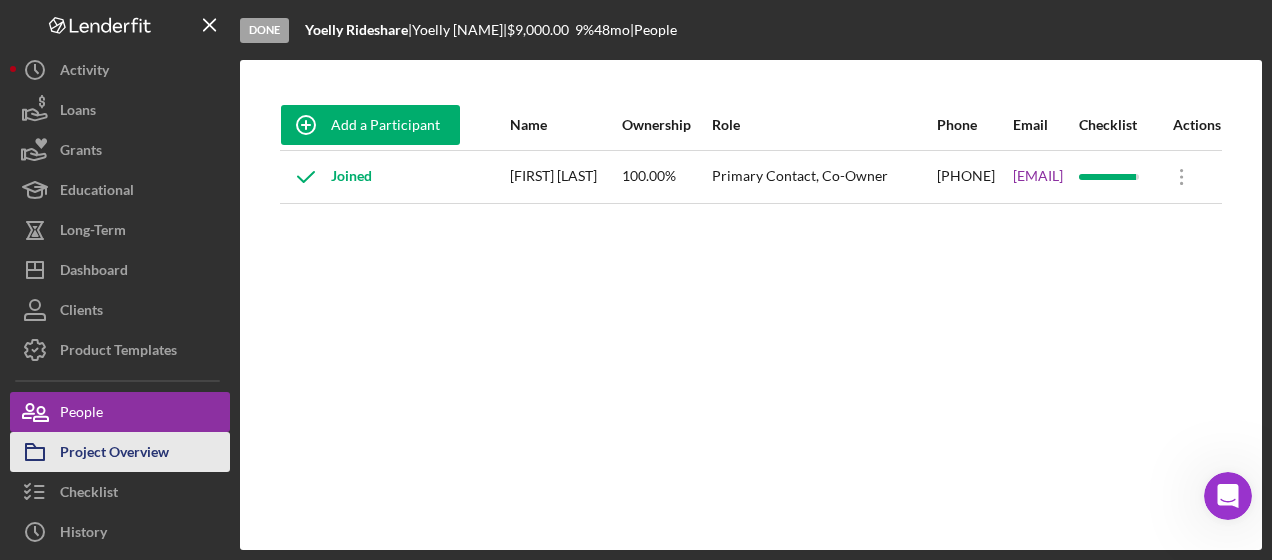 click on "Project Overview" at bounding box center [120, 452] 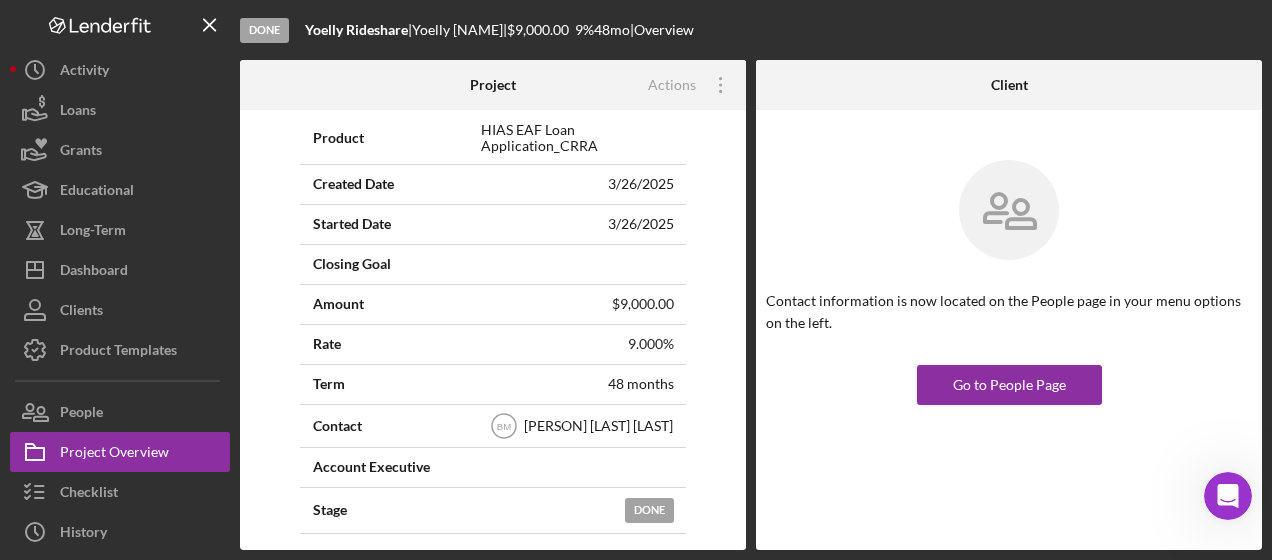 scroll, scrollTop: 0, scrollLeft: 0, axis: both 